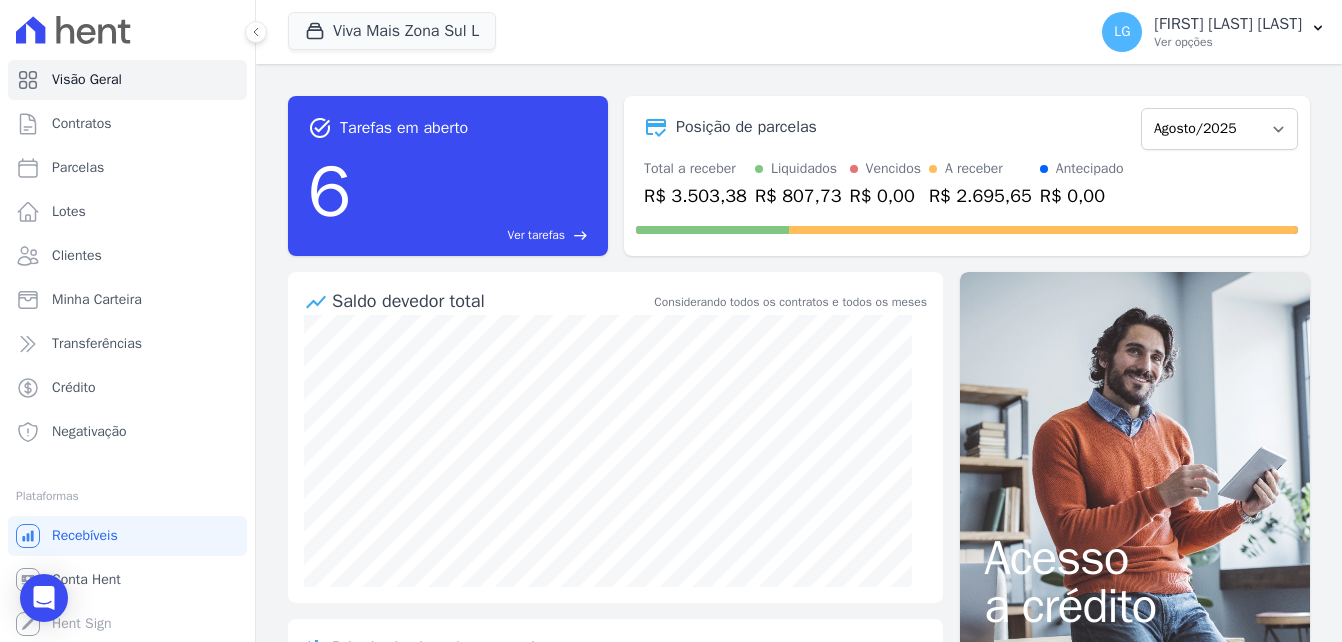 scroll, scrollTop: 0, scrollLeft: 0, axis: both 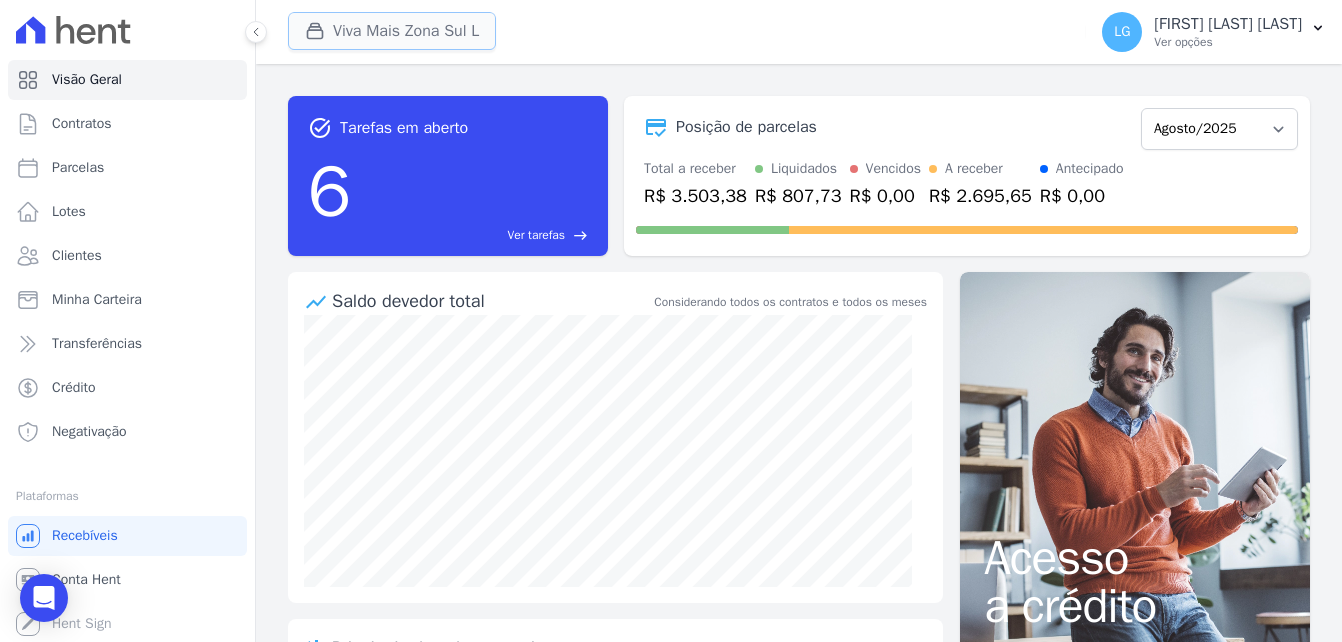 click at bounding box center [319, 31] 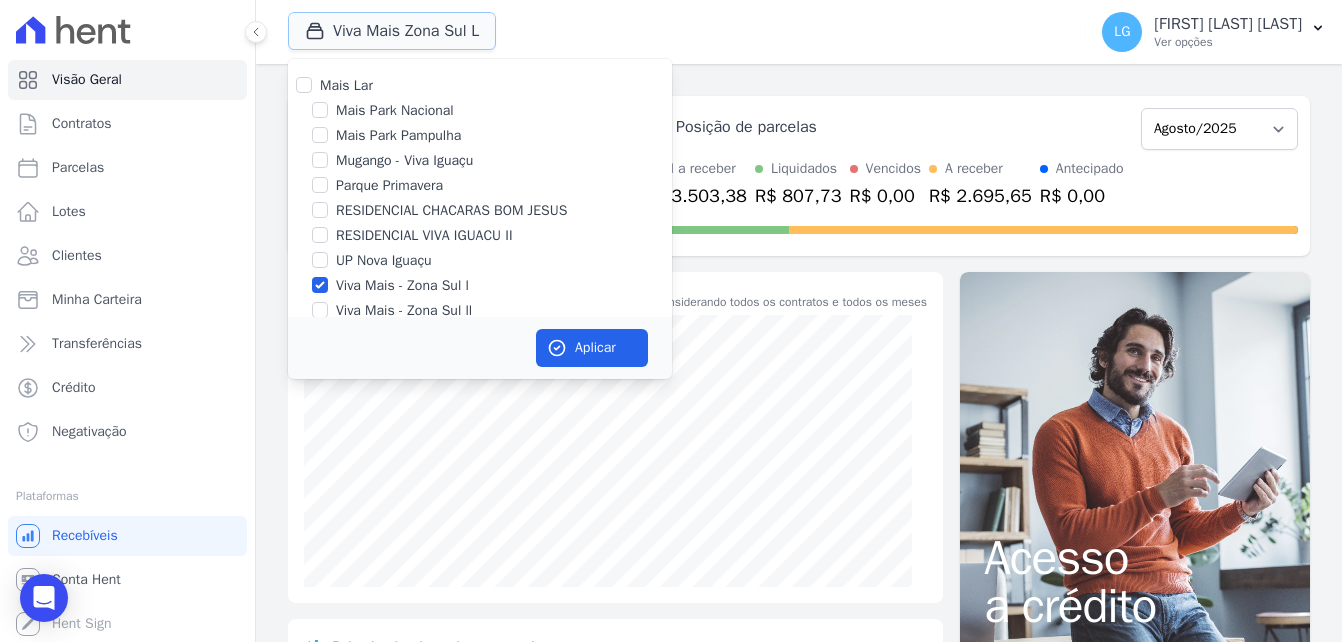 type 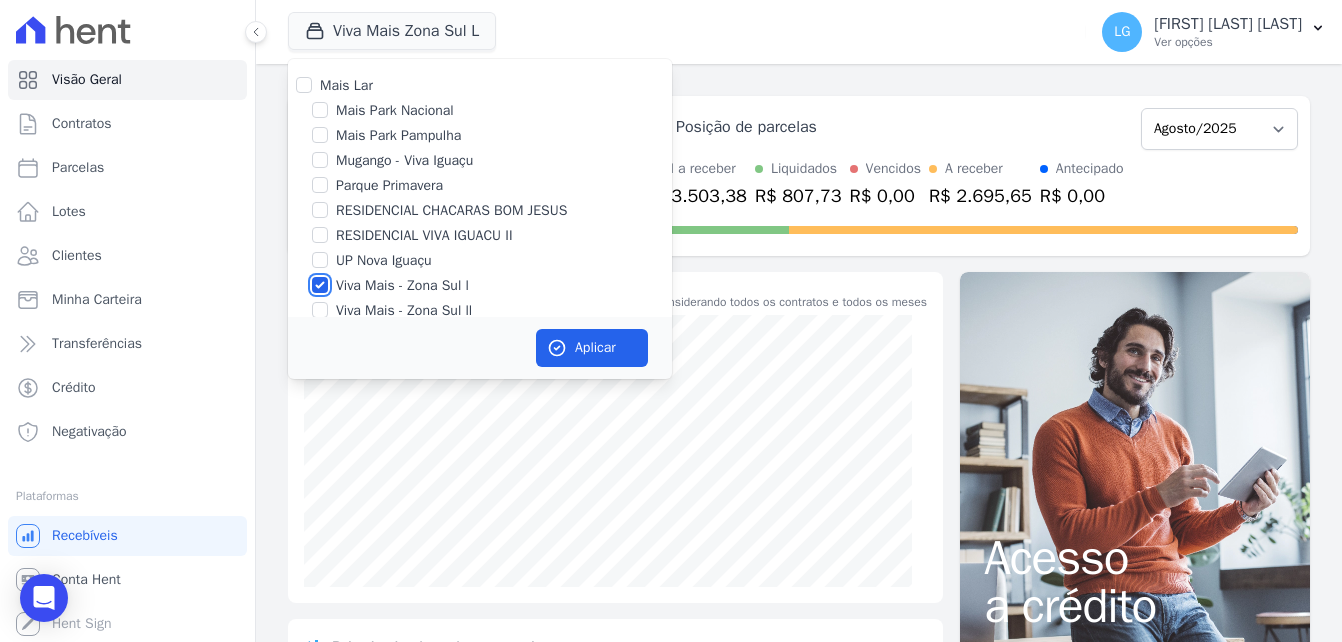 click on "Viva Mais - Zona Sul l" at bounding box center [320, 285] 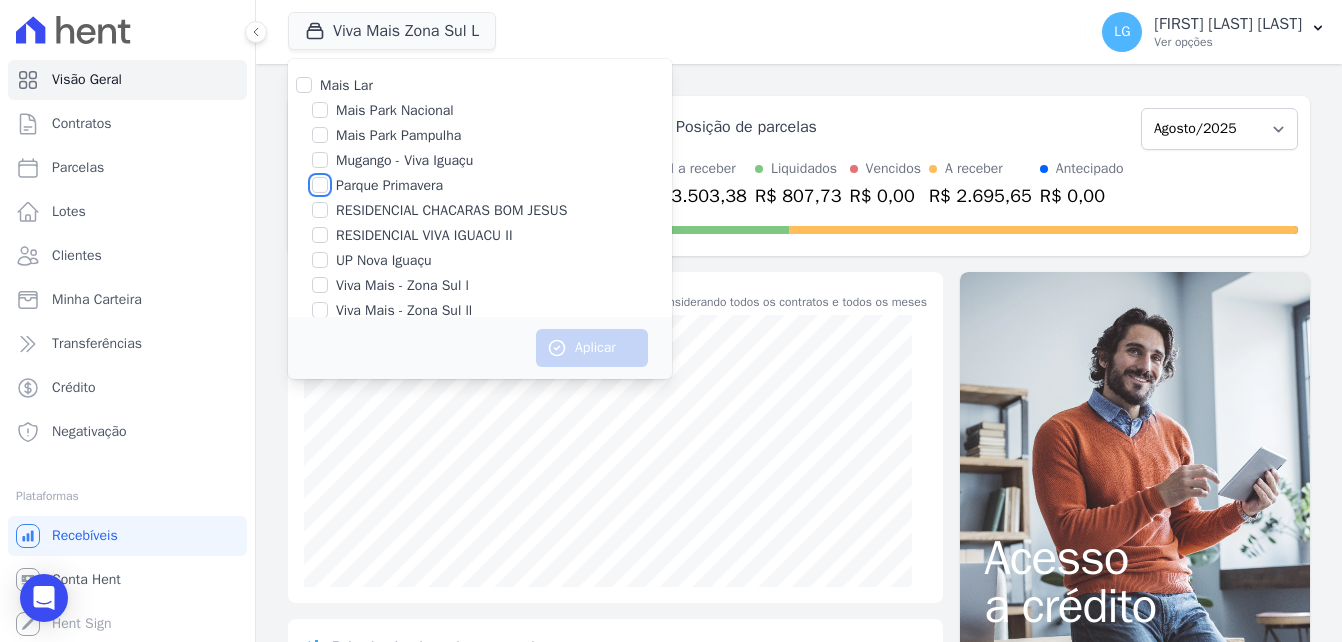 click on "Parque Primavera" at bounding box center (320, 185) 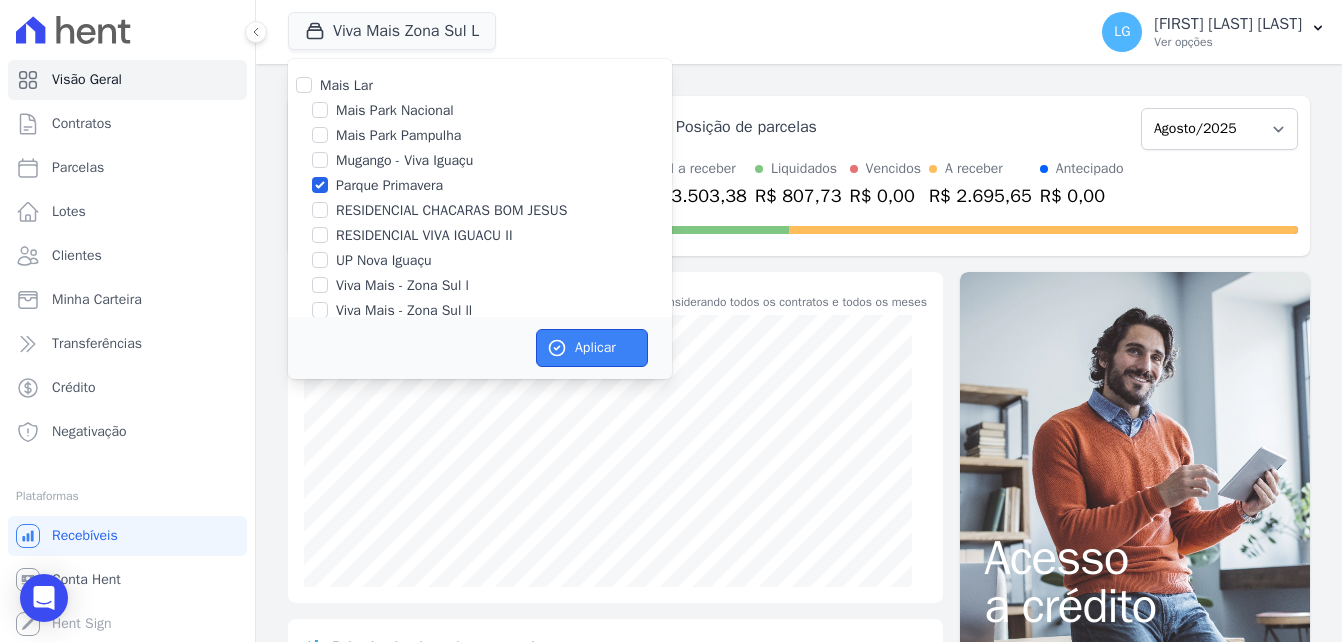 click on "Aplicar" at bounding box center [592, 348] 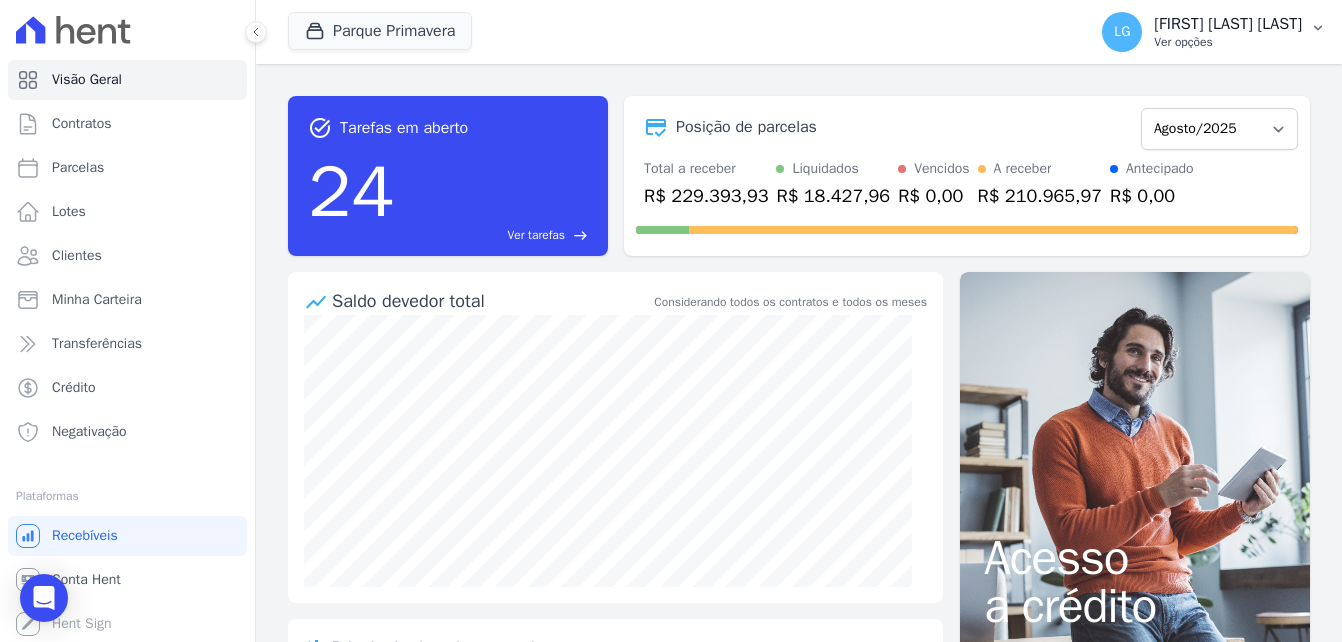 click on "[FIRST]  [LAST] [LAST]" at bounding box center [1228, 24] 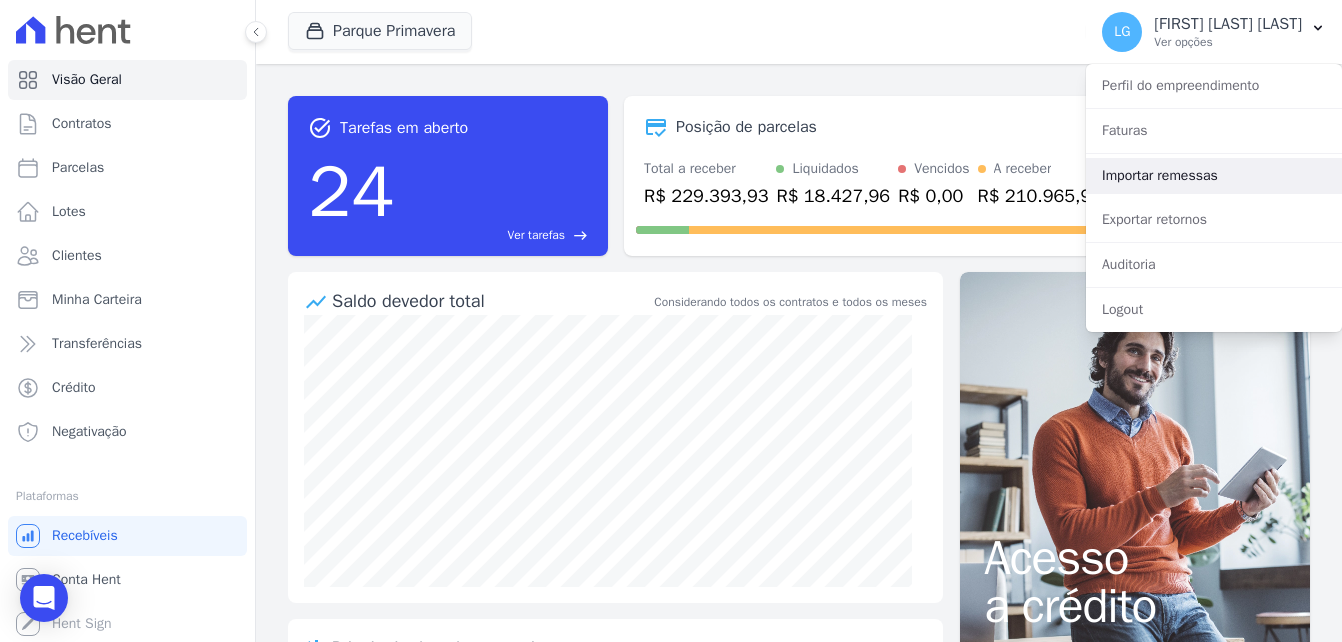 click on "Importar remessas" at bounding box center (1214, 176) 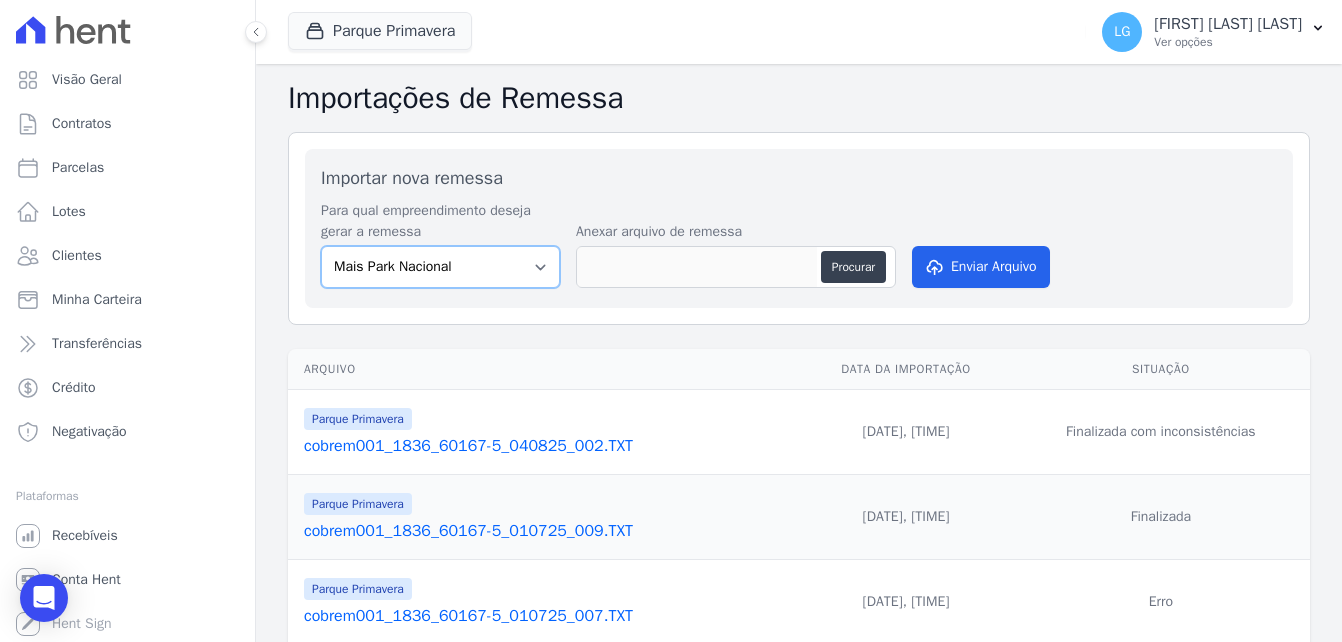 click on "Mais Park Nacional
Mais Park Pampulha
Mugango - Viva Iguaçu
Parque Primavera
RESIDENCIAL CHACARAS BOM JESUS
RESIDENCIAL VIVA IGUACU II
UP Nova Iguaçu
Viva Mais - Zona Sul l
Viva Mais - Zona Sul ll" at bounding box center (440, 267) 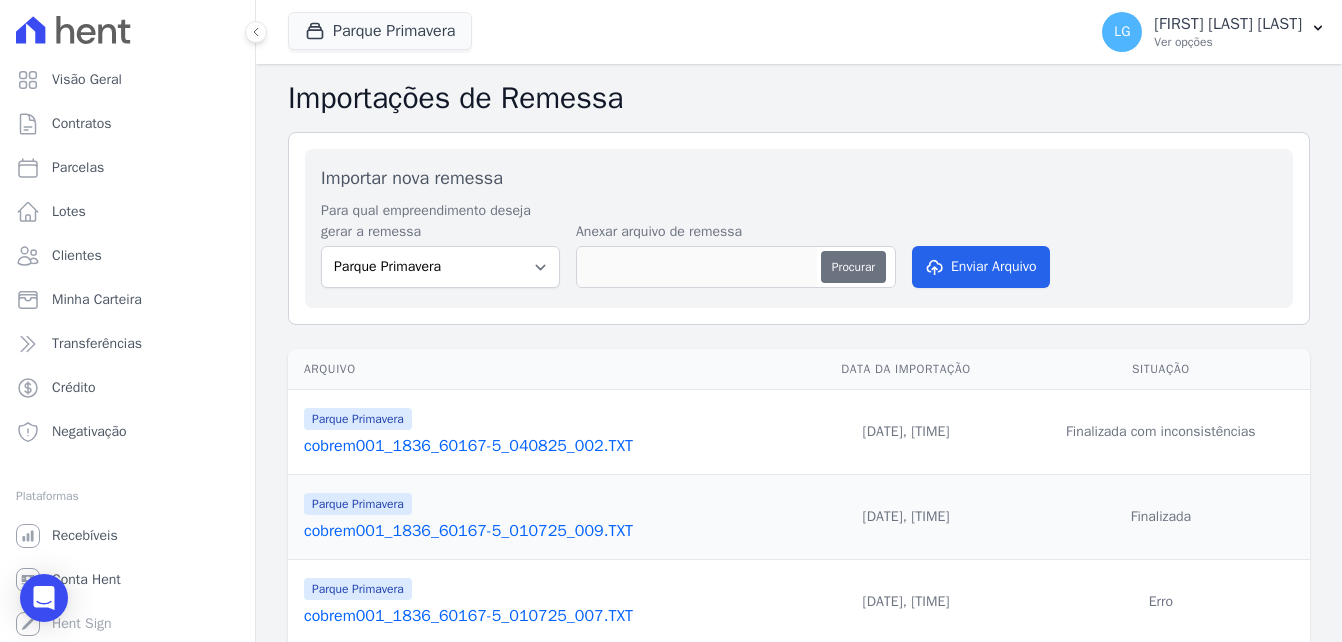 click on "Procurar" at bounding box center [853, 267] 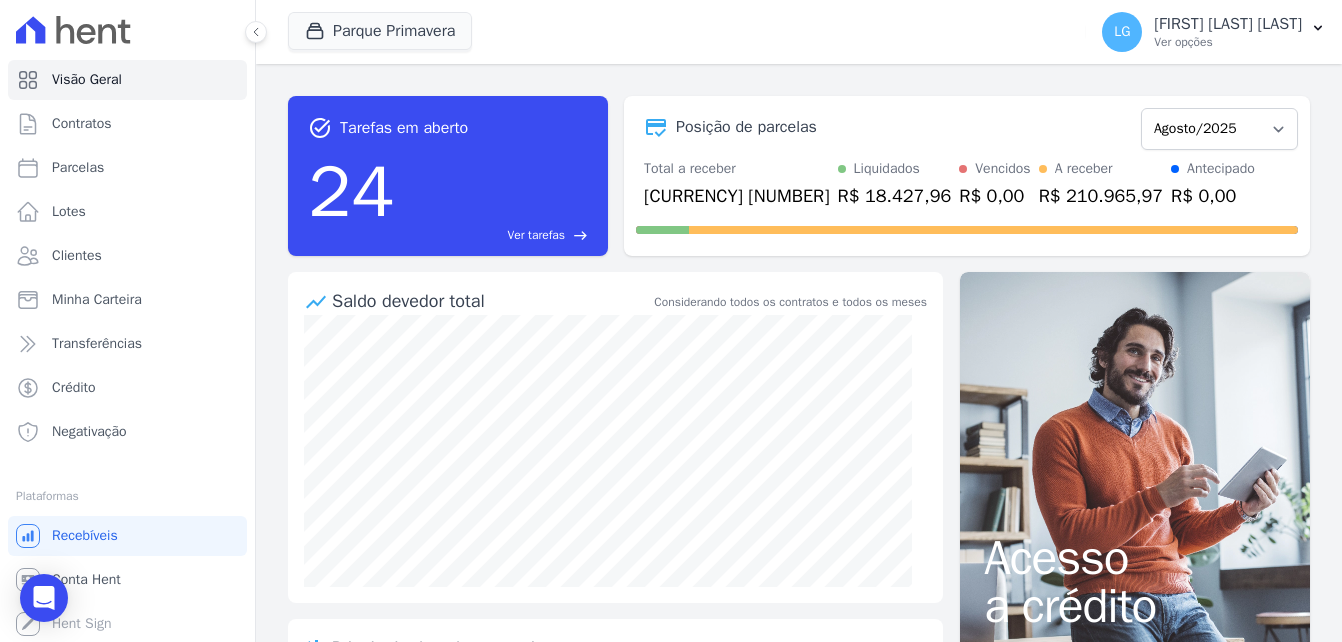 scroll, scrollTop: 0, scrollLeft: 0, axis: both 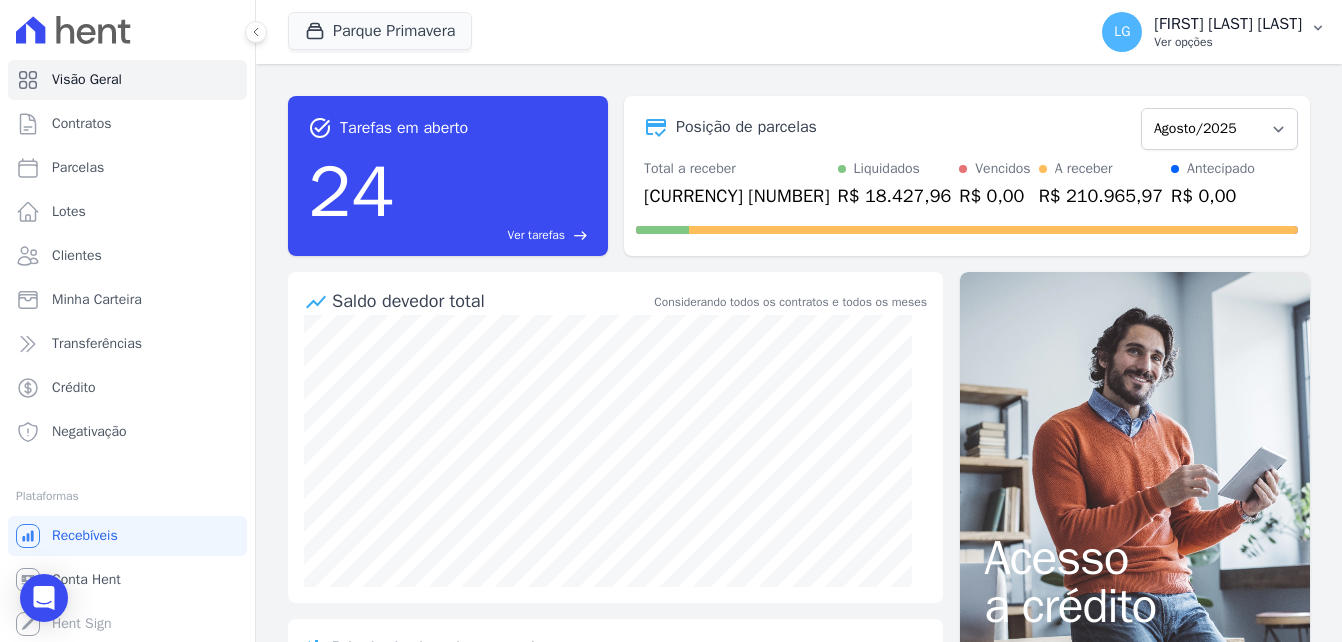 click on "[FIRST]  [LAST] [LAST]" at bounding box center [1228, 24] 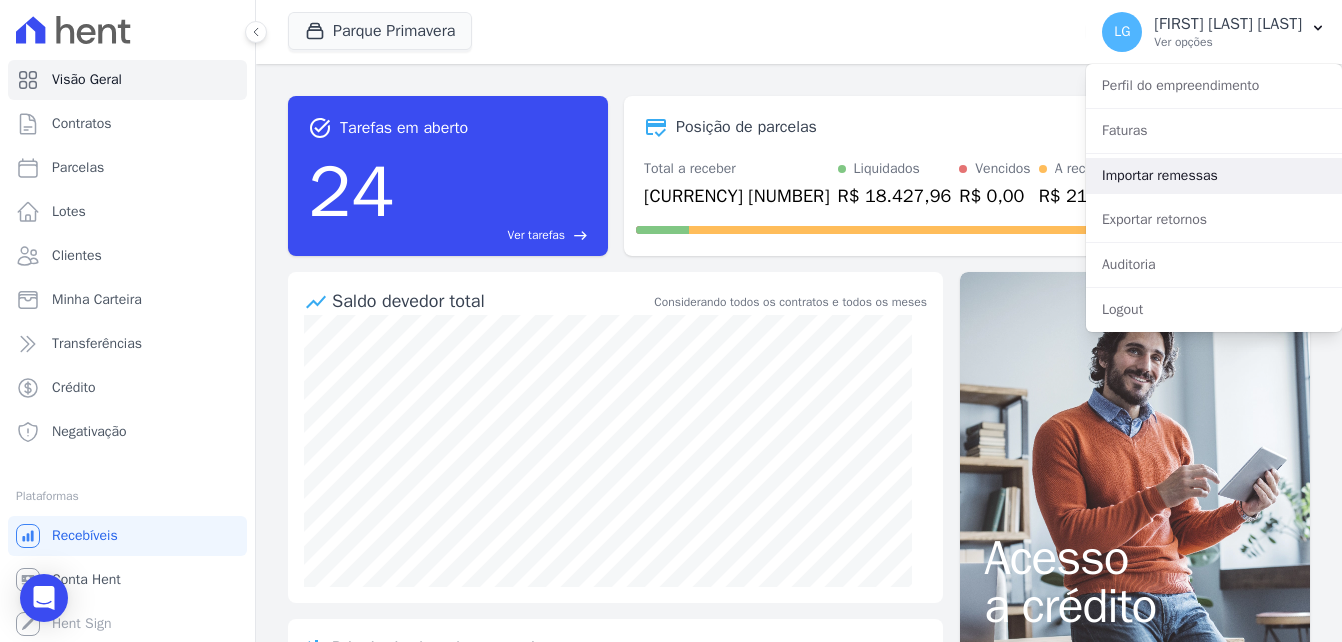 click on "Importar remessas" at bounding box center (1214, 176) 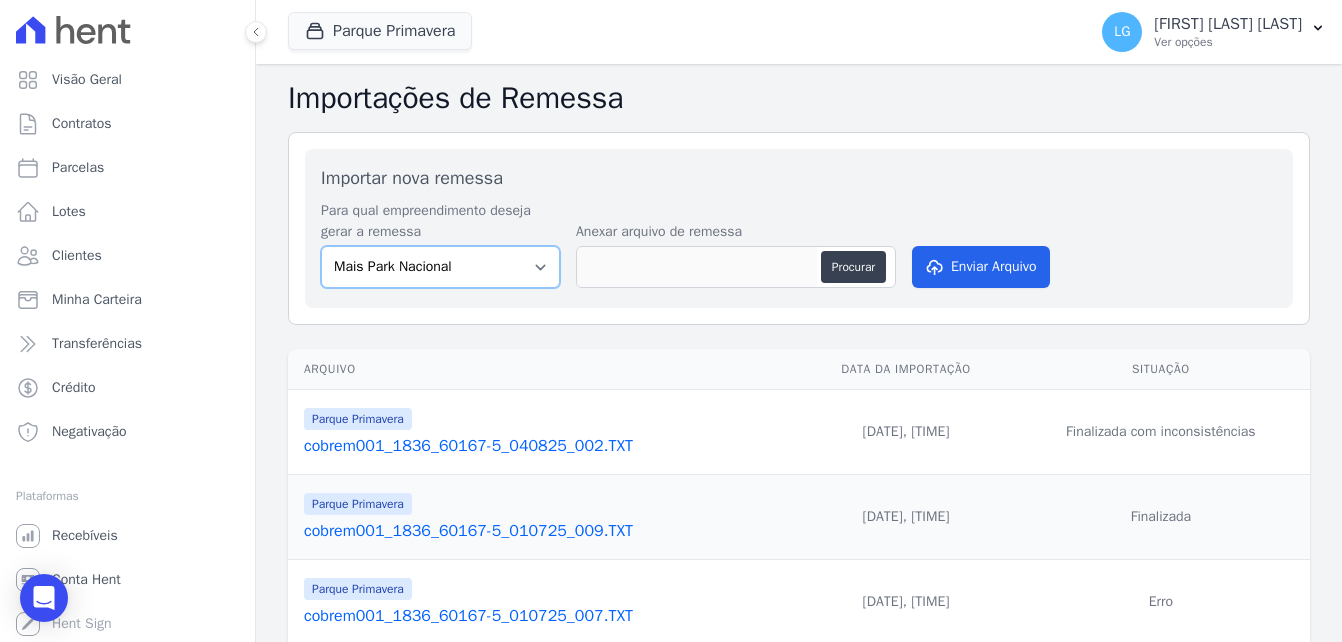 click on "Mais Park Nacional
Mais Park Pampulha
Mugango - Viva Iguaçu
Parque Primavera
RESIDENCIAL CHACARAS BOM JESUS
RESIDENCIAL VIVA IGUACU II
UP Nova Iguaçu
Viva Mais - Zona Sul l
Viva Mais - Zona Sul ll" at bounding box center (440, 267) 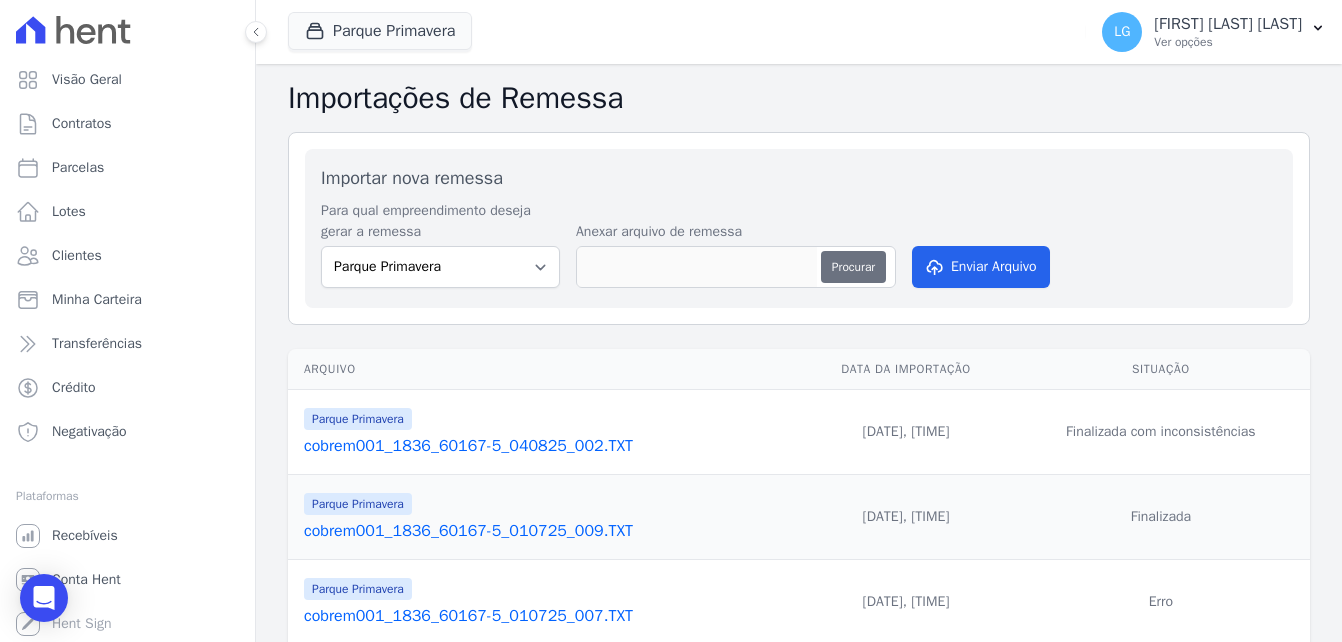 click on "Procurar" at bounding box center [853, 267] 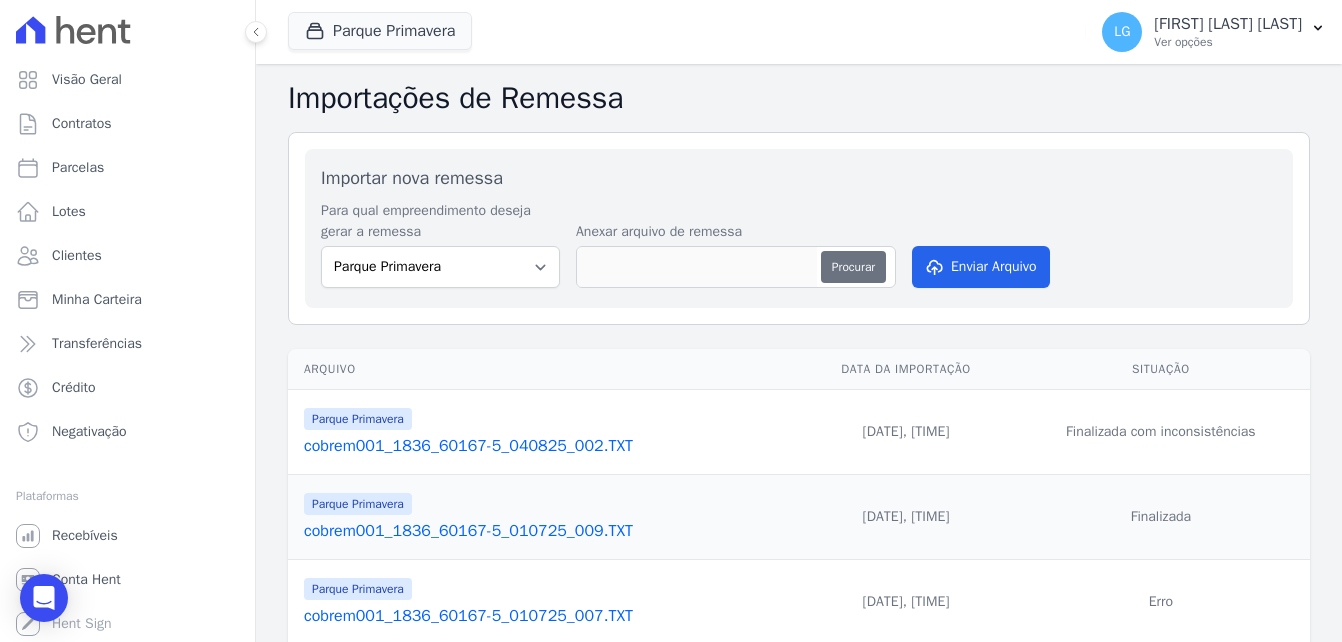 type on "cobrem001_1836_60167-5_050825_004.TXT" 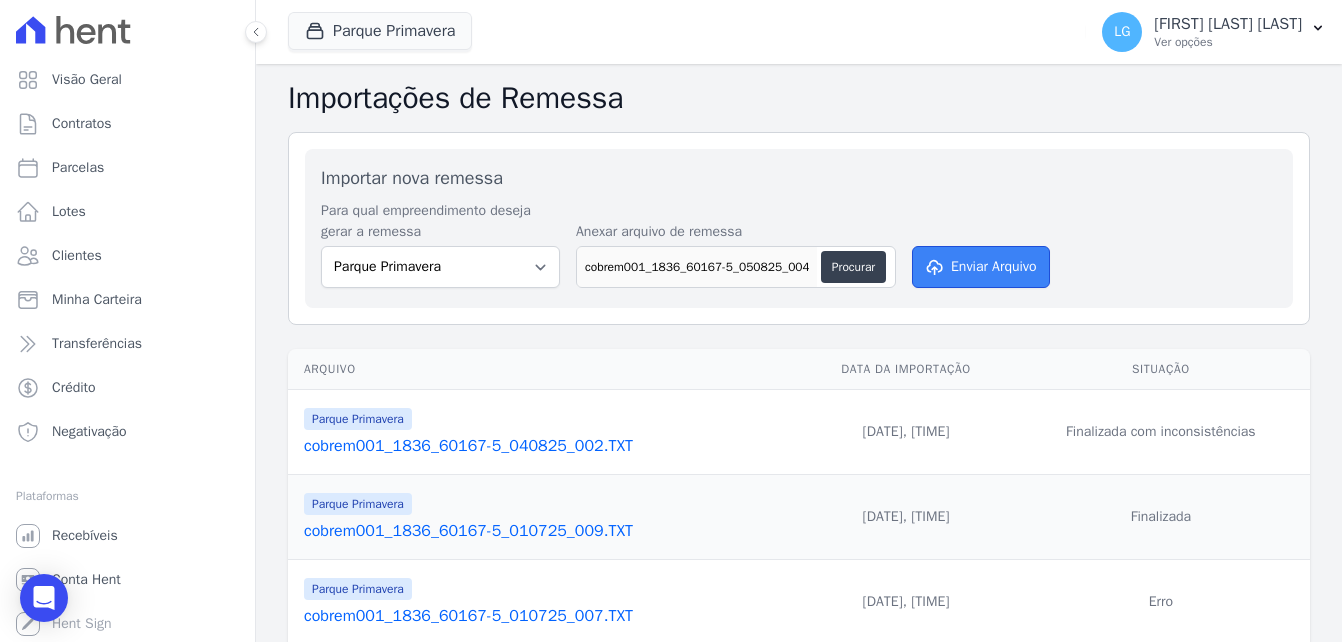 click on "Enviar Arquivo" at bounding box center (981, 267) 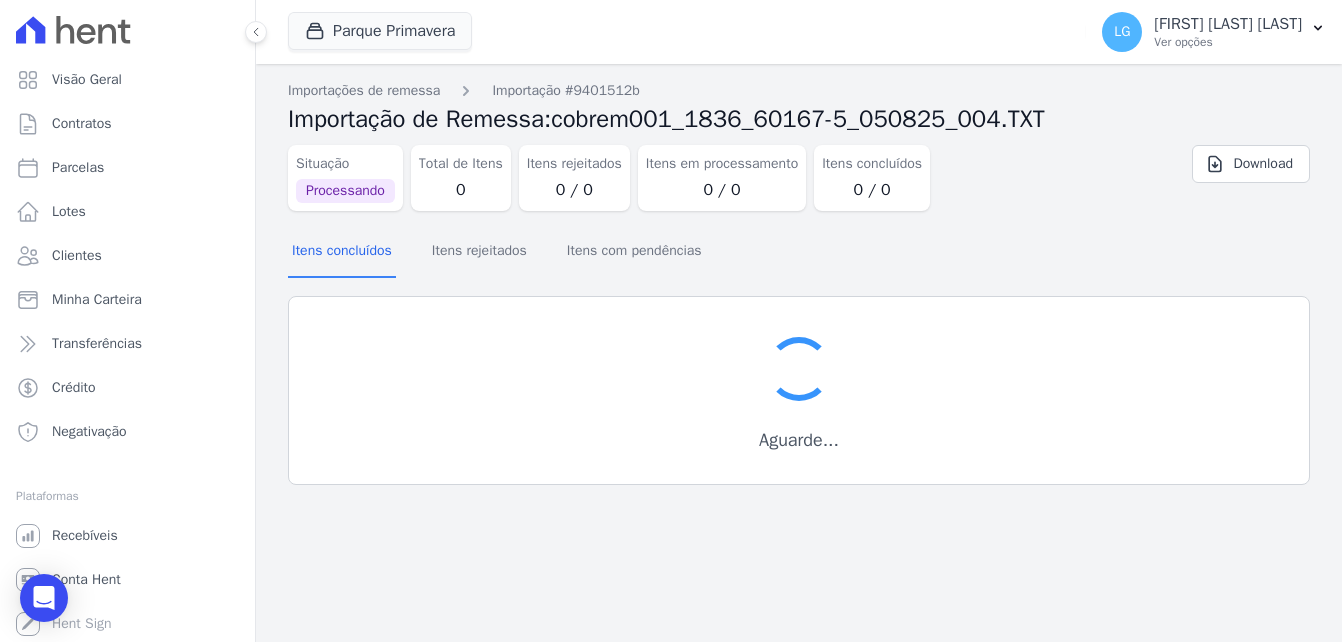 scroll, scrollTop: 0, scrollLeft: 0, axis: both 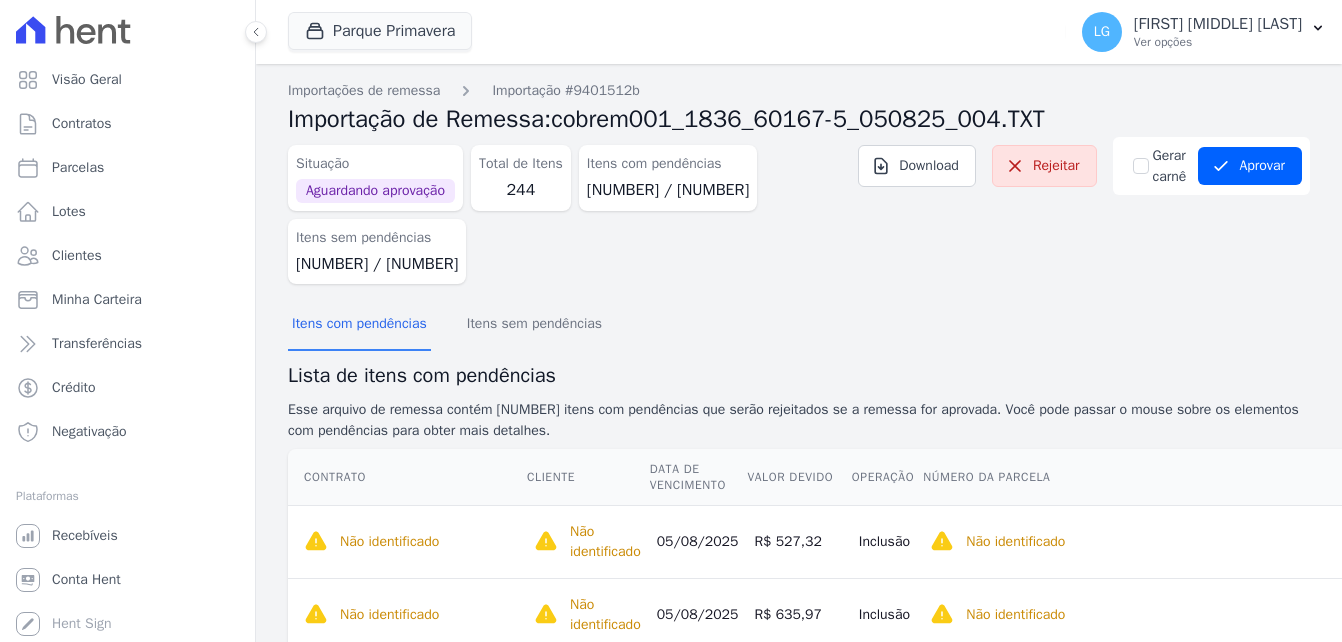 click on "Itens com pendências
Itens sem pendências
Lista de itens com pendências
Esse arquivo de remessa contém 244 itens com pendências que serão rejeitados se a remessa for aprovada. Você pode passar o mouse sobre os elementos com pendências para obter mais detalhes.
Contrato
Cliente
Data de Vencimento
Valor devido
Operação
Número da Parcela
Regra de Cobrança" at bounding box center [799, 10130] 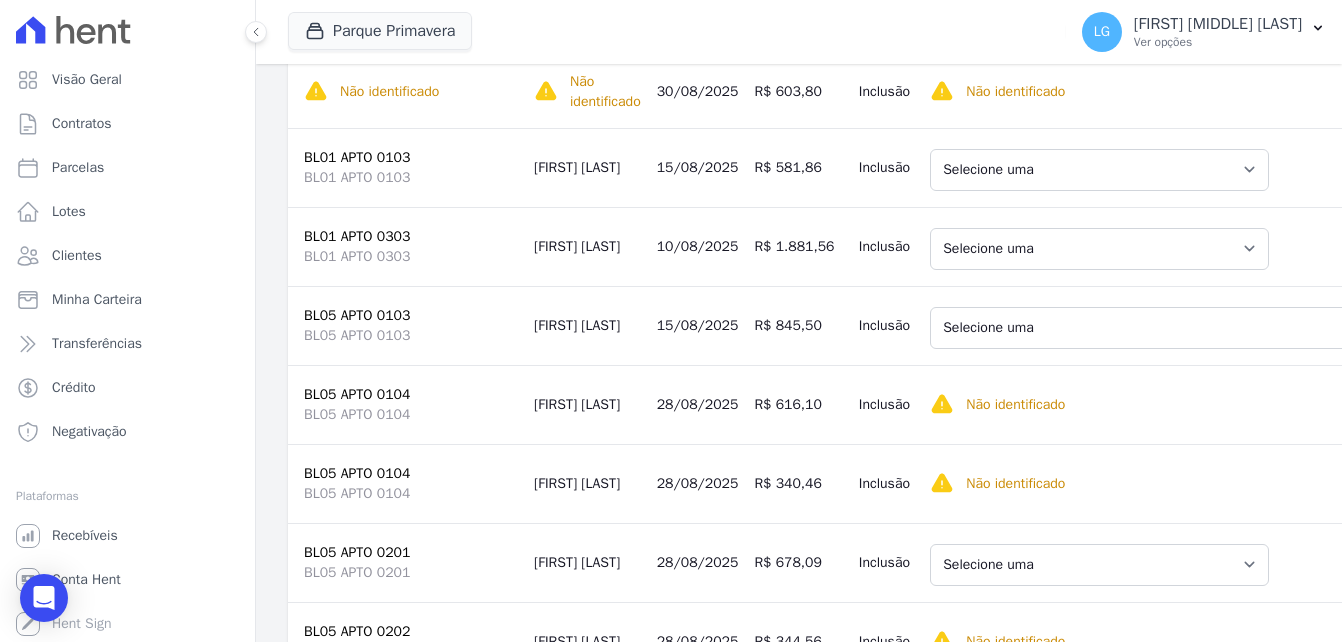 scroll, scrollTop: 2500, scrollLeft: 0, axis: vertical 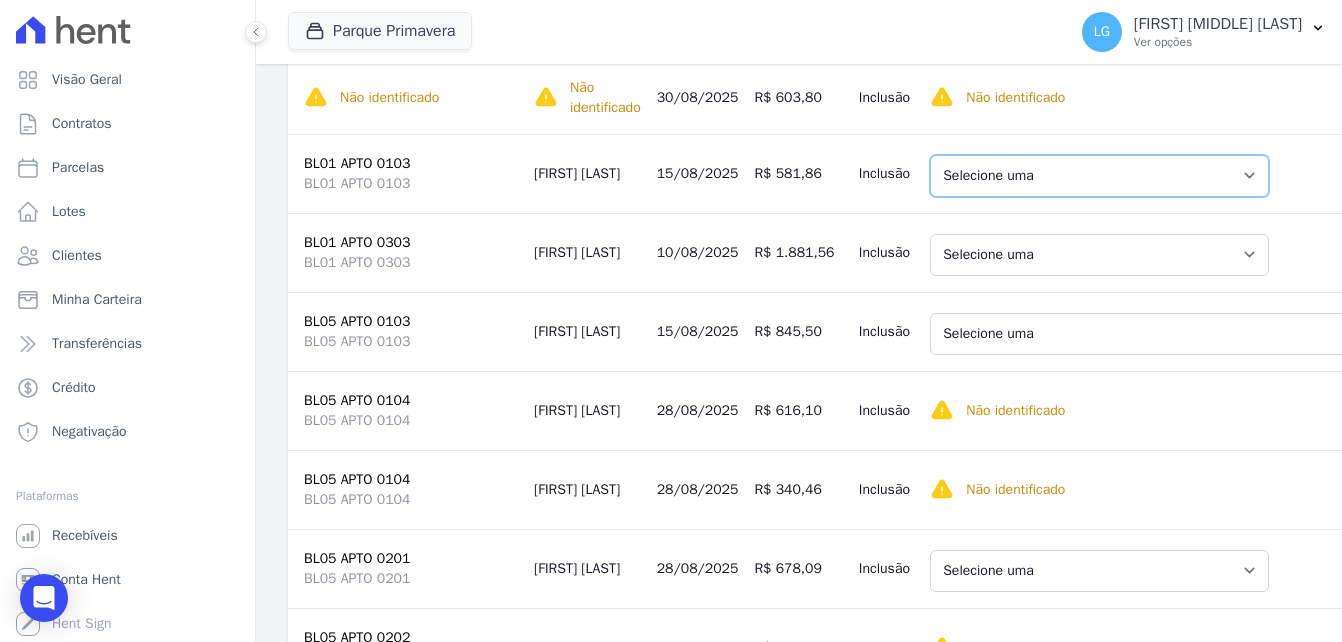 click on "Selecione uma
[NUMBER] - [DATE] - R$ [PRICE] - Agendado
[NUMBER] - [DATE] - R$ [PRICE] - Agendado
[NUMBER] - [DATE] - R$ [PRICE] - Agendado
[NUMBER] - [DATE] - R$ [PRICE] - Agendado
[NUMBER] - [DATE] - R$ [PRICE] - Agendado
[NUMBER] - [DATE] - R$ [PRICE] - Agendado
[NUMBER] - [DATE] - R$ [PRICE] - Agendado
[NUMBER] - [DATE] - R$ [PRICE] - Agendado
[NUMBER] - [DATE] - R$ [PRICE] - Agendado
[NUMBER] - [DATE] - R$ [PRICE] - Agendado
[NUMBER] - [DATE] - R$ [PRICE] - Agendado
[NUMBER] - [DATE] - R$ [PRICE] - Agendado
[NUMBER] - [DATE] - R$ [PRICE] - Agendado
[NUMBER] - [DATE] - R$ [PRICE] - Agendado
[NUMBER] - [DATE] - R$ [PRICE] - Agendado
[NUMBER] - [DATE] - R$ [PRICE] - Agendado
[NUMBER] - [DATE] - R$ [PRICE] - Agendado
[NUMBER] - [DATE] - R$ [PRICE] - Agendado
[NUMBER] - [DATE] - R$ [PRICE] - Agendado
[NUMBER] - [DATE] - R$ [PRICE] - Agendado
[NUMBER] - [DATE] - R$ [PRICE] - Agendado
[NUMBER] - [DATE] - R$ [PRICE] - Agendado
[NUMBER] - [DATE] - R$ [PRICE] - Agendado
[NUMBER] - [DATE] - R$ [PRICE] - Agendado
[NUMBER] - [DATE] - R$ [PRICE] - Agendado
[NUMBER] - [DATE] - R$ [PRICE] - Agendado
[NUMBER] - [DATE] - R$ [PRICE] - Agendado
[NUMBER] - [DATE] - R$ [PRICE] - Agendado
[NUMBER] - [DATE] - R$ [PRICE] - Agendado" at bounding box center [1099, 176] 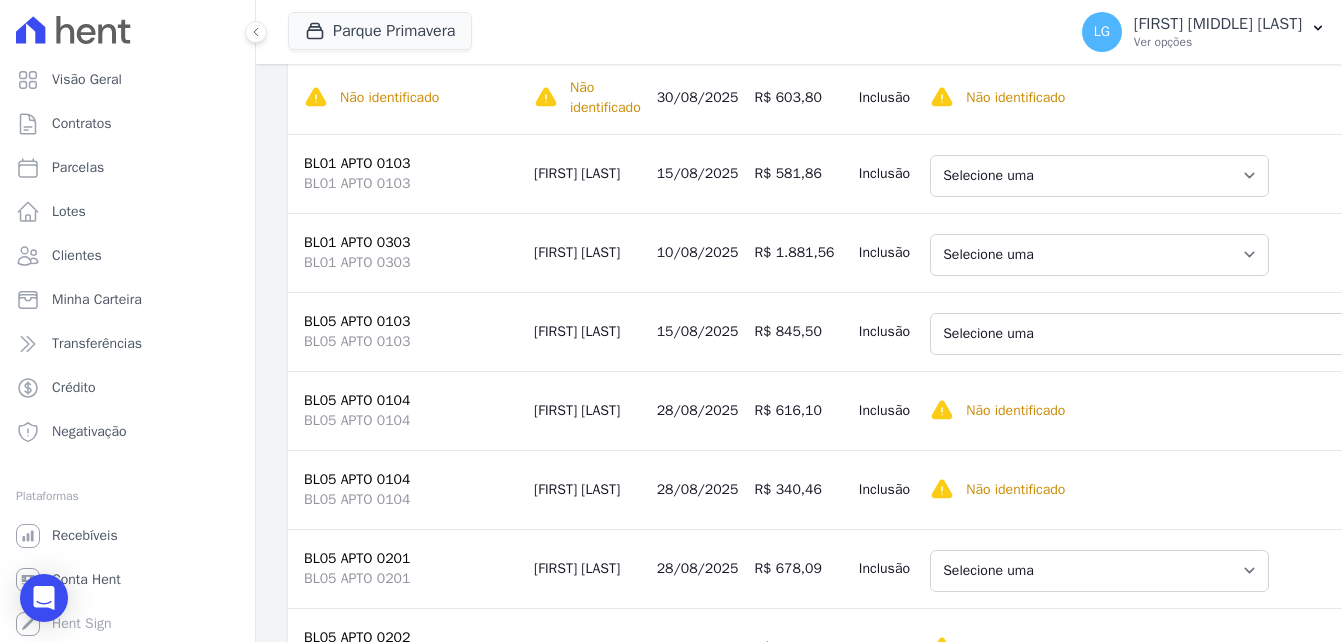 click on "Selecione uma
[NUMBER] - [DATE] - R$ [PRICE] - Agendado
[NUMBER] - [DATE] - R$ [PRICE] - Agendado
[NUMBER] - [DATE] - R$ [PRICE] - Agendado
[NUMBER] - [DATE] - R$ [PRICE] - Agendado
[NUMBER] - [DATE] - R$ [PRICE] - Agendado
[NUMBER] - [DATE] - R$ [PRICE] - Agendado
[NUMBER] - [DATE] - R$ [PRICE] - Agendado
[NUMBER] - [DATE] - R$ [PRICE] - Agendado
[NUMBER] - [DATE] - R$ [PRICE] - Agendado
[NUMBER] - [DATE] - R$ [PRICE] - Agendado
[NUMBER] - [DATE] - R$ [PRICE] - Agendado
[NUMBER] - [DATE] - R$ [PRICE] - Agendado
[NUMBER] - [DATE] - R$ [PRICE] - Agendado
[NUMBER] - [DATE] - R$ [PRICE] - Agendado
[NUMBER] - [DATE] - R$ [PRICE] - Agendado
[NUMBER] - [DATE] - R$ [PRICE] - Agendado
[NUMBER] - [DATE] - R$ [PRICE] - Agendado
[NUMBER] - [DATE] - R$ [PRICE] - Agendado
[NUMBER] - [DATE] - R$ [PRICE] - Agendado
[NUMBER] - [DATE] - R$ [PRICE] - Agendado
[NUMBER] - [DATE] - R$ [PRICE] - Agendado
[NUMBER] - [DATE] - R$ [PRICE] - Agendado
[NUMBER] - [DATE] - R$ [PRICE] - Agendado
[NUMBER] - [DATE] - R$ [PRICE] - Agendado
[NUMBER] - [DATE] - R$ [PRICE] - Agendado
[NUMBER] - [DATE] - R$ [PRICE] - Agendado
[NUMBER] - [DATE] - R$ [PRICE] - Agendado
[NUMBER] - [DATE] - R$ [PRICE] - Agendado
[NUMBER] - [DATE] - R$ [PRICE] - Agendado" at bounding box center [1157, 173] 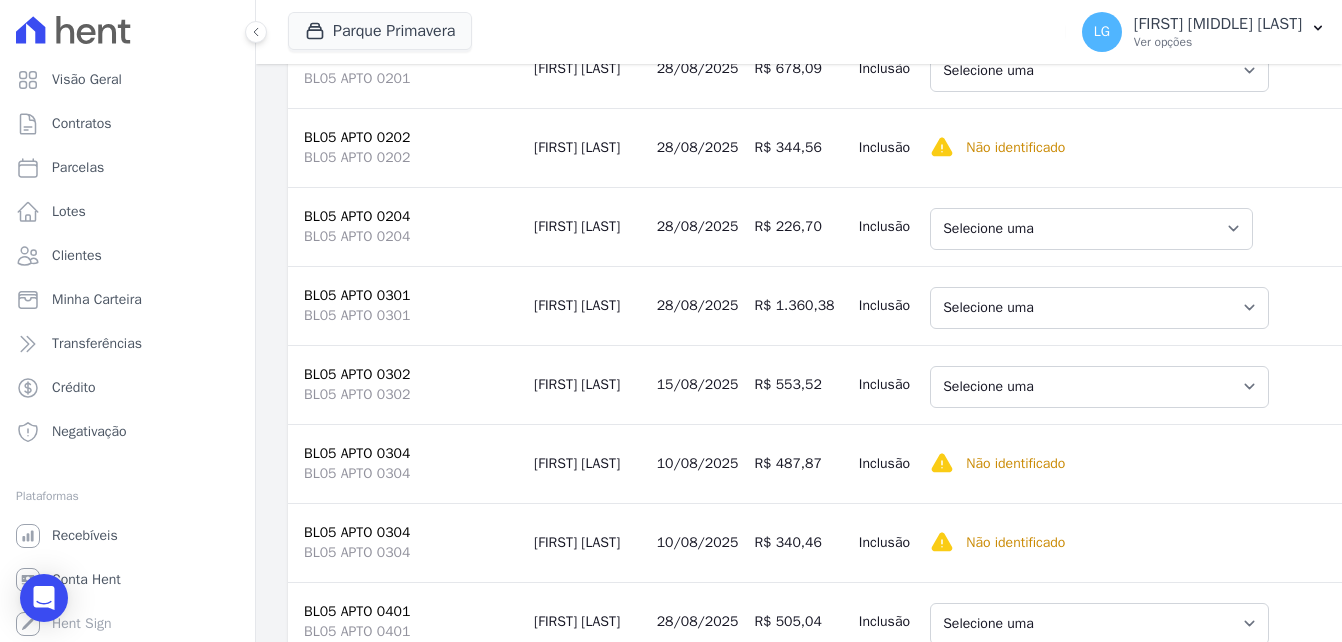scroll, scrollTop: 2500, scrollLeft: 0, axis: vertical 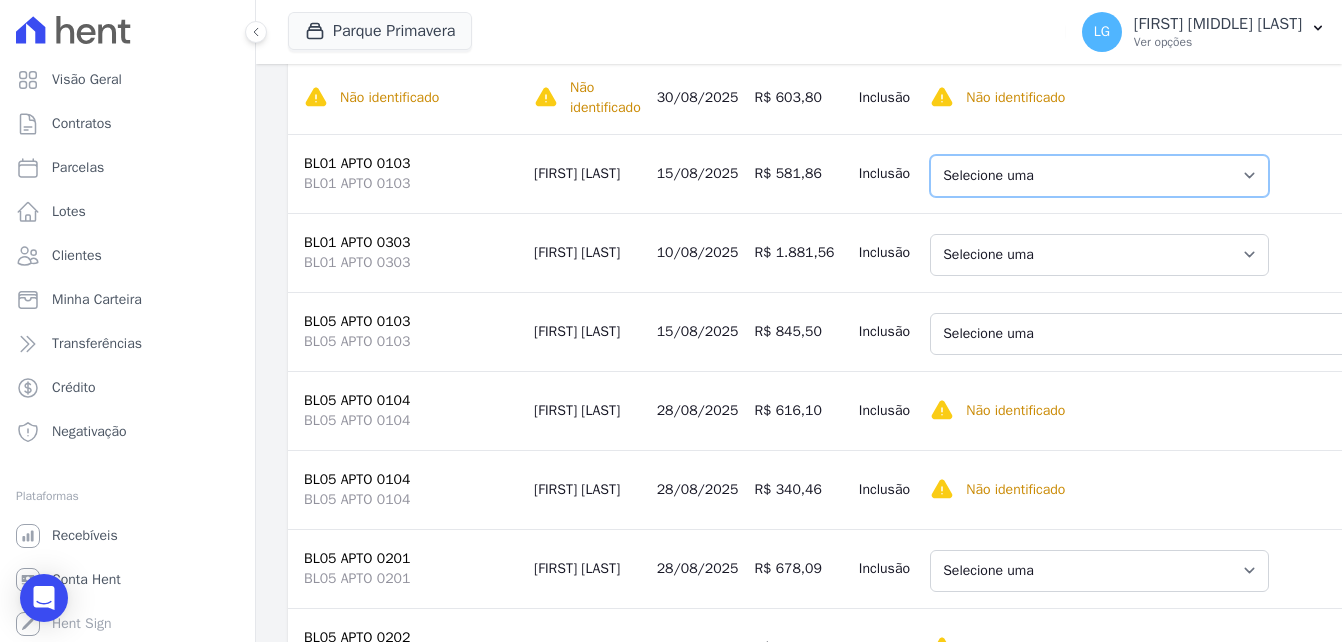 click on "Selecione uma
[NUMBER] - [DATE] - R$ [PRICE] - Agendado
[NUMBER] - [DATE] - R$ [PRICE] - Agendado
[NUMBER] - [DATE] - R$ [PRICE] - Agendado
[NUMBER] - [DATE] - R$ [PRICE] - Agendado
[NUMBER] - [DATE] - R$ [PRICE] - Agendado
[NUMBER] - [DATE] - R$ [PRICE] - Agendado
[NUMBER] - [DATE] - R$ [PRICE] - Agendado
[NUMBER] - [DATE] - R$ [PRICE] - Agendado
[NUMBER] - [DATE] - R$ [PRICE] - Agendado
[NUMBER] - [DATE] - R$ [PRICE] - Agendado
[NUMBER] - [DATE] - R$ [PRICE] - Agendado
[NUMBER] - [DATE] - R$ [PRICE] - Agendado
[NUMBER] - [DATE] - R$ [PRICE] - Agendado
[NUMBER] - [DATE] - R$ [PRICE] - Agendado
[NUMBER] - [DATE] - R$ [PRICE] - Agendado
[NUMBER] - [DATE] - R$ [PRICE] - Agendado
[NUMBER] - [DATE] - R$ [PRICE] - Agendado
[NUMBER] - [DATE] - R$ [PRICE] - Agendado
[NUMBER] - [DATE] - R$ [PRICE] - Agendado
[NUMBER] - [DATE] - R$ [PRICE] - Agendado
[NUMBER] - [DATE] - R$ [PRICE] - Agendado
[NUMBER] - [DATE] - R$ [PRICE] - Agendado
[NUMBER] - [DATE] - R$ [PRICE] - Agendado
[NUMBER] - [DATE] - R$ [PRICE] - Agendado
[NUMBER] - [DATE] - R$ [PRICE] - Agendado
[NUMBER] - [DATE] - R$ [PRICE] - Agendado
[NUMBER] - [DATE] - R$ [PRICE] - Agendado
[NUMBER] - [DATE] - R$ [PRICE] - Agendado
[NUMBER] - [DATE] - R$ [PRICE] - Agendado" at bounding box center (1099, 176) 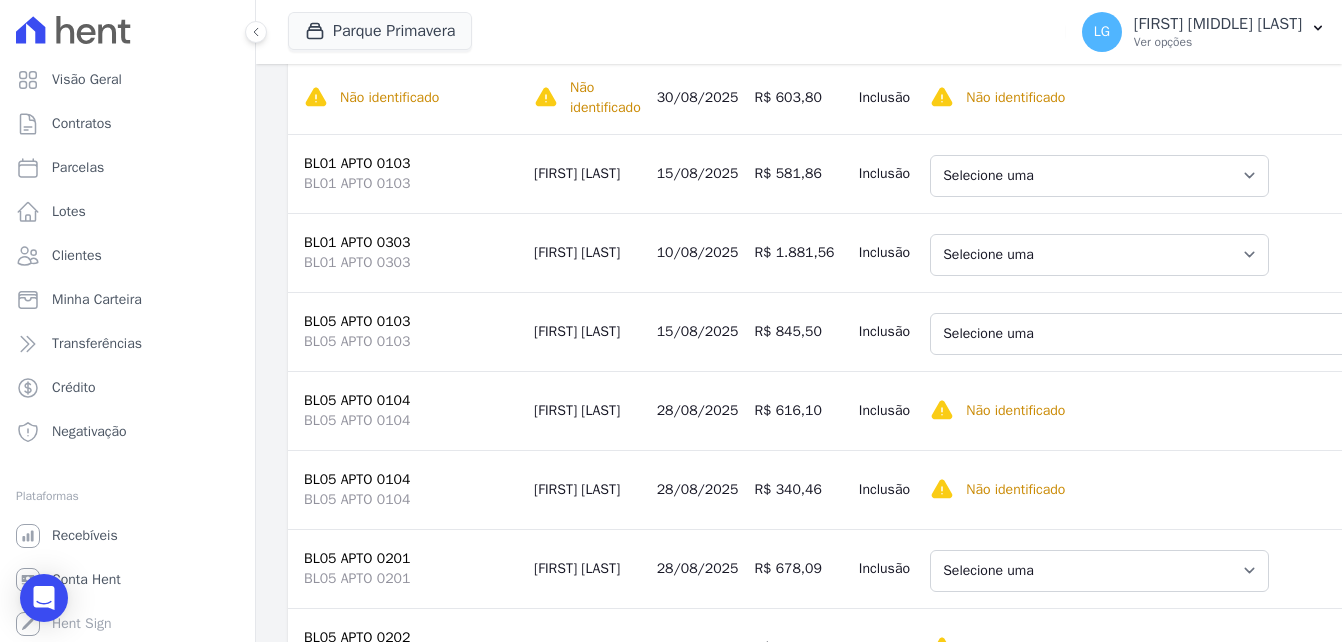 click on "BL01 APTO 0103
BL01 APTO 0103" at bounding box center [407, 173] 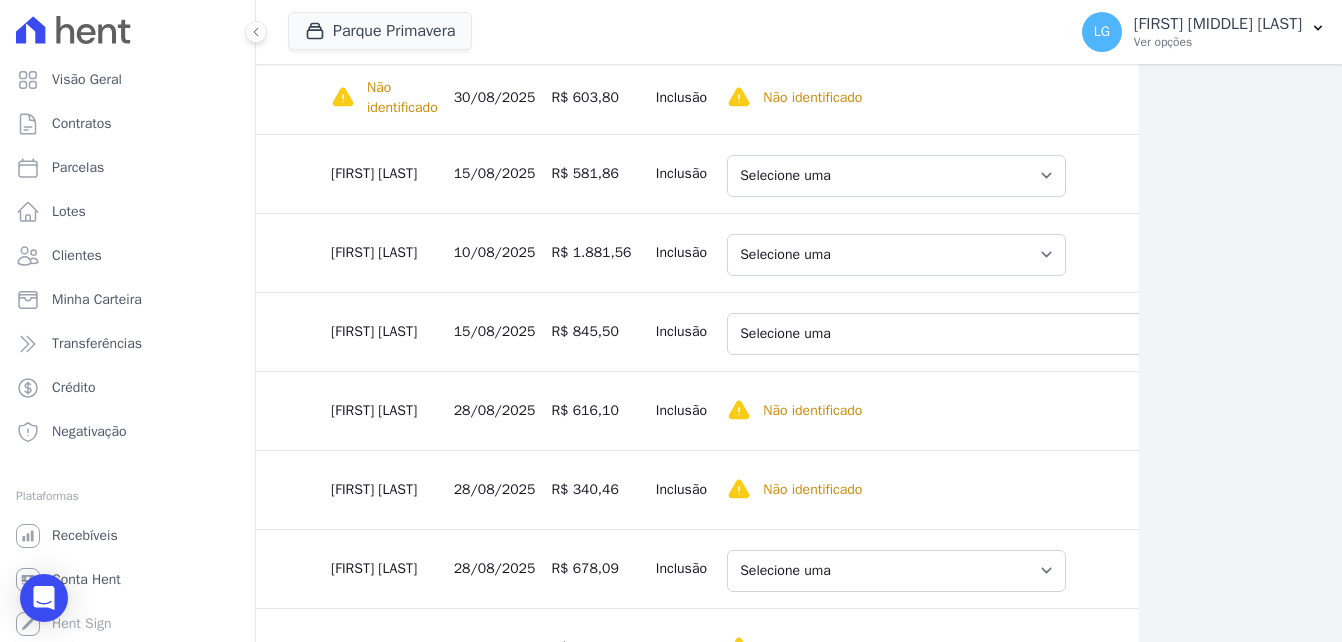 scroll, scrollTop: 2500, scrollLeft: 202, axis: both 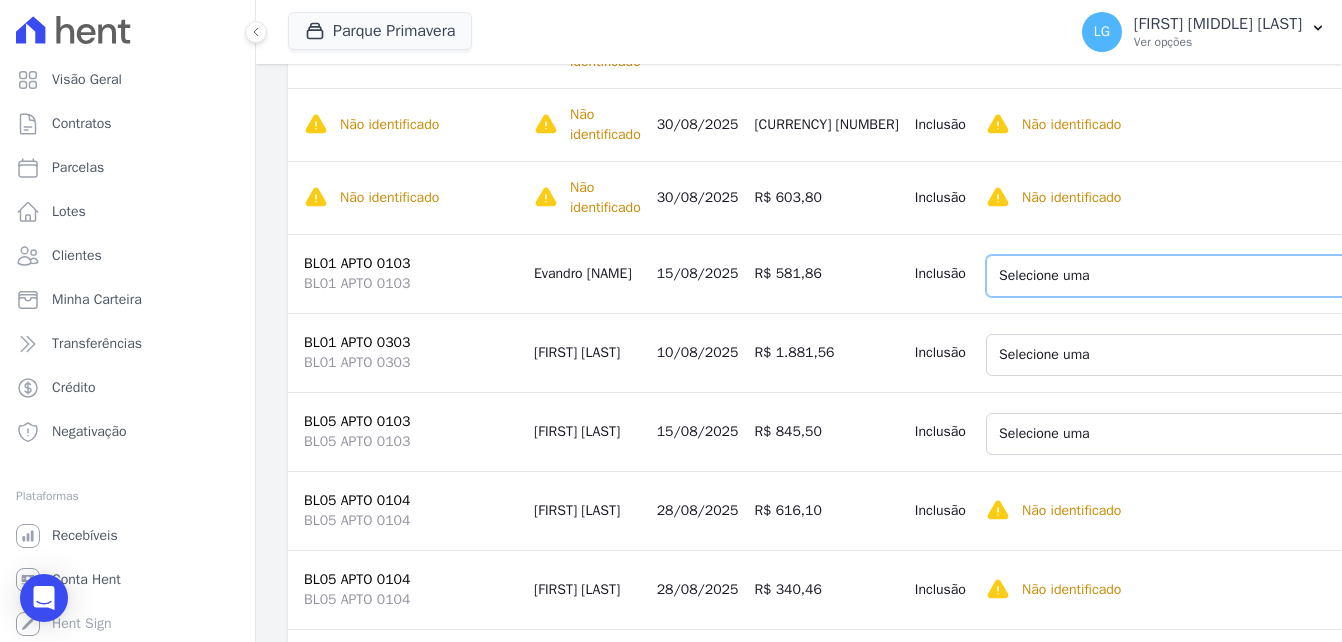 click on "Selecione uma
[NUMBER] - [DATE] - R$ [PRICE] - Agendado
[NUMBER] - [DATE] - R$ [PRICE] - Agendado
[NUMBER] - [DATE] - R$ [PRICE] - Agendado
[NUMBER] - [DATE] - R$ [PRICE] - Agendado
[NUMBER] - [DATE] - R$ [PRICE] - Agendado
[NUMBER] - [DATE] - R$ [PRICE] - Agendado
[NUMBER] - [DATE] - R$ [PRICE] - Agendado
[NUMBER] - [DATE] - R$ [PRICE] - Agendado
[NUMBER] - [DATE] - R$ [PRICE] - Agendado
[NUMBER] - [DATE] - R$ [PRICE] - Agendado
[NUMBER] - [DATE] - R$ [PRICE] - Agendado
[NUMBER] - [DATE] - R$ [PRICE] - Agendado
[NUMBER] - [DATE] - R$ [PRICE] - Agendado
[NUMBER] - [DATE] - R$ [PRICE] - Agendado
[NUMBER] - [DATE] - R$ [PRICE] - Agendado
[NUMBER] - [DATE] - R$ [PRICE] - Agendado
[NUMBER] - [DATE] - R$ [PRICE] - Agendado
[NUMBER] - [DATE] - R$ [PRICE] - Agendado
[NUMBER] - [DATE] - R$ [PRICE] - Agendado
[NUMBER] - [DATE] - R$ [PRICE] - Agendado
[NUMBER] - [DATE] - R$ [PRICE] - Agendado
[NUMBER] - [DATE] - R$ [PRICE] - Agendado
[NUMBER] - [DATE] - R$ [PRICE] - Agendado
[NUMBER] - [DATE] - R$ [PRICE] - Agendado" at bounding box center (1184, 276) 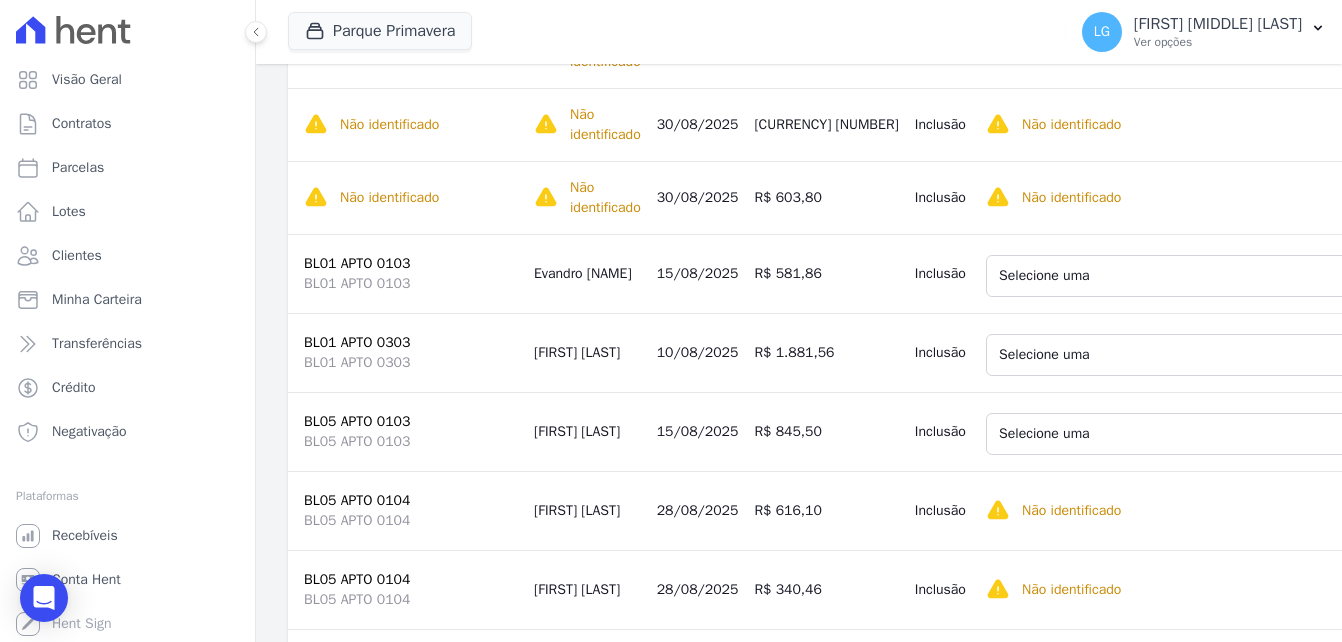 click on "Selecione uma
[NUMBER] - [DATE] - R$ [PRICE] - Agendado
[NUMBER] - [DATE] - R$ [PRICE] - Agendado
[NUMBER] - [DATE] - R$ [PRICE] - Agendado
[NUMBER] - [DATE] - R$ [PRICE] - Agendado
[NUMBER] - [DATE] - R$ [PRICE] - Agendado
[NUMBER] - [DATE] - R$ [PRICE] - Agendado
[NUMBER] - [DATE] - R$ [PRICE] - Agendado
[NUMBER] - [DATE] - R$ [PRICE] - Agendado
[NUMBER] - [DATE] - R$ [PRICE] - Agendado
[NUMBER] - [DATE] - R$ [PRICE] - Agendado
[NUMBER] - [DATE] - R$ [PRICE] - Agendado
[NUMBER] - [DATE] - R$ [PRICE] - Agendado
[NUMBER] - [DATE] - R$ [PRICE] - Agendado
[NUMBER] - [DATE] - R$ [PRICE] - Agendado
[NUMBER] - [DATE] - R$ [PRICE] - Agendado
[NUMBER] - [DATE] - R$ [PRICE] - Agendado
[NUMBER] - [DATE] - R$ [PRICE] - Agendado
[NUMBER] - [DATE] - R$ [PRICE] - Agendado
[NUMBER] - [DATE] - R$ [PRICE] - Agendado
[NUMBER] - [DATE] - R$ [PRICE] - Agendado
[NUMBER] - [DATE] - R$ [PRICE] - Agendado
[NUMBER] - [DATE] - R$ [PRICE] - Agendado
[NUMBER] - [DATE] - R$ [PRICE] - Agendado
[NUMBER] - [DATE] - R$ [PRICE] - Agendado" at bounding box center (1213, 273) 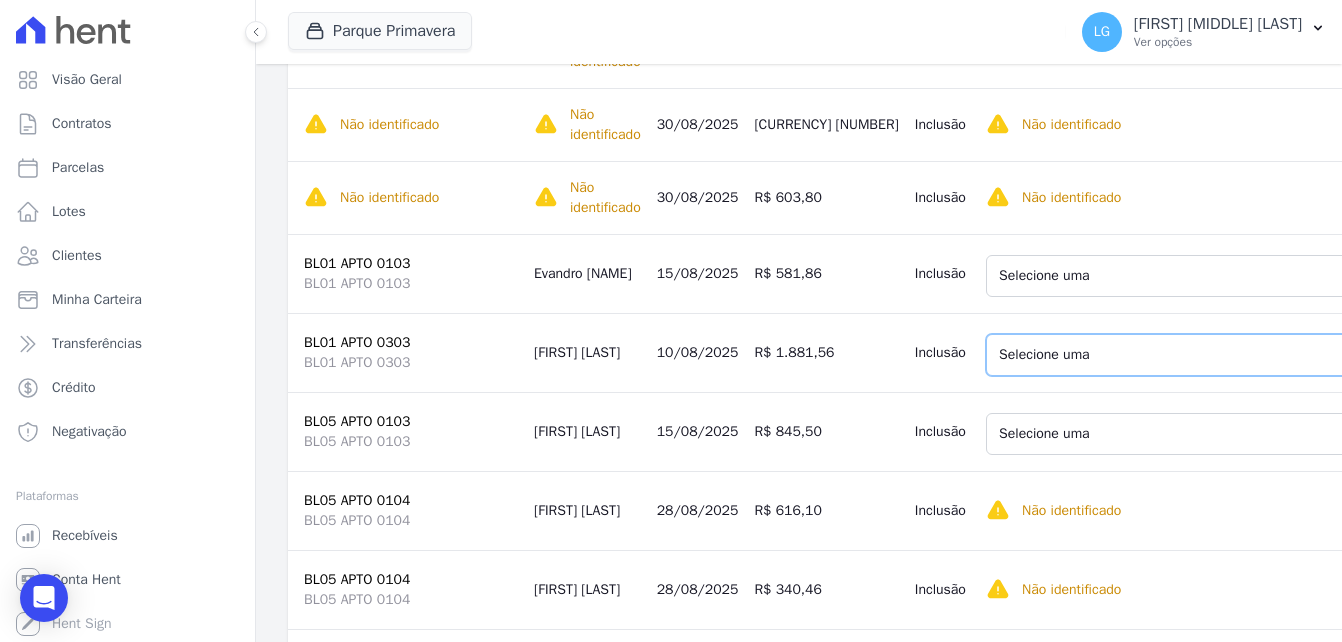 click on "Selecione uma
1 - 10/03/2025 - R$ 1.815,45 - Agendado
7 - 10/09/2025 - R$ 1.881,56 - Agendado
8 - 10/10/2025 - R$ 1.881,56 - Agendado
9 - 10/11/2025 - R$ 1.881,56 - Agendado
10 - 10/12/2025 - R$ 1.881,56 - Agendado
11 - 10/01/2026 - R$ 1.881,56 - Agendado
12 - 10/02/2026 - R$ 1.881,56 - Agendado
13 - 10/03/2026 - R$ 1.881,56 - Agendado
14 - 10/04/2026 - R$ 1.881,56 - Agendado
15 - 10/05/2026 - R$ 1.881,56 - Agendado
16 - 10/06/2026 - R$ 1.881,56 - Agendado
17 - 10/07/2026 - R$ 1.881,56 - Agendado
18 - 10/08/2026 - R$ 1.881,56 - Agendado
19 - 10/09/2026 - R$ 1.881,56 - Agendado" at bounding box center [1184, 355] 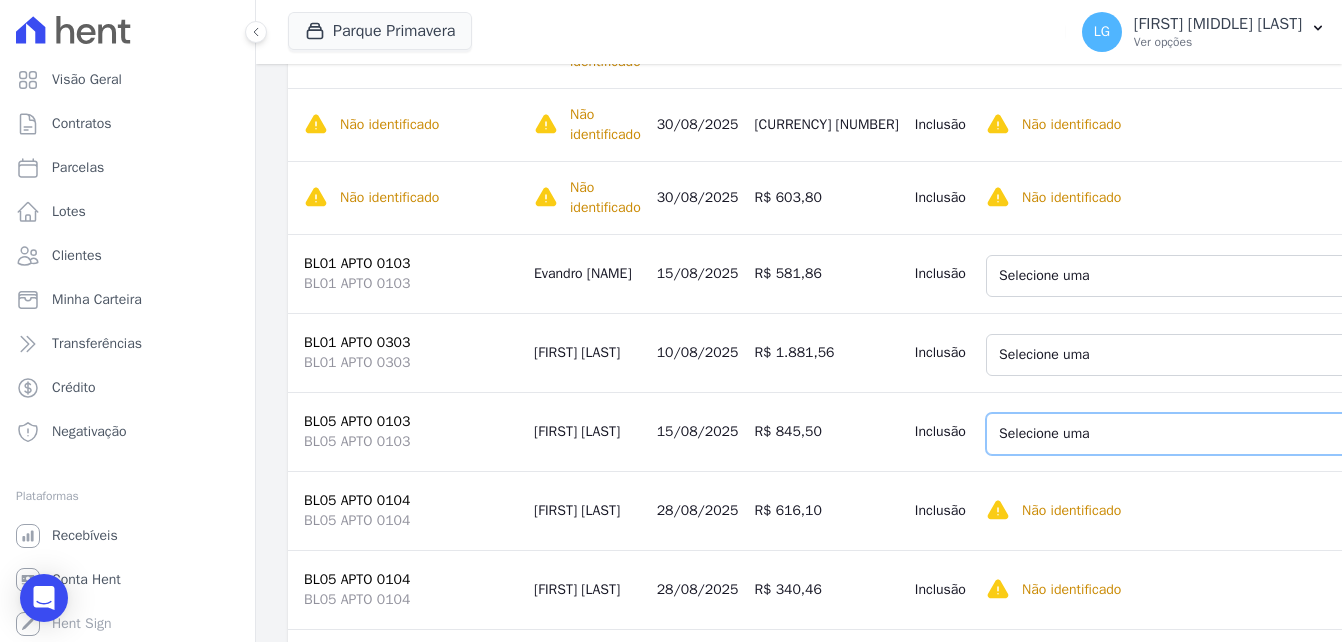 click on "Selecione uma
2 - 15/03/2025 - R$ 823,26 - Vencido (Cobrança Expirada)
8 - 15/09/2025 - R$ 845,50 - Agendado
9 - 15/10/2025 - R$ 845,50 - Agendado
10 - 15/11/2025 - R$ 845,50 - Agendado
11 - 15/12/2025 - R$ 845,50 - Agendado
12 - 15/01/2026 - R$ 845,50 - Agendado
13 - 15/02/2026 - R$ 845,50 - Agendado
14 - 15/03/2026 - R$ 845,50 - Agendado
15 - 15/04/2026 - R$ 845,50 - Agendado
16 - 15/05/2026 - R$ 845,50 - Agendado
17 - 15/06/2026 - R$ 845,50 - Agendado
18 - 15/07/2026 - R$ 845,50 - Agendado
19 - 15/08/2026 - R$ 845,50 - Agendado
20 - 15/09/2026 - R$ 845,50 - Agendado
21 - 15/10/2026 - R$ 845,50 - Agendado
22 - 15/11/2026 - R$ 845,50 - Agendado
23 - 15/12/2026 - R$ 845,50 - Agendado
24 - 15/01/2027 - R$ 845,50 - Agendado
25 - 15/02/2027 - R$ 845,50 - Agendado
26 - 15/03/2027 - R$ 845,50 - Agendado
27 - 15/04/2027 - R$ 845,50 - Agendado
28 - 15/05/2027 - R$ 845,50 - Agendado
29 - 15/06/2027 - R$ 845,50 - Agendado
30 - 15/07/2027 - R$ 845,50 - Agendado" at bounding box center [1204, 434] 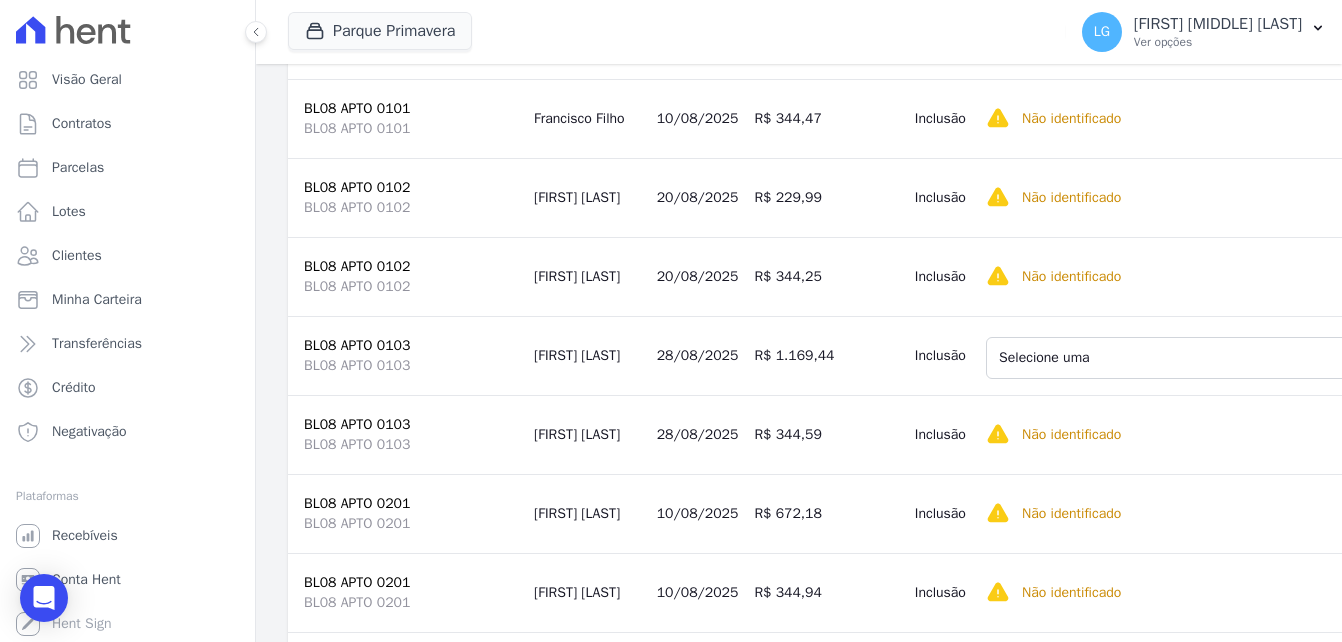 scroll, scrollTop: 7200, scrollLeft: 0, axis: vertical 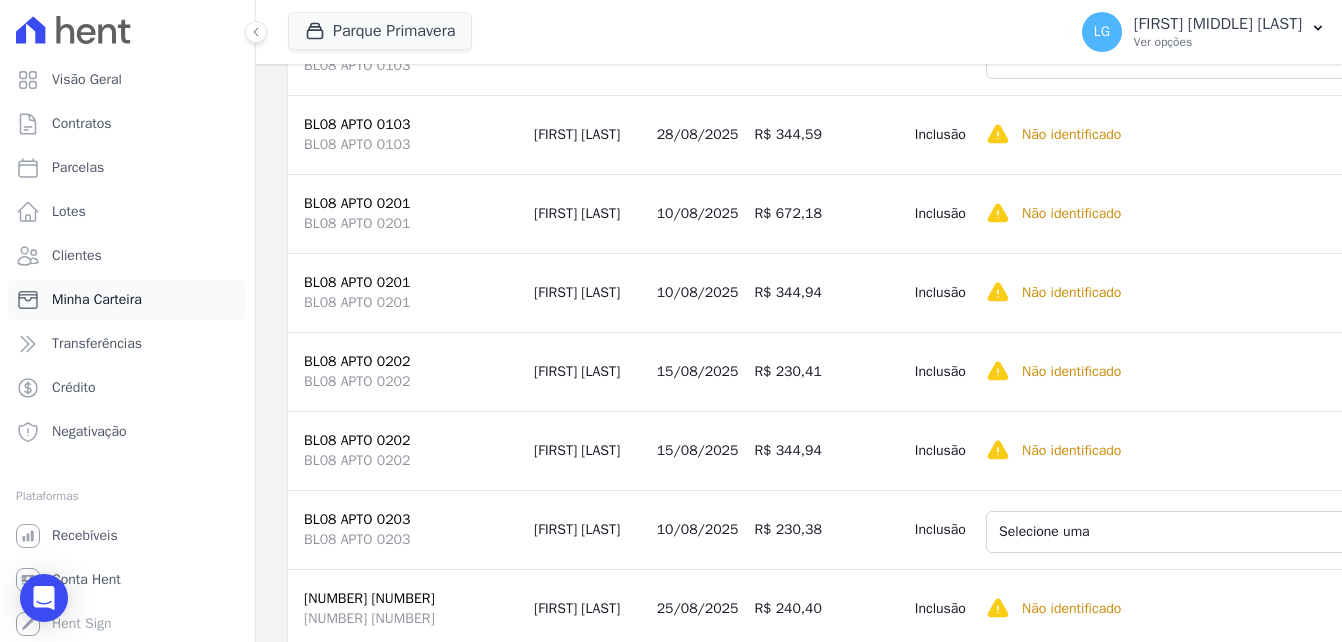 click on "Minha Carteira" at bounding box center [97, 300] 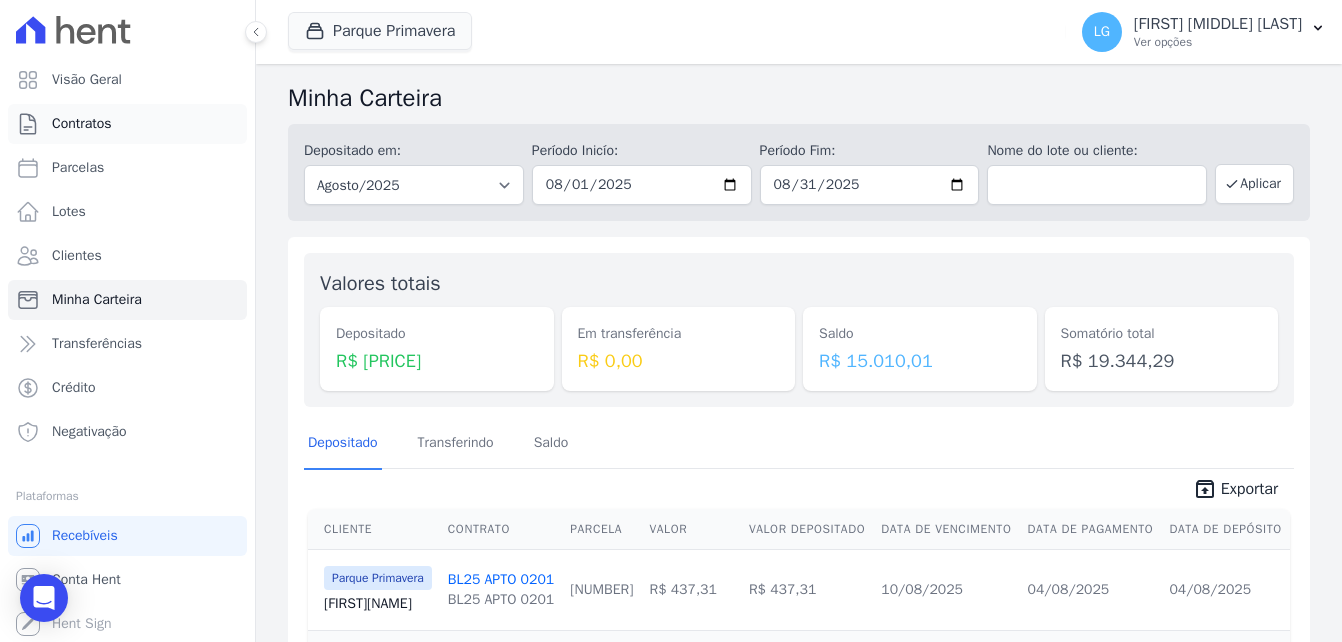 click on "Contratos" at bounding box center (82, 124) 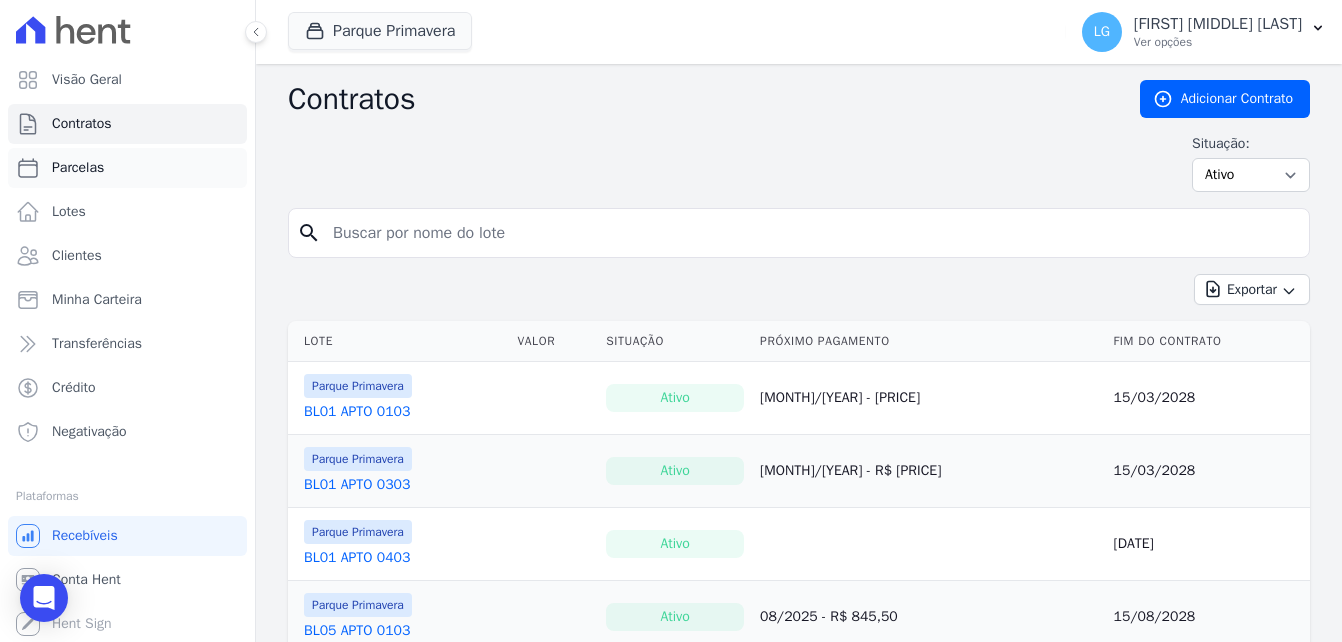 click on "Parcelas" at bounding box center (78, 168) 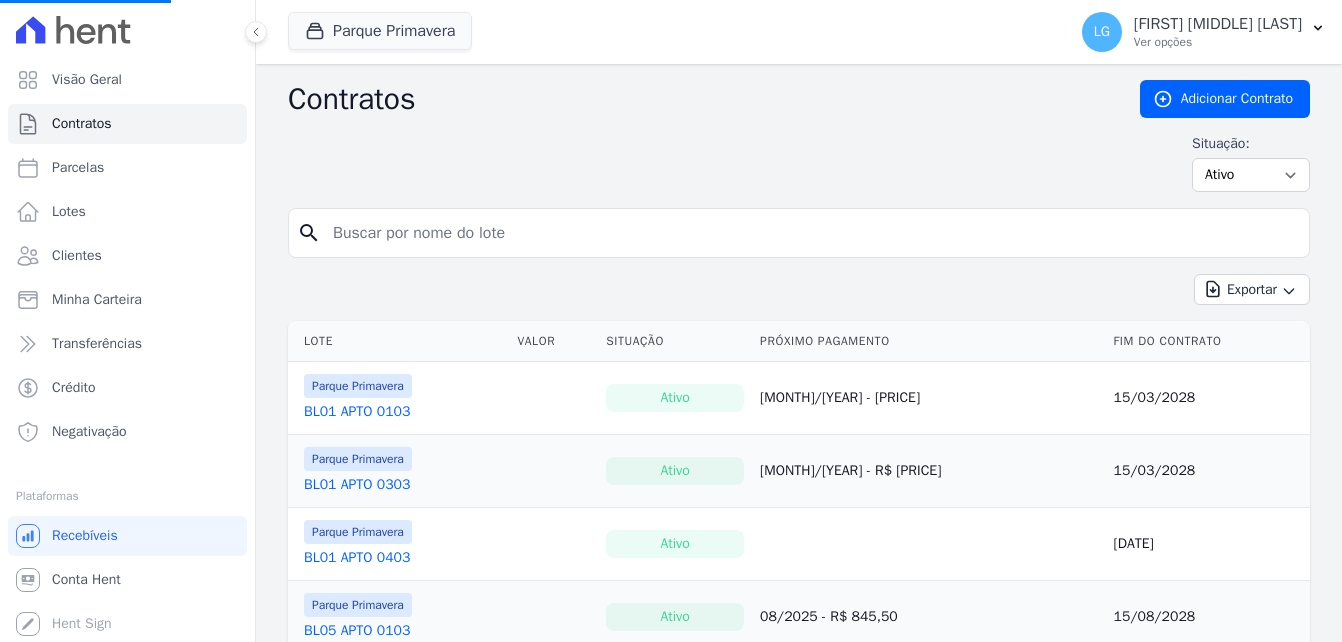 select 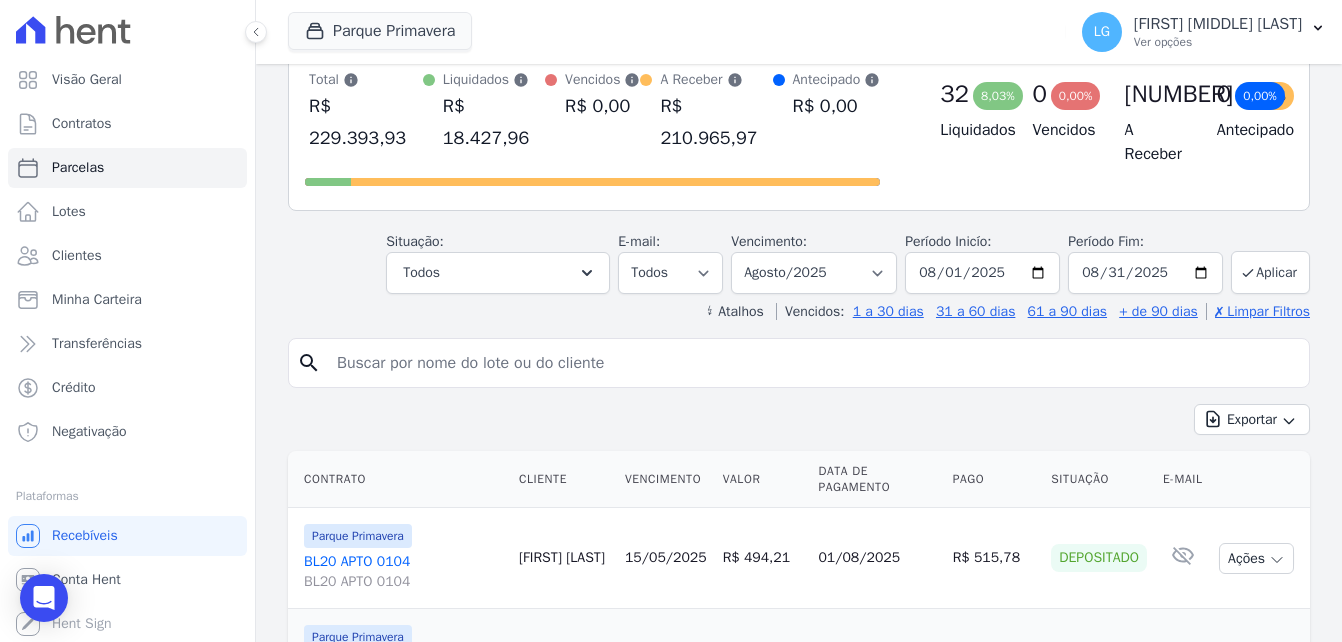 scroll, scrollTop: 100, scrollLeft: 0, axis: vertical 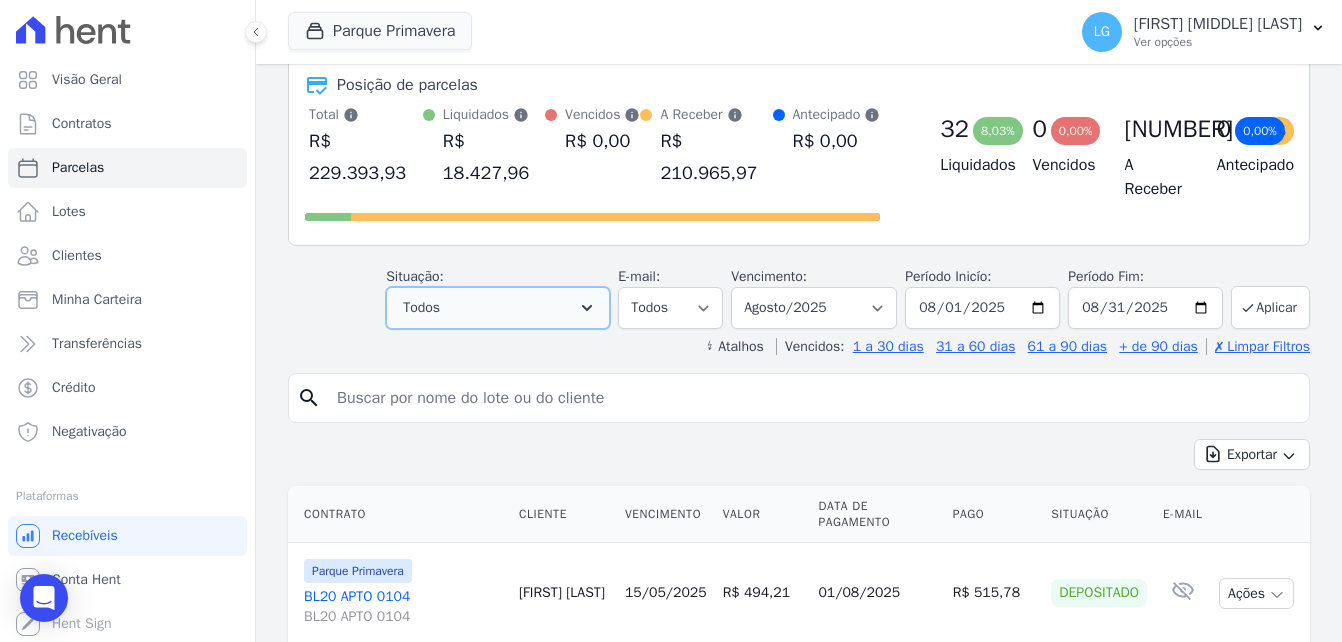 click 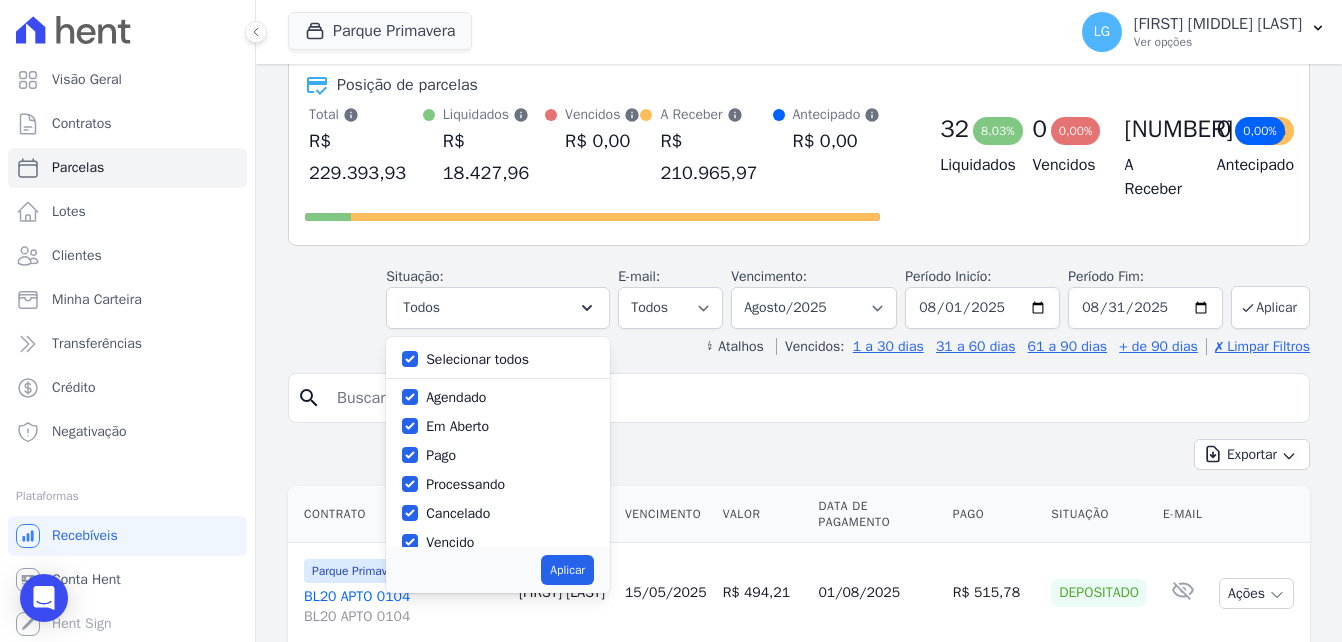 click on "Selecionar todos" at bounding box center (477, 359) 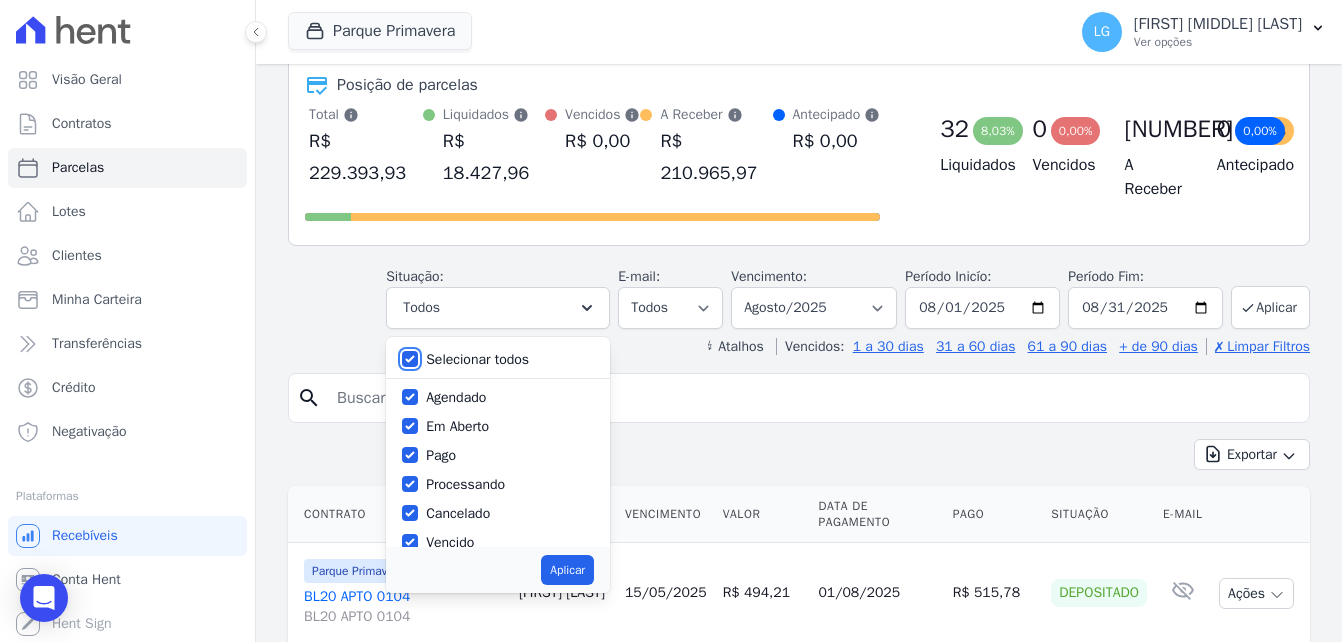 click on "Selecionar todos" at bounding box center [410, 359] 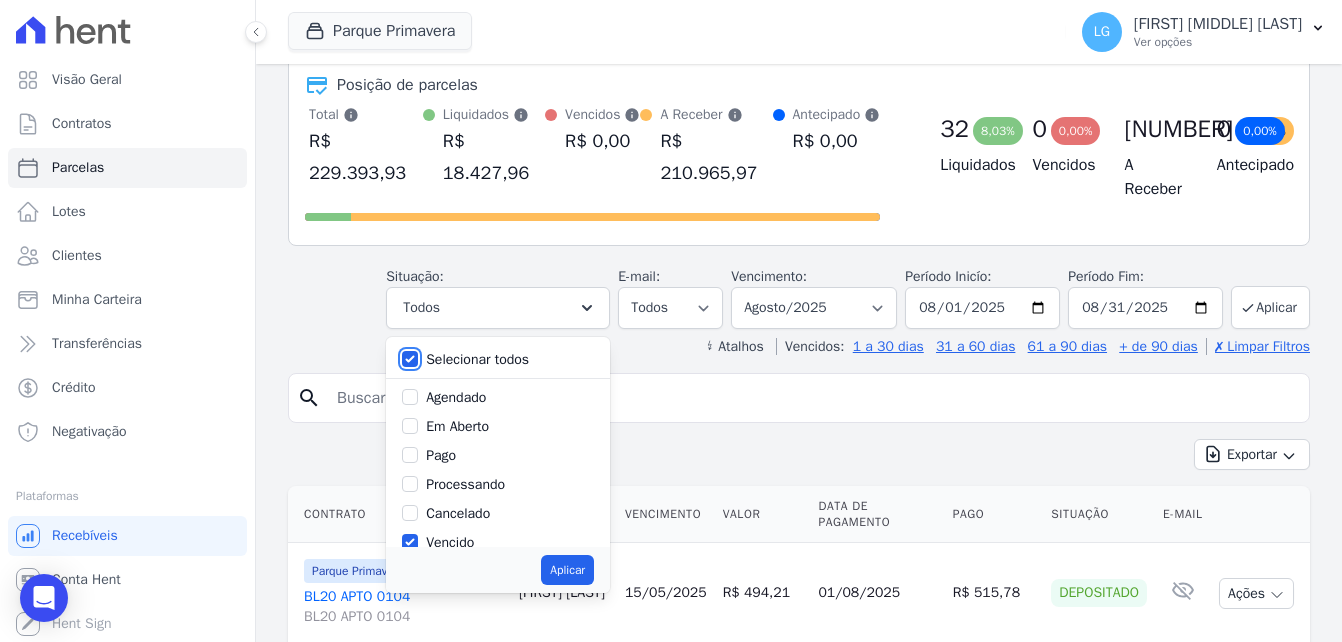 checkbox on "false" 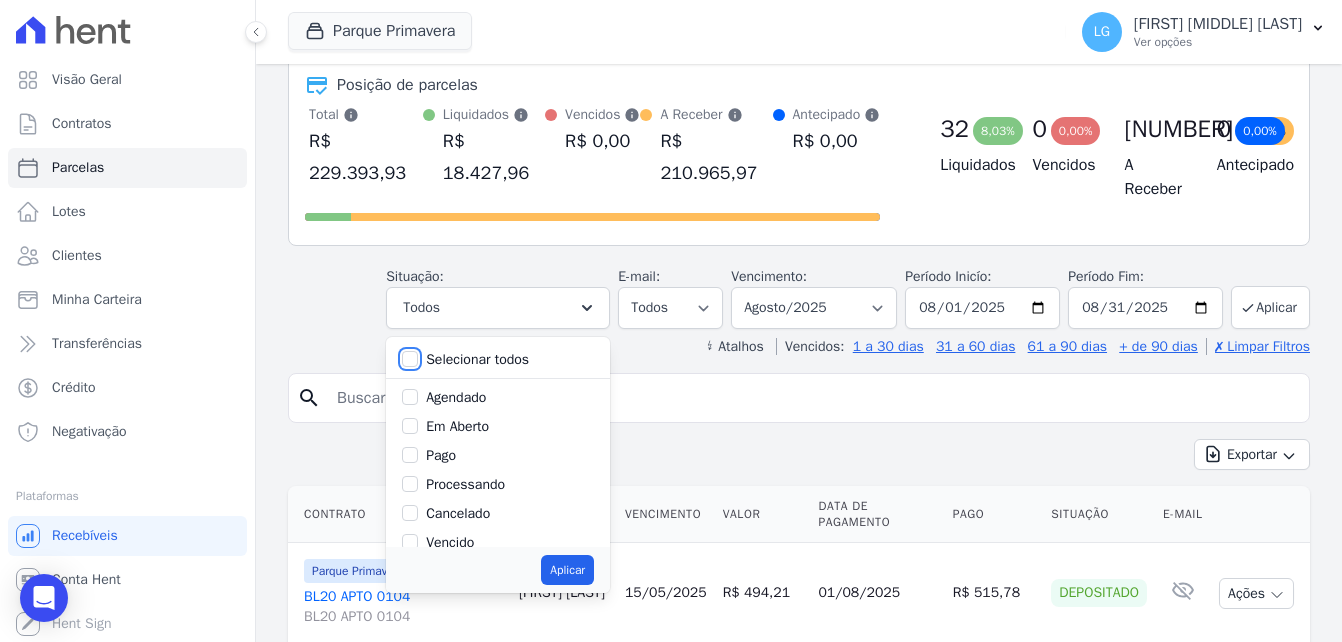 checkbox on "false" 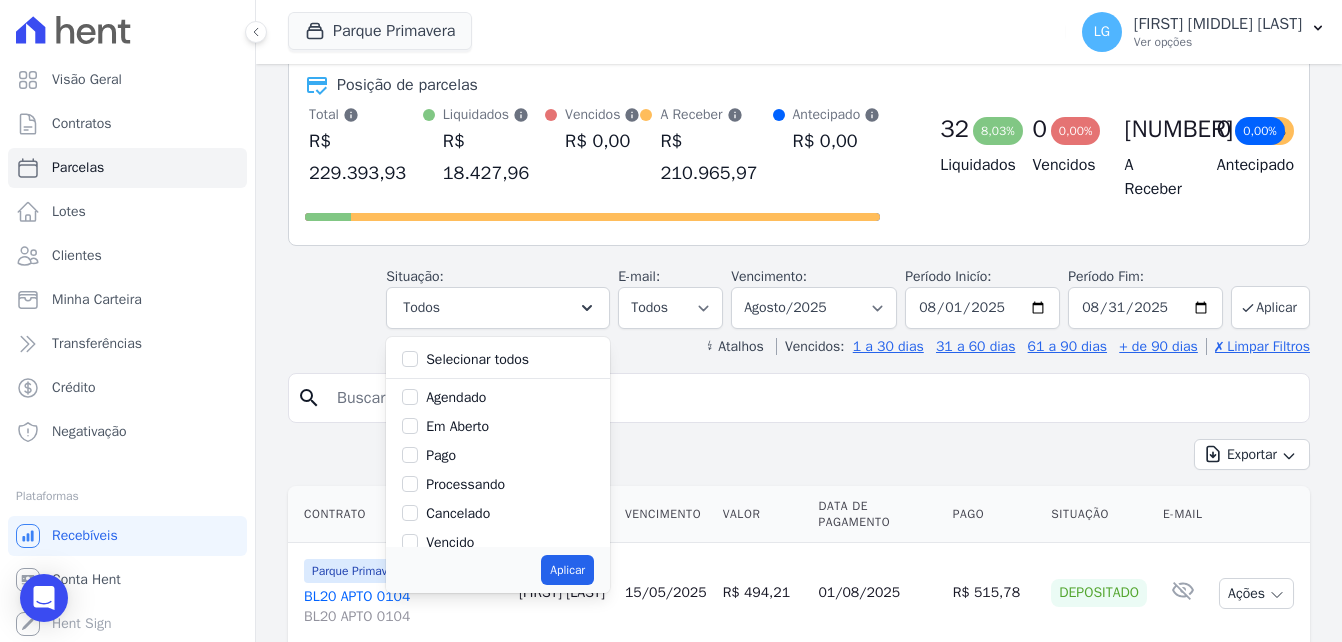 click on "Em Aberto" at bounding box center (457, 426) 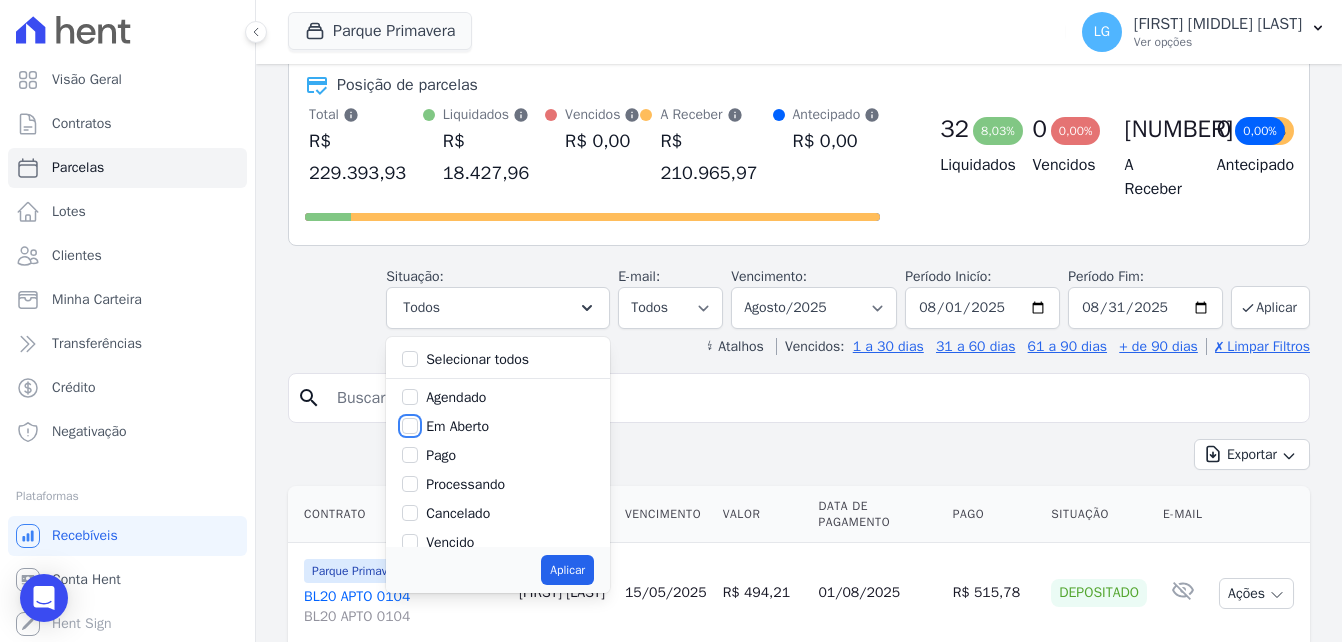 click on "Em Aberto" at bounding box center [410, 426] 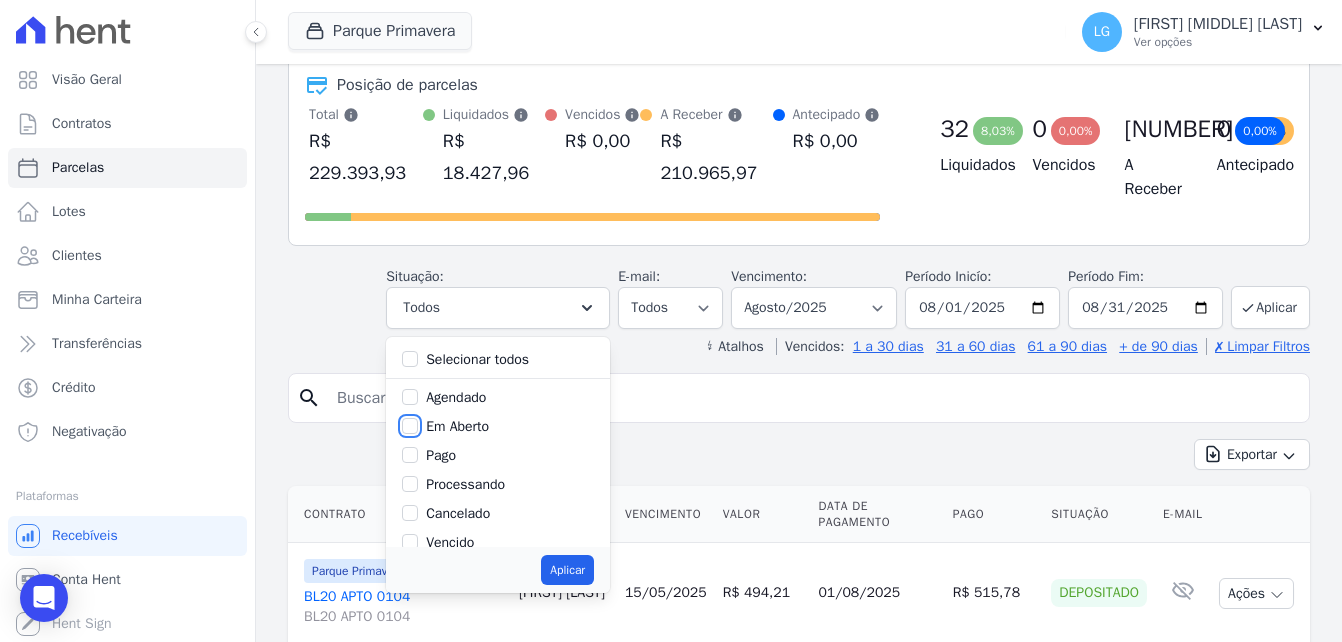 checkbox on "true" 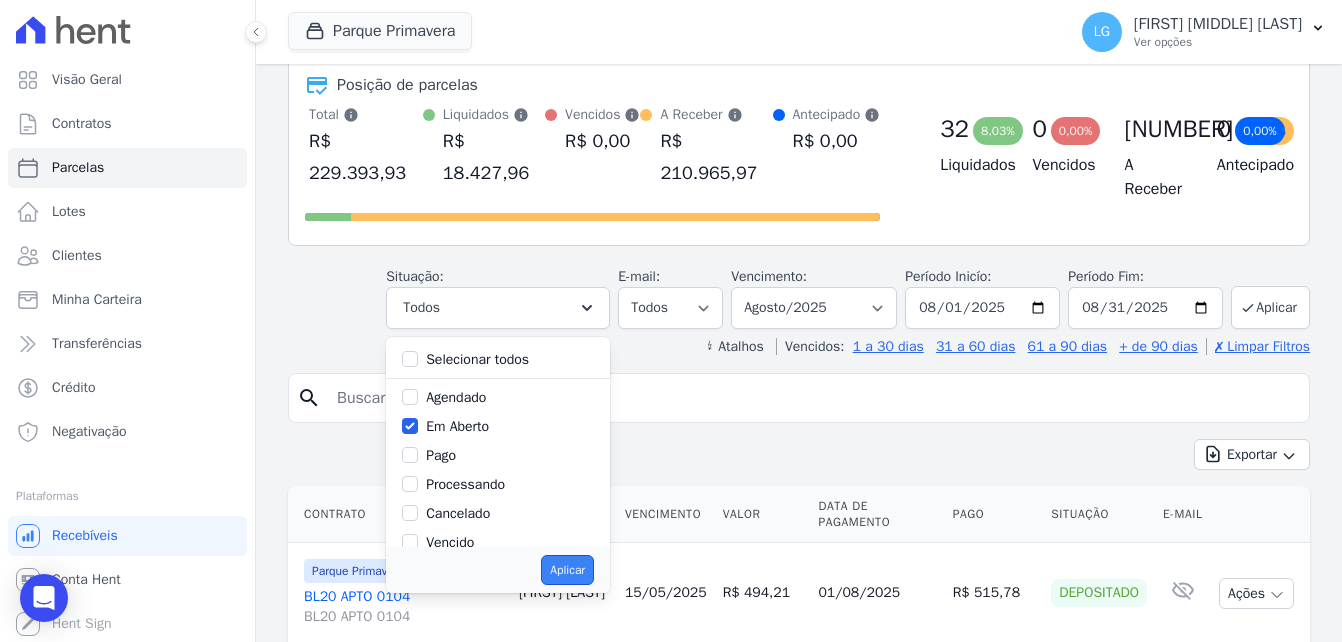 click on "Aplicar" at bounding box center [567, 570] 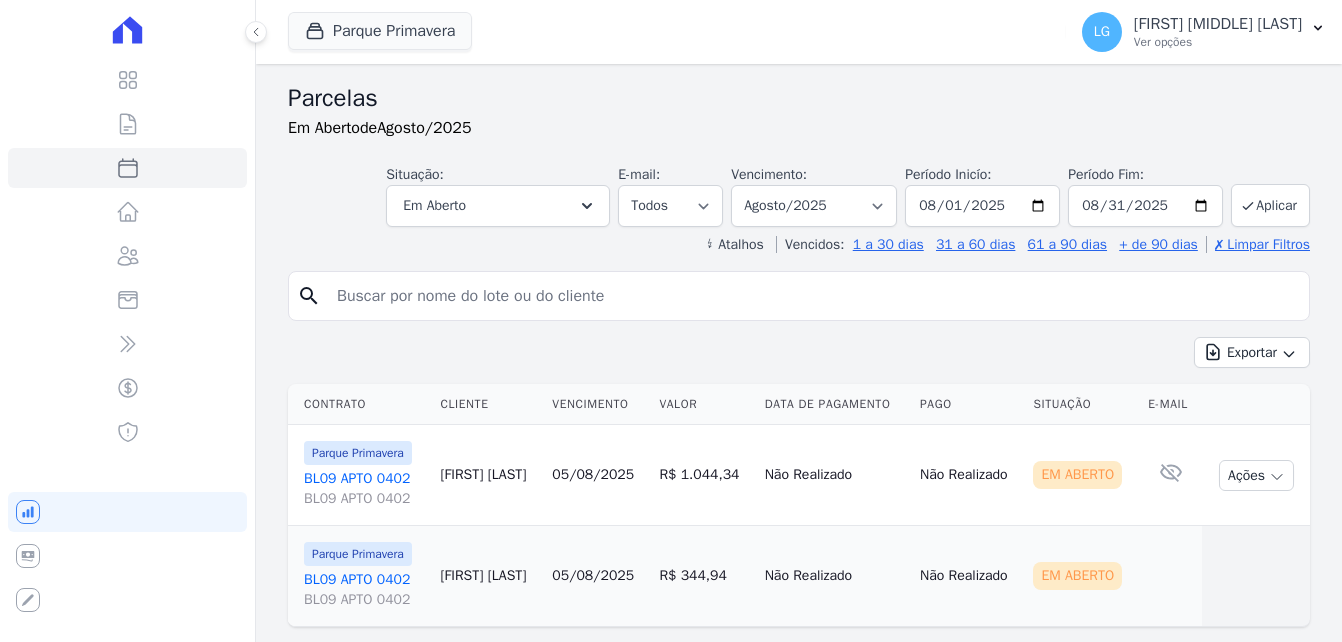 select 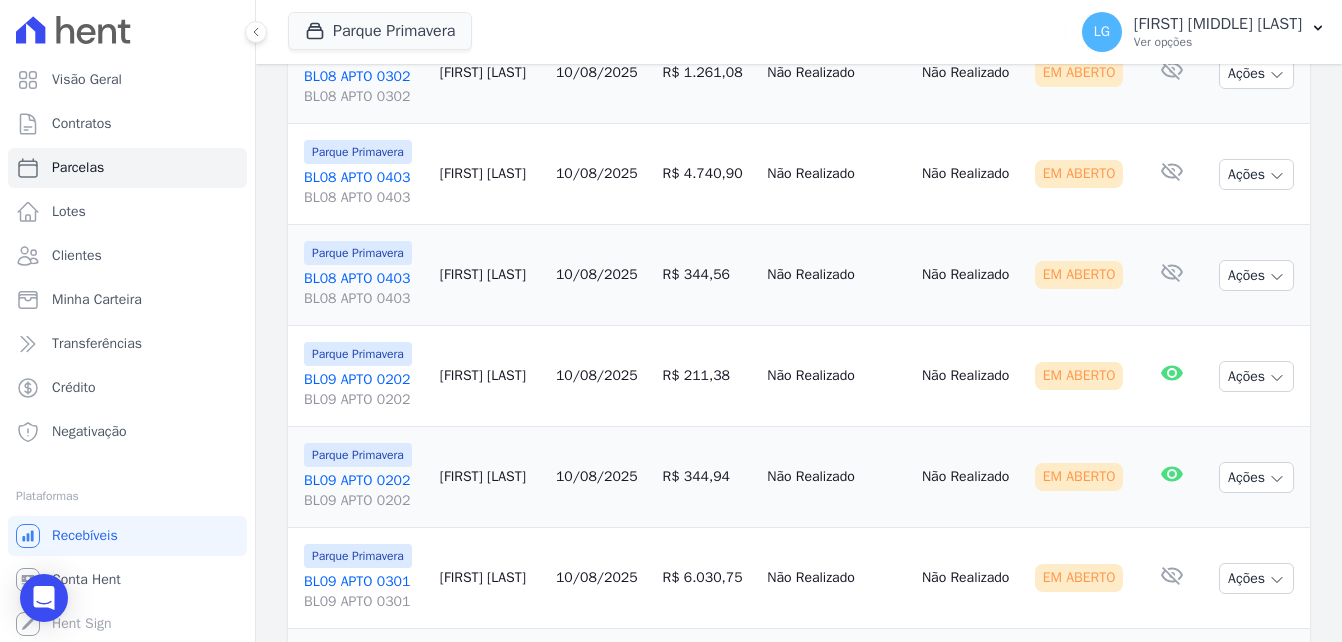 scroll, scrollTop: 2395, scrollLeft: 0, axis: vertical 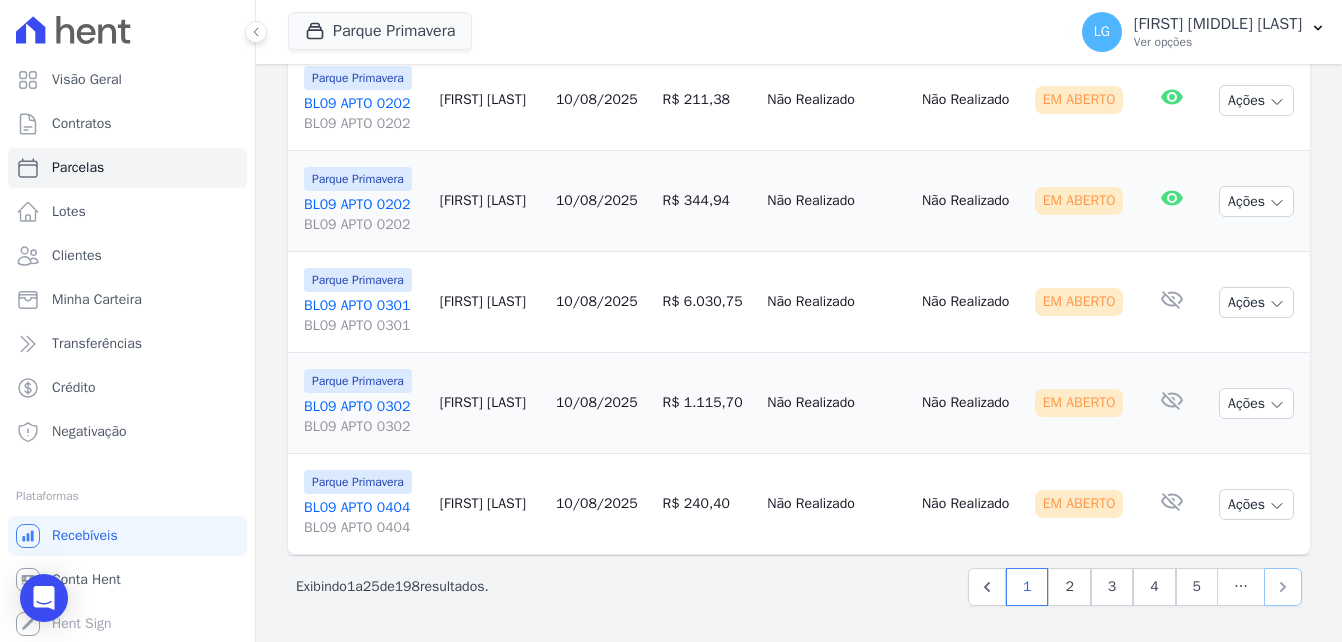 click 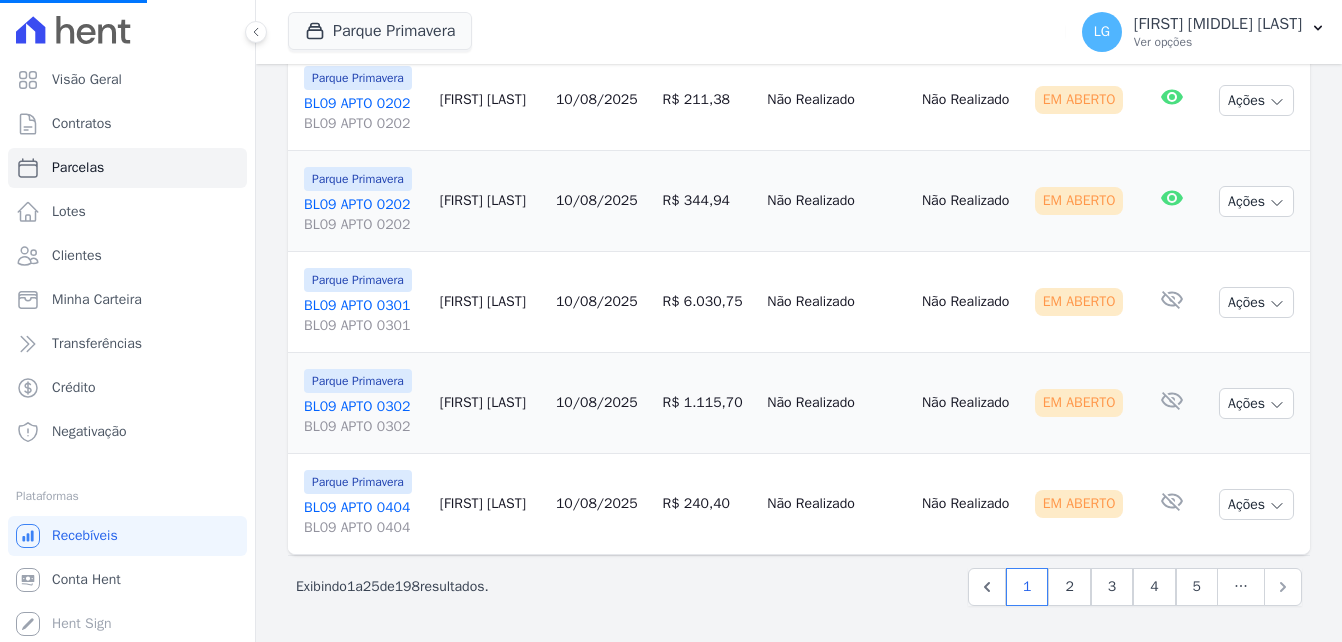 select 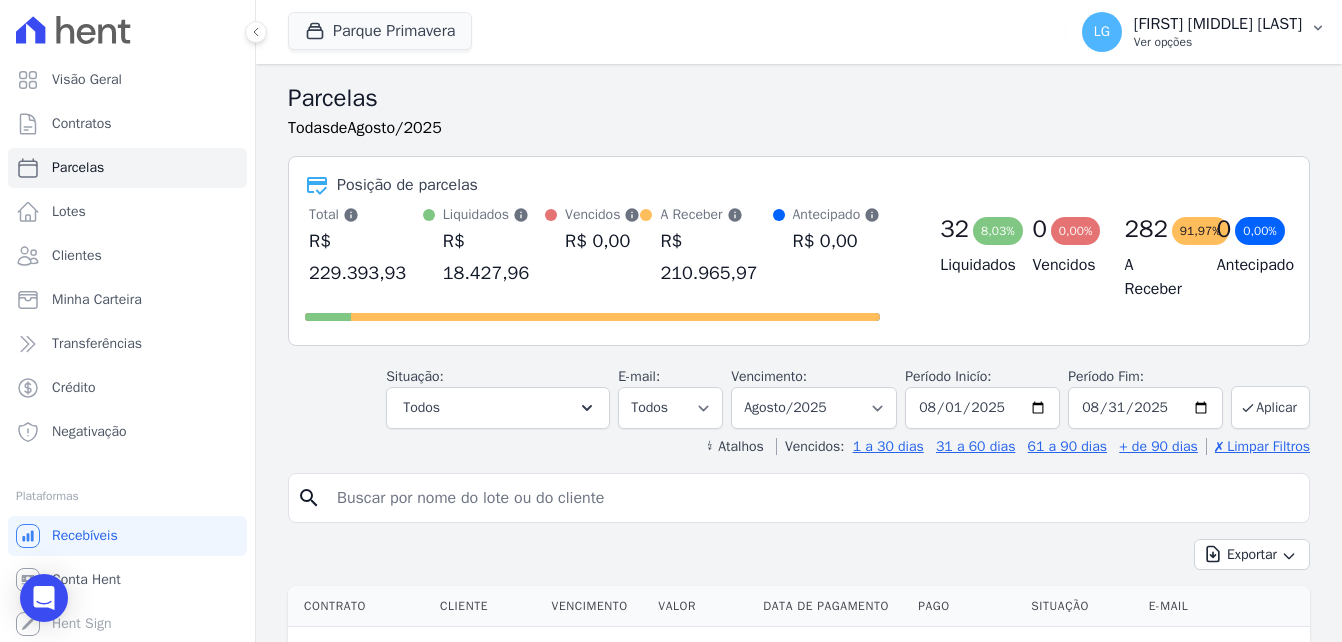 click 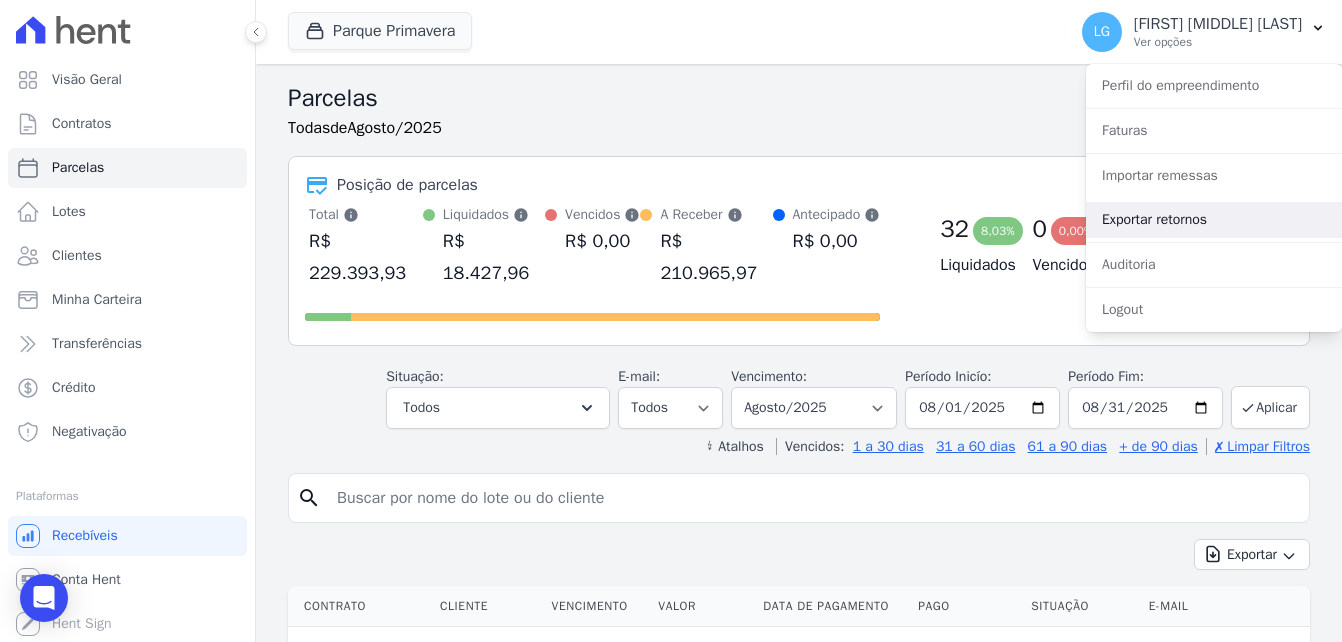 click on "Exportar retornos" at bounding box center (1214, 220) 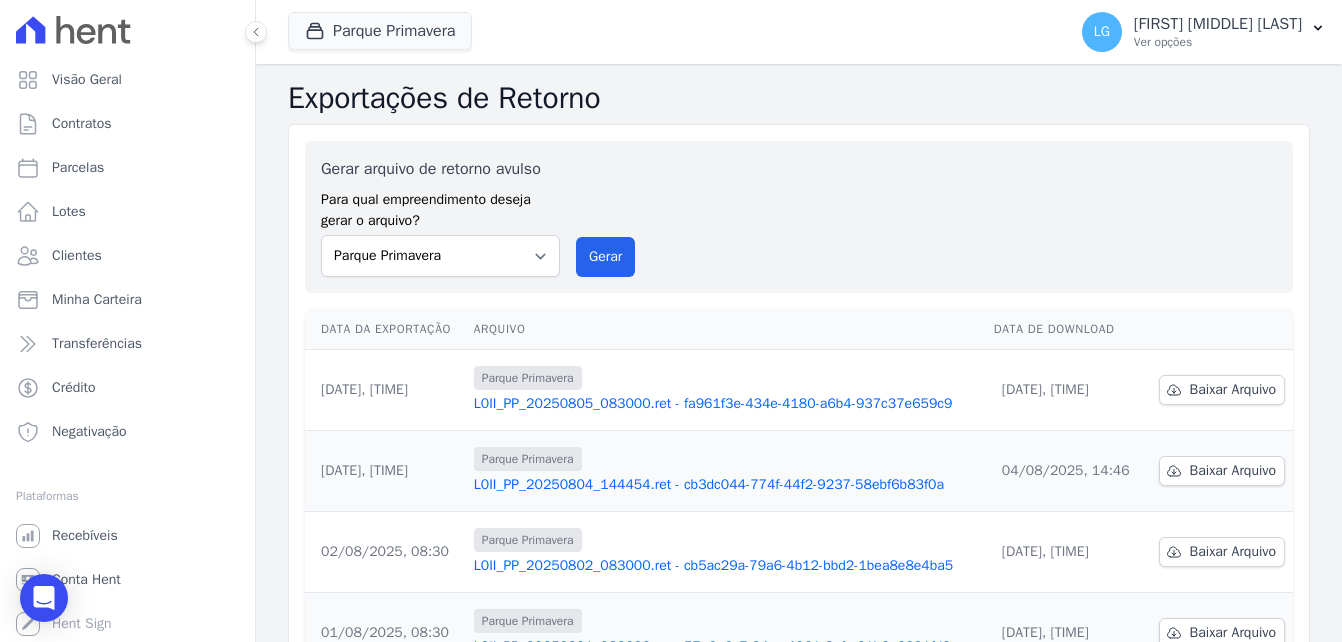 click on "Gerar arquivo de retorno avulso
Para qual empreendimento deseja gerar o arquivo?
Mais Park Nacional
Mais Park Pampulha
Mugango - Viva Iguaçu
Parque Primavera
RESIDENCIAL CHACARAS BOM JESUS
RESIDENCIAL VIVA IGUACU II
UP Nova Iguaçu
Viva Mais - Zona Sul l
Viva Mais - Zona Sul ll
Gerar" at bounding box center [799, 217] 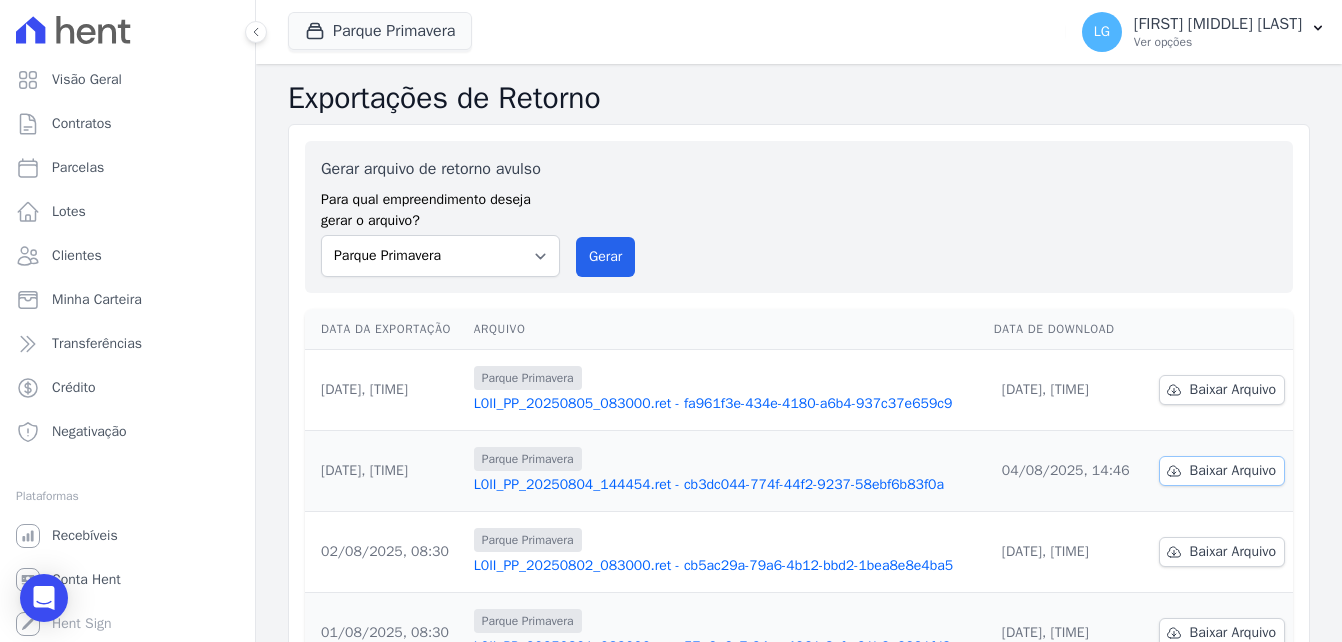 click on "Baixar Arquivo" at bounding box center [1233, 471] 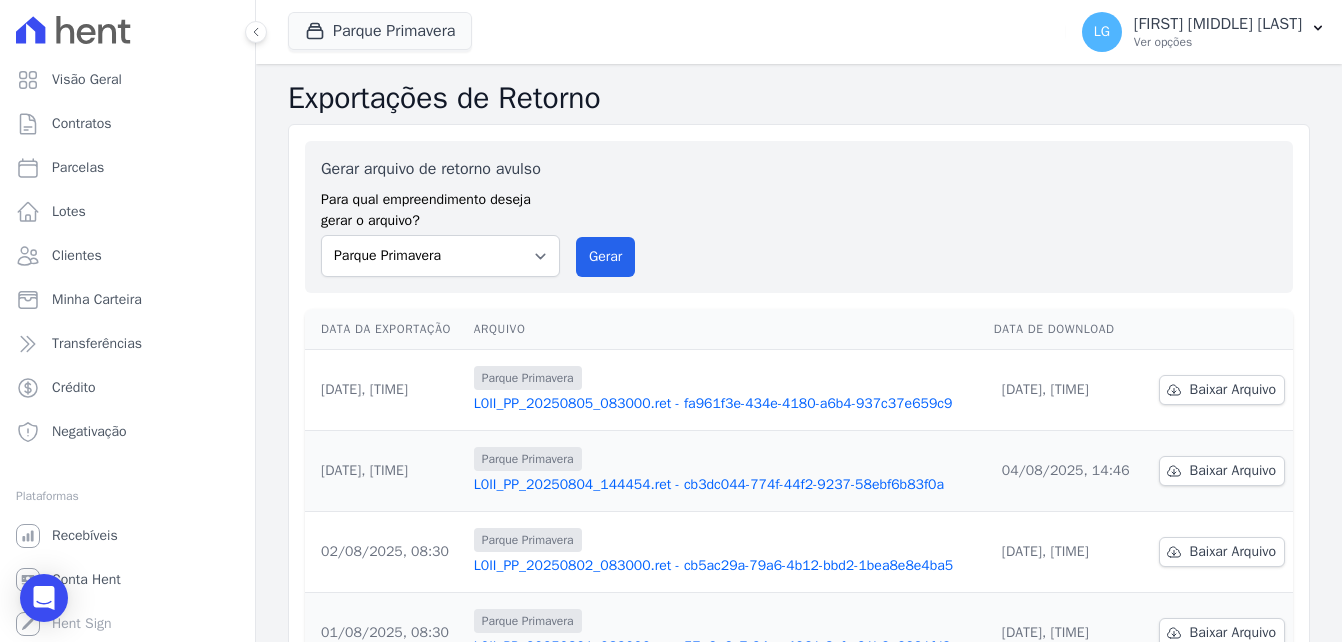 click on "Gerar arquivo de retorno avulso
Para qual empreendimento deseja gerar o arquivo?
Mais Park Nacional
Mais Park Pampulha
Mugango - Viva Iguaçu
Parque Primavera
RESIDENCIAL CHACARAS BOM JESUS
RESIDENCIAL VIVA IGUACU II
UP Nova Iguaçu
Viva Mais - Zona Sul l
Viva Mais - Zona Sul ll
Gerar" at bounding box center [799, 217] 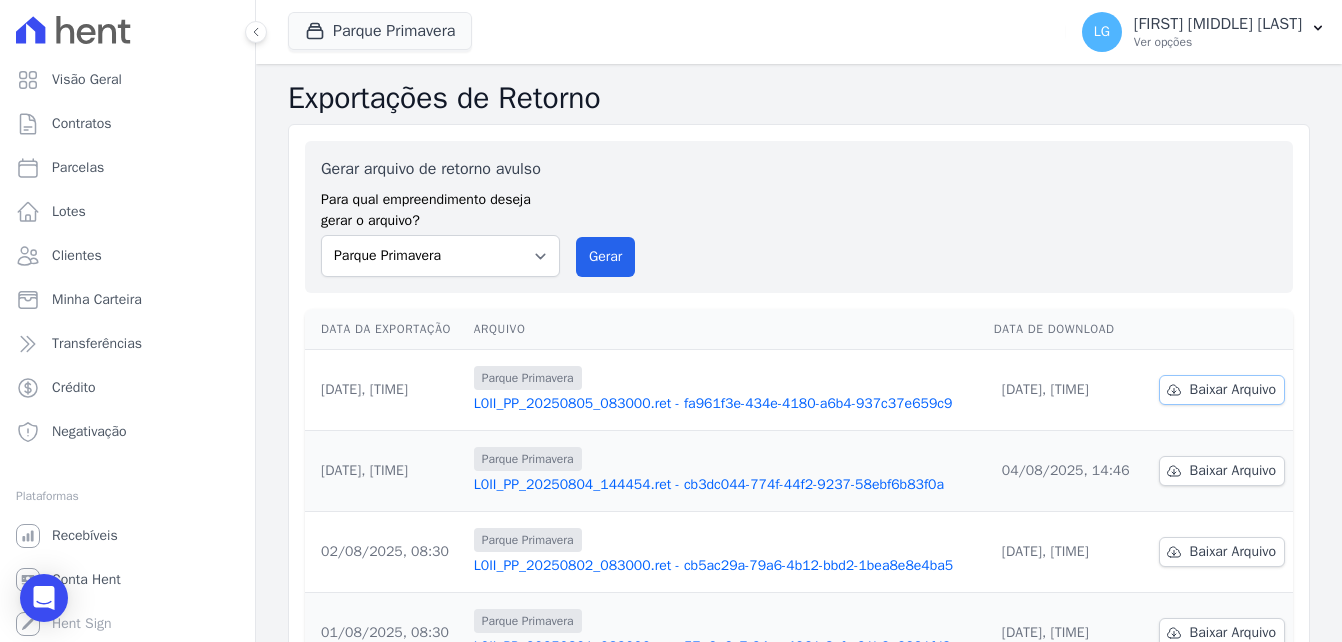 click on "Baixar Arquivo" at bounding box center (1233, 390) 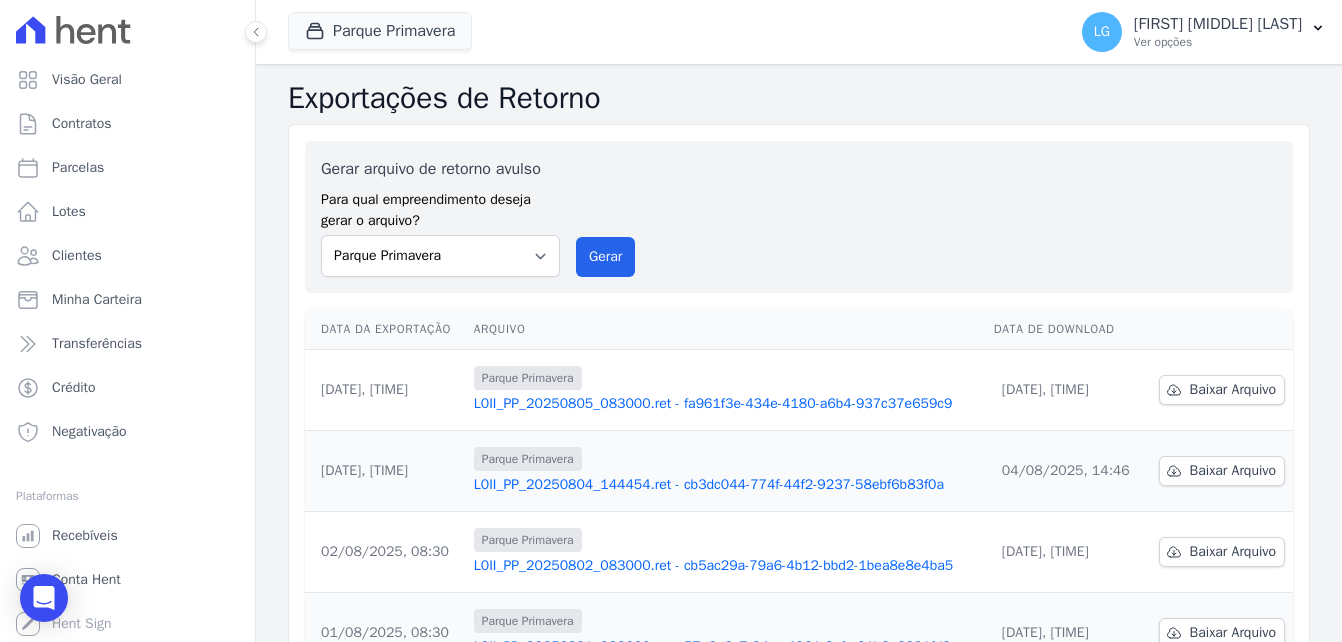 click on "Gerar arquivo de retorno avulso
Para qual empreendimento deseja gerar o arquivo?
Mais Park Nacional
Mais Park Pampulha
Mugango - Viva Iguaçu
Parque Primavera
RESIDENCIAL CHACARAS BOM JESUS
RESIDENCIAL VIVA IGUACU II
UP Nova Iguaçu
Viva Mais - Zona Sul l
Viva Mais - Zona Sul ll
Gerar" at bounding box center [799, 217] 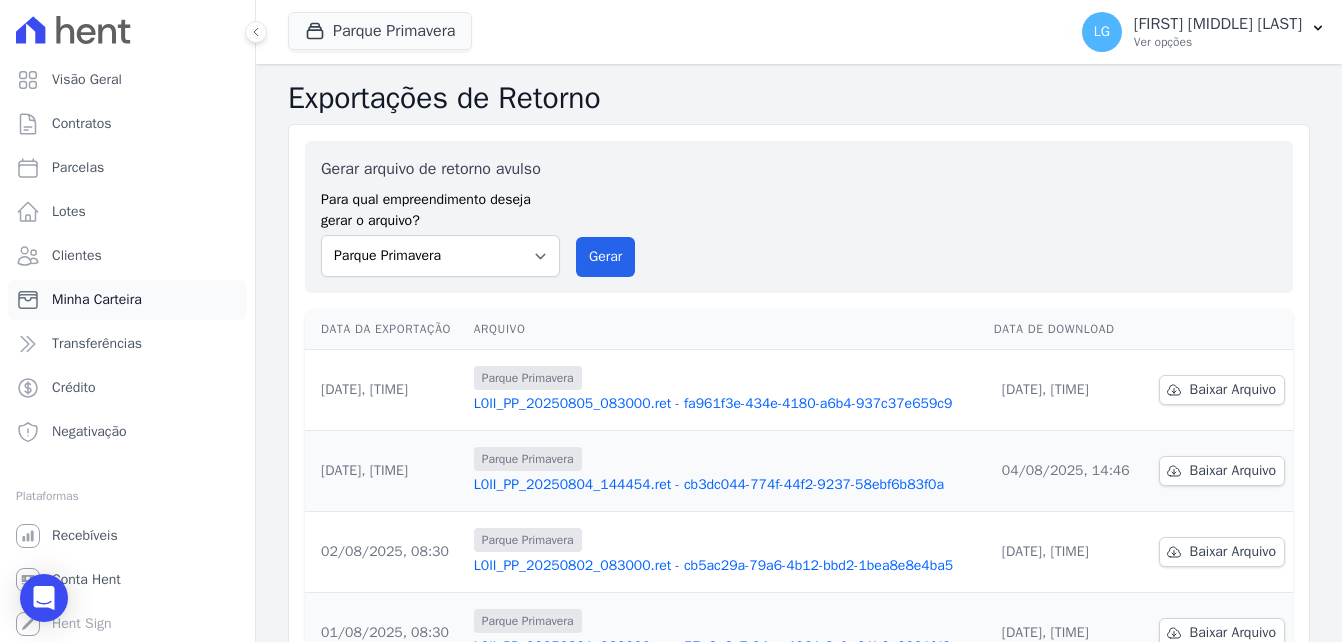 click on "Minha Carteira" at bounding box center (97, 300) 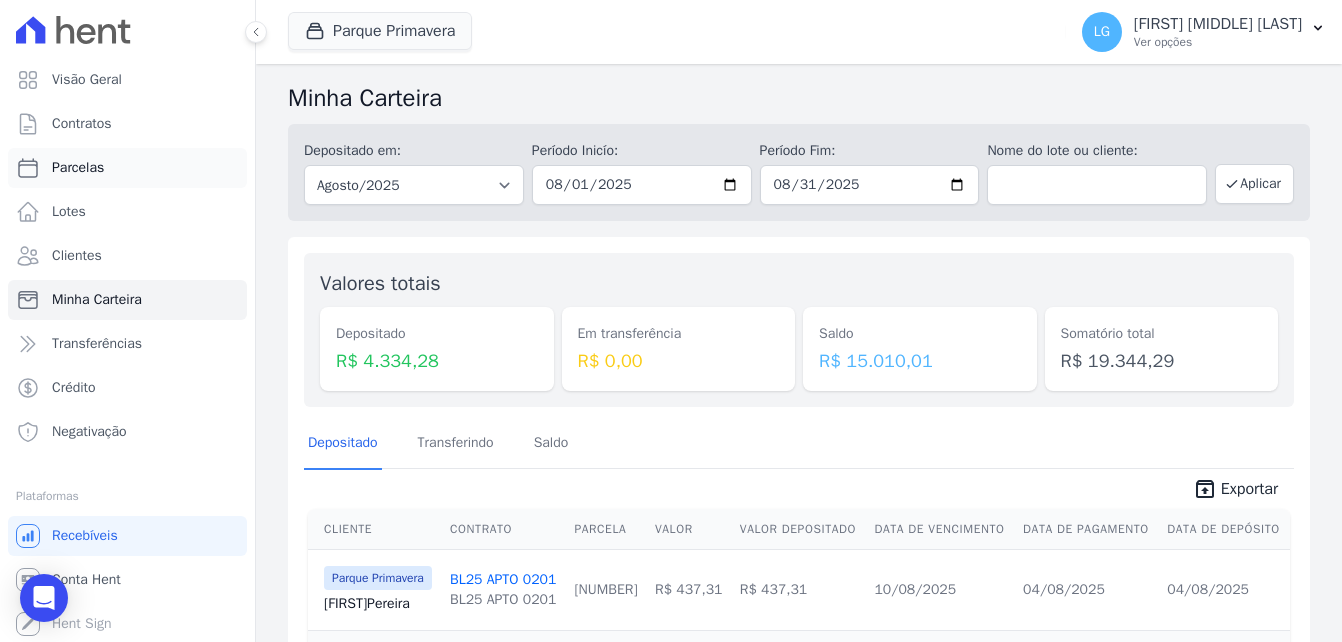 click on "Parcelas" at bounding box center [78, 168] 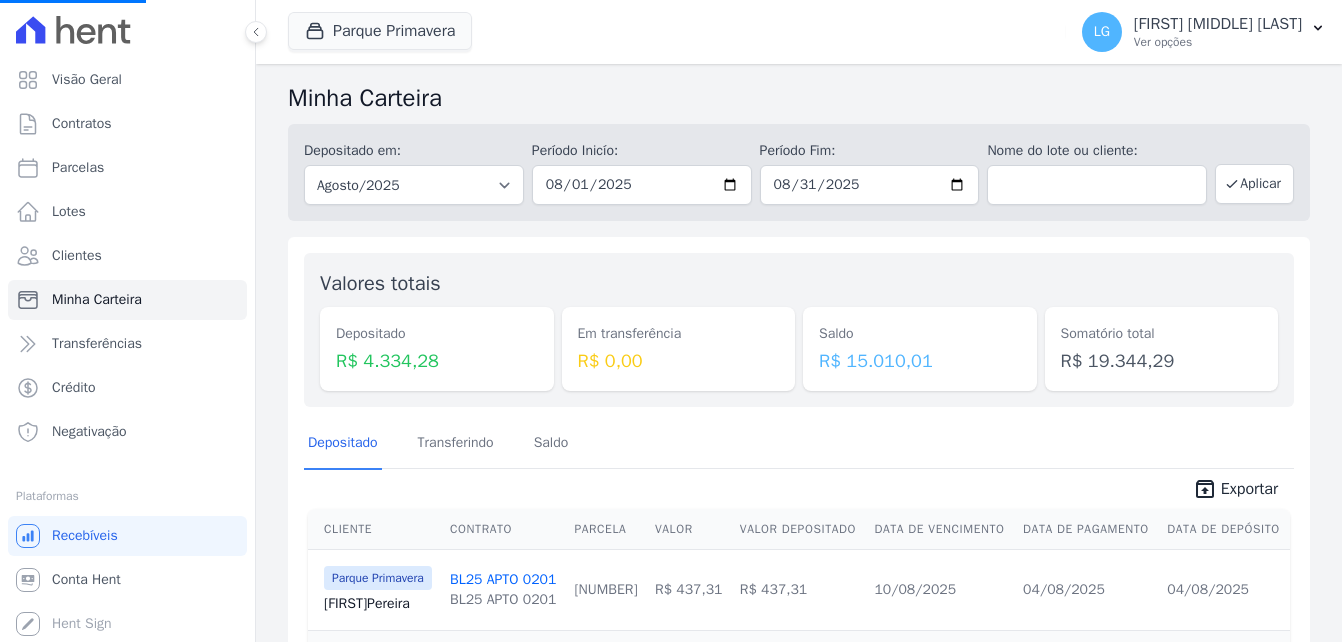 select 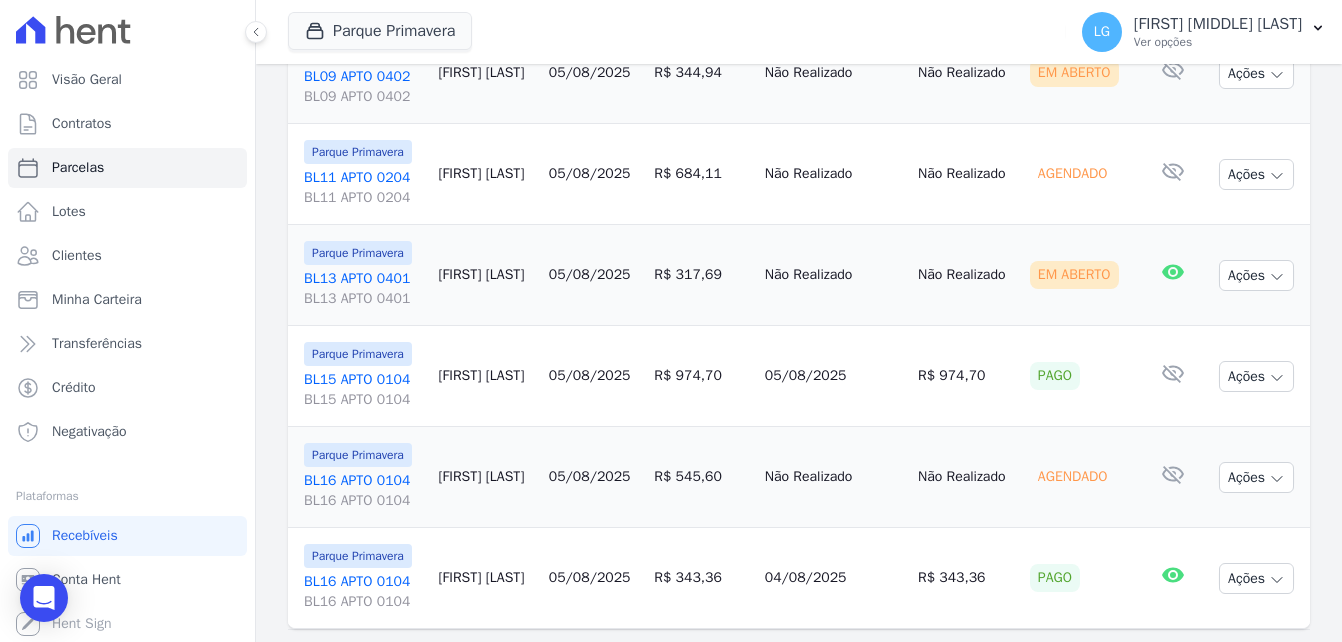 scroll, scrollTop: 2597, scrollLeft: 0, axis: vertical 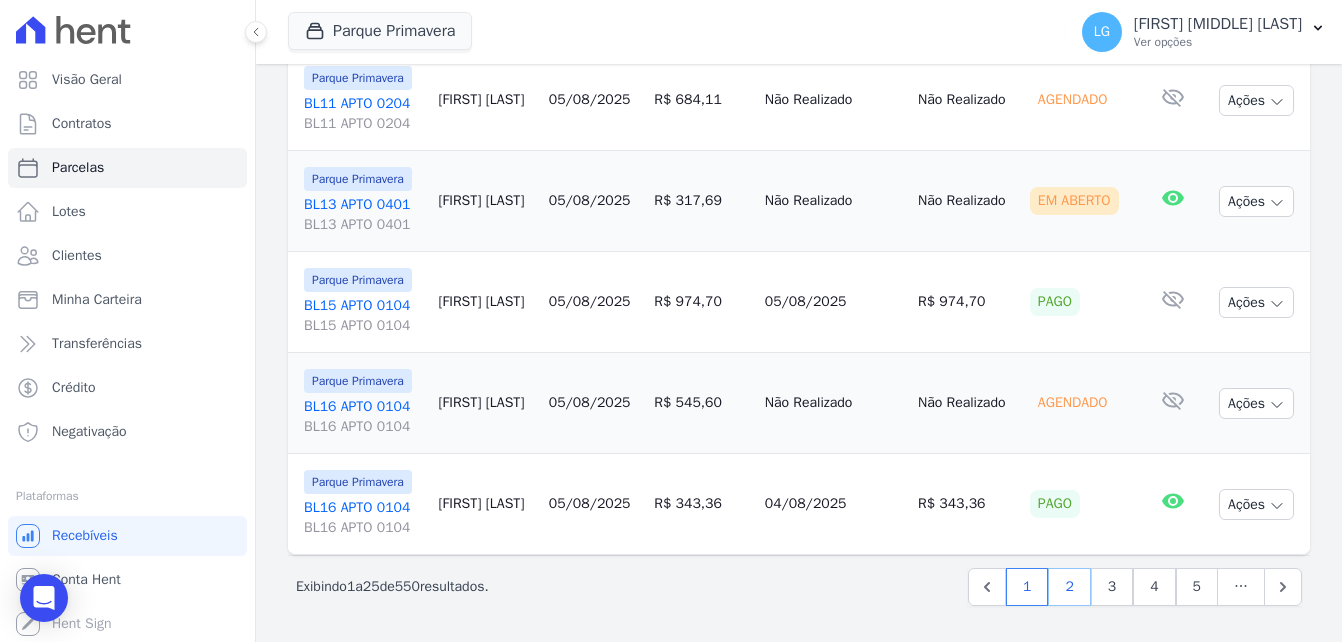 click on "2" at bounding box center [1069, 587] 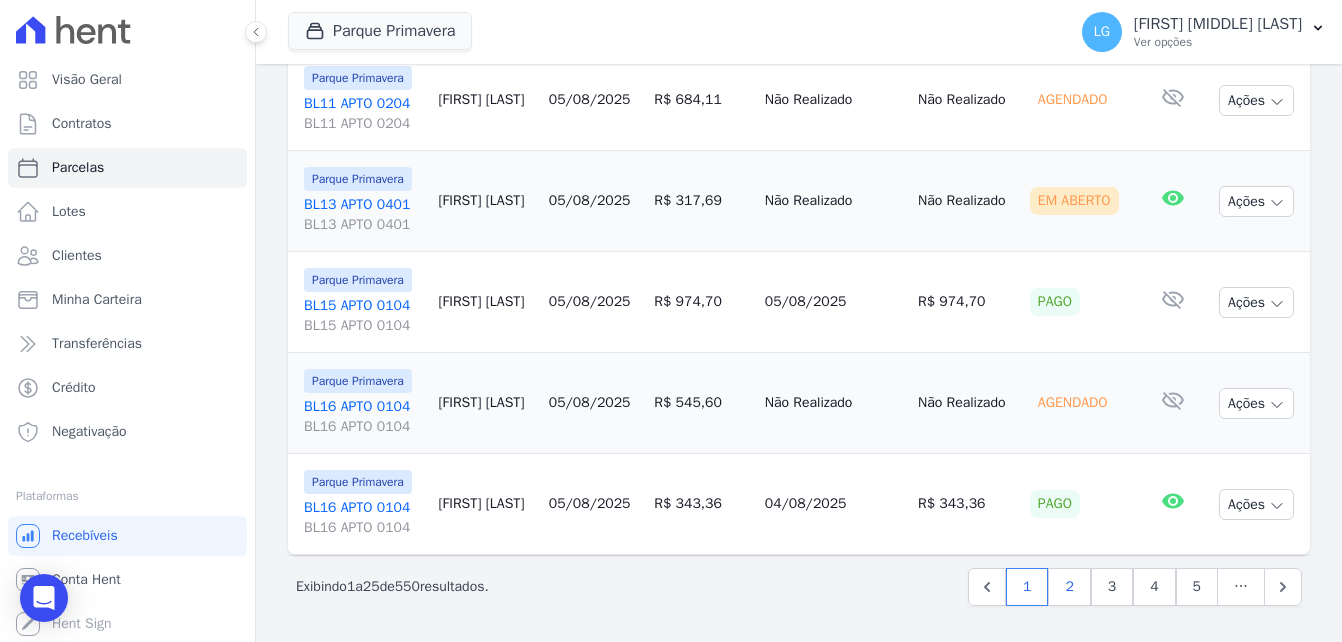 select 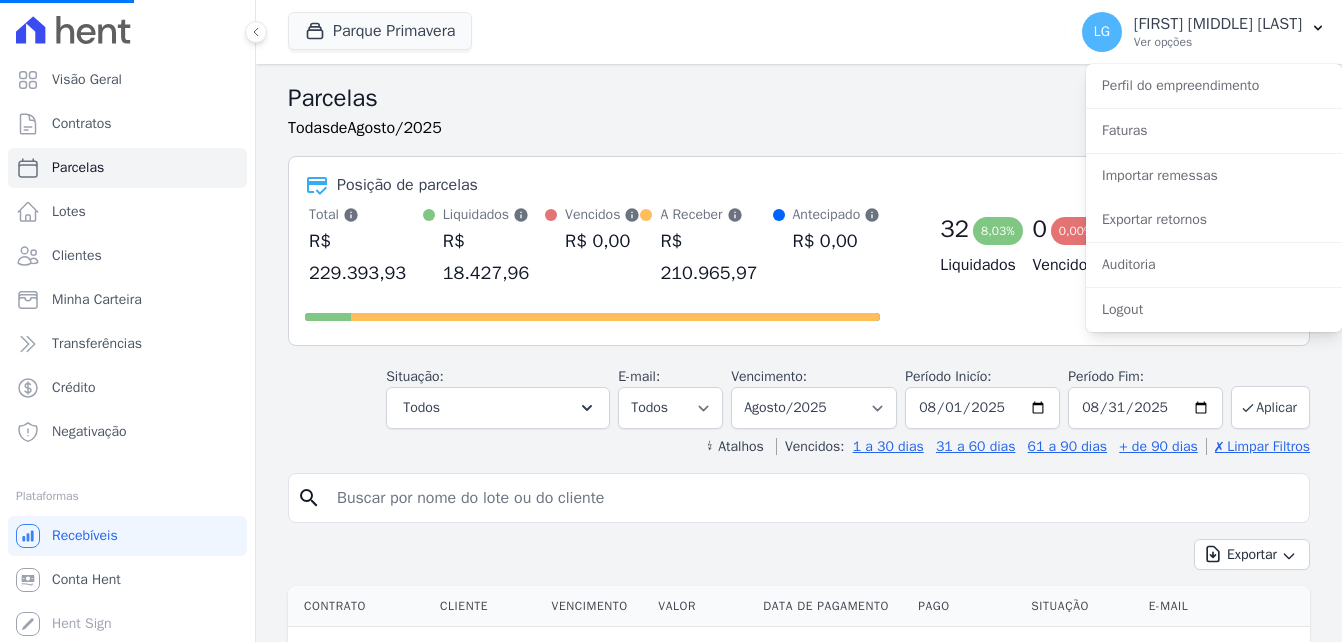 scroll, scrollTop: 400, scrollLeft: 0, axis: vertical 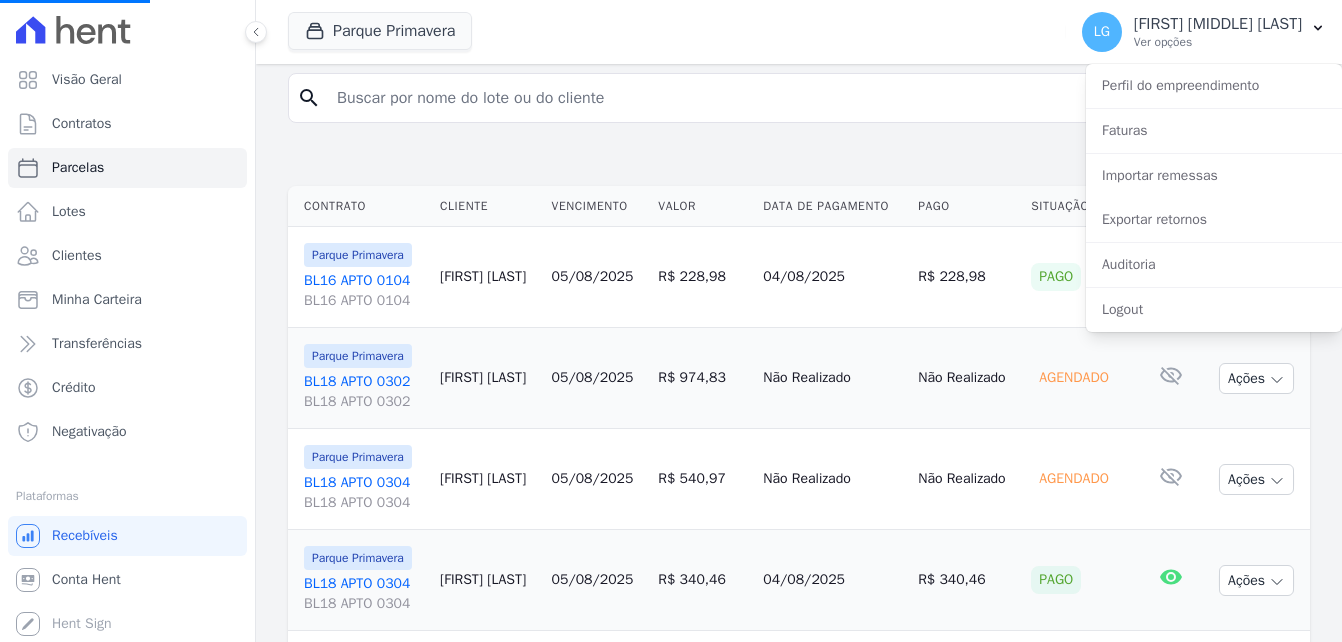 select 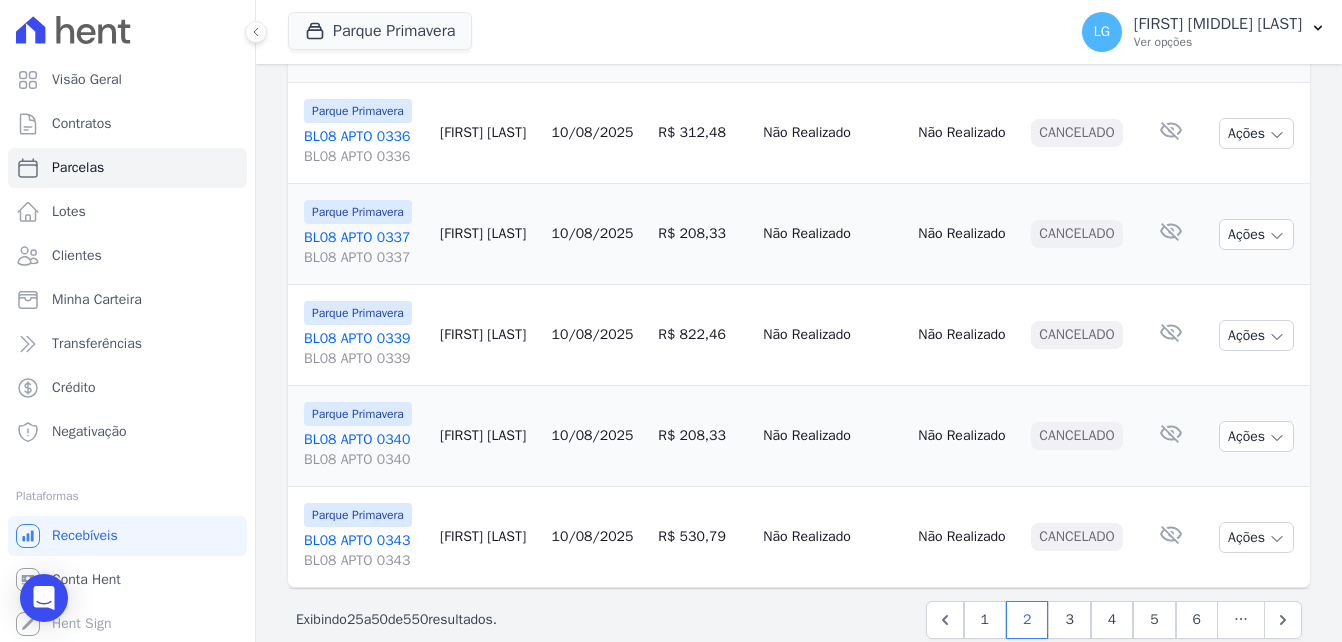 scroll, scrollTop: 2597, scrollLeft: 0, axis: vertical 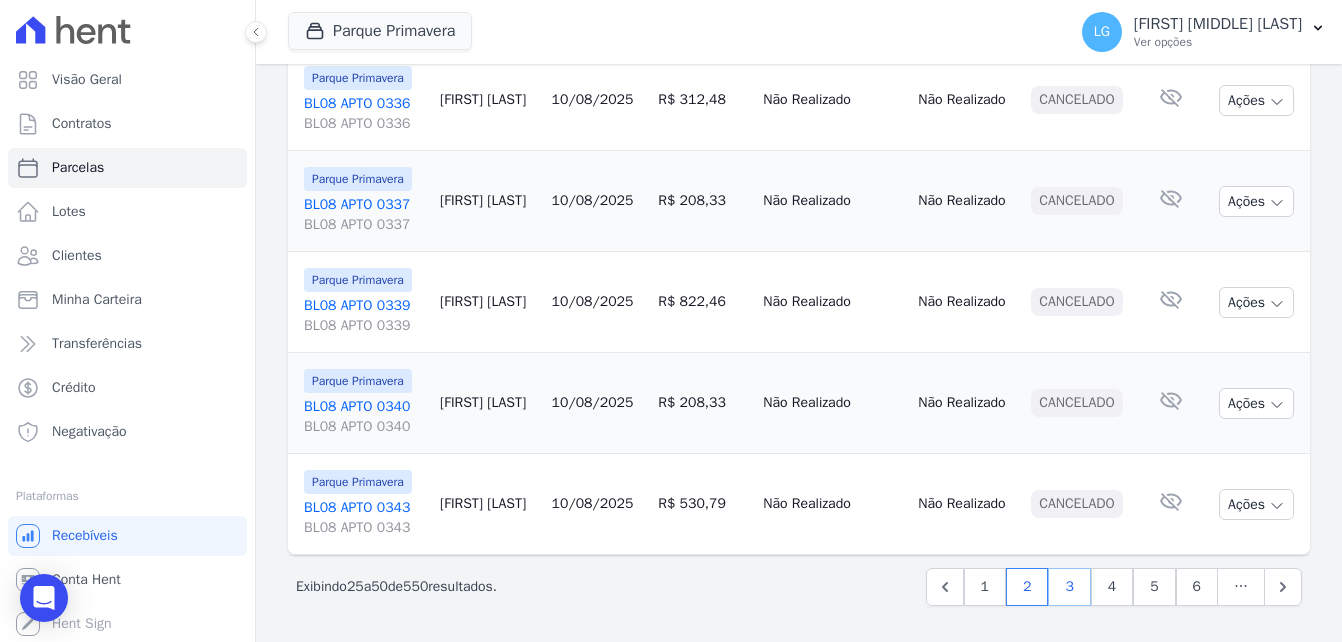 click on "3" at bounding box center [1069, 587] 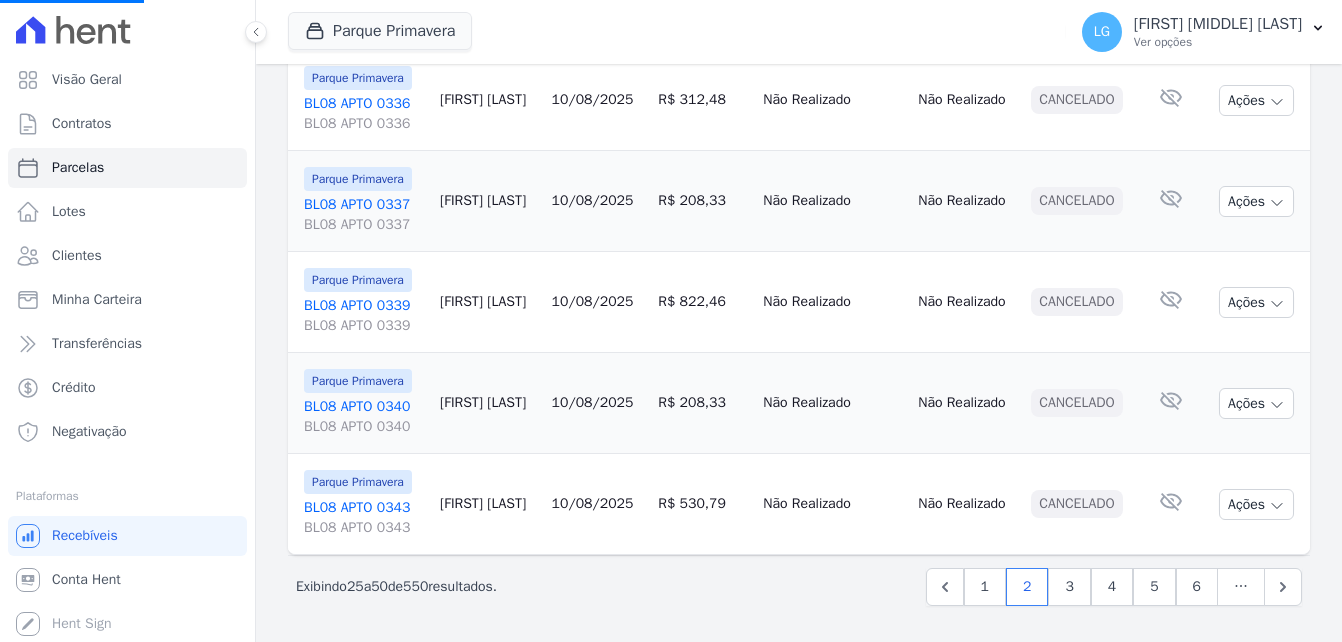 select 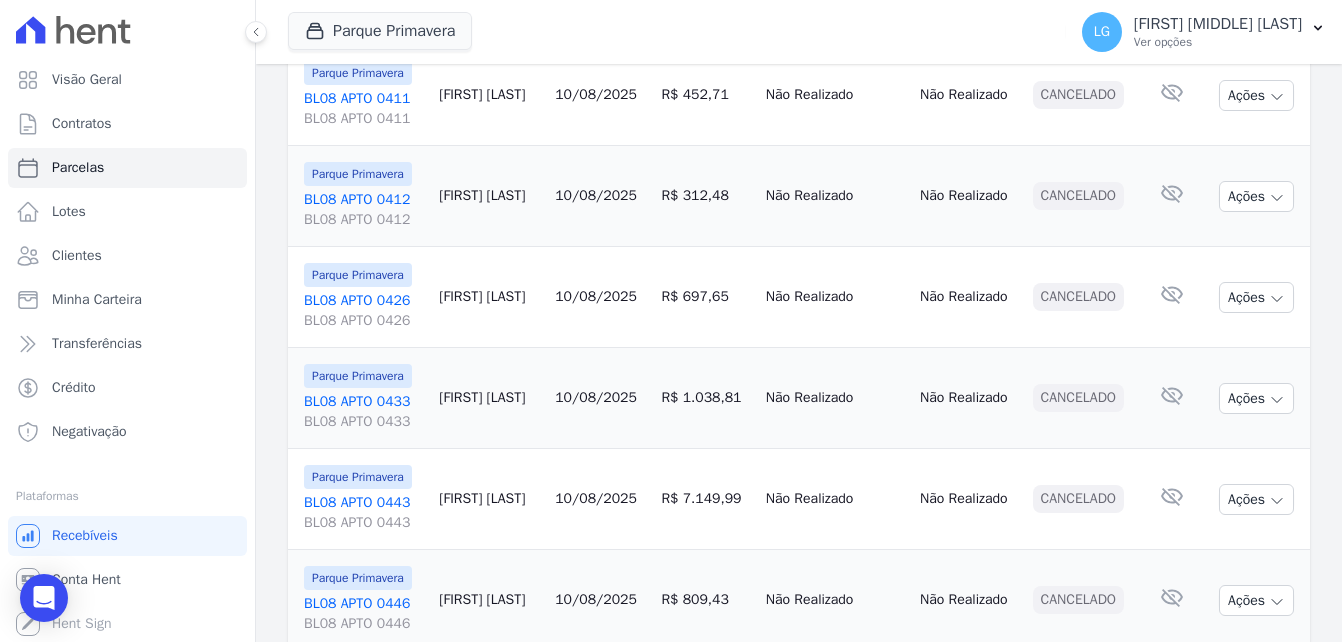 scroll, scrollTop: 2597, scrollLeft: 0, axis: vertical 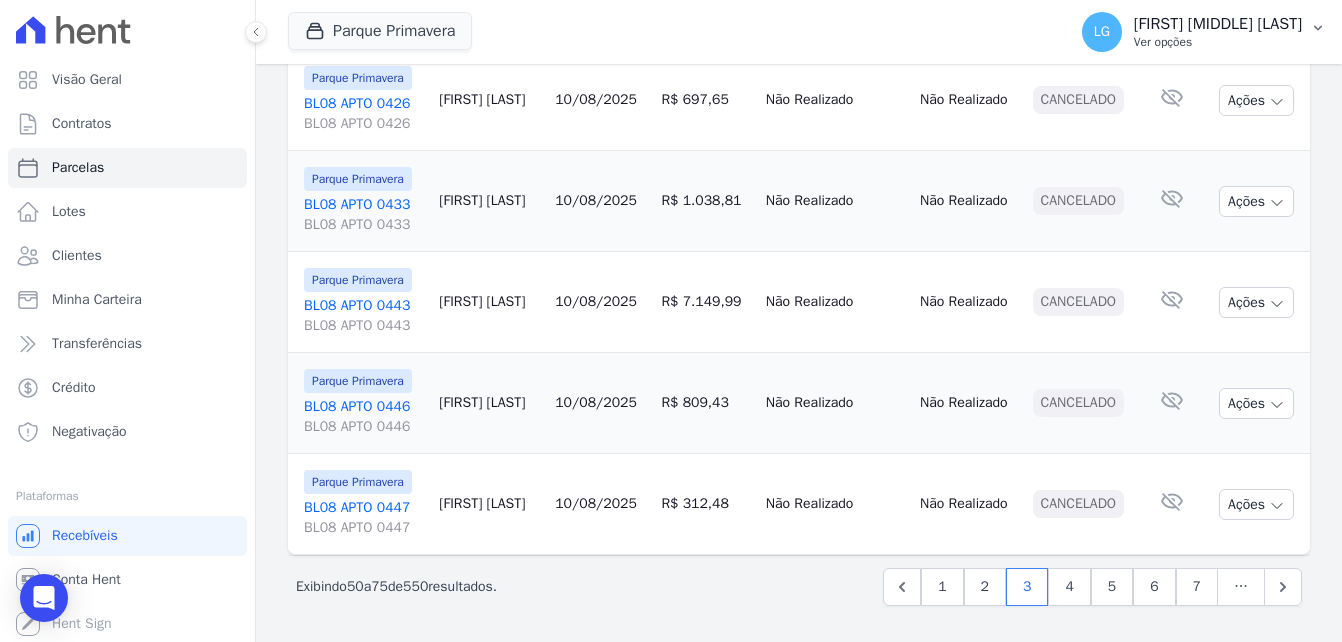 click 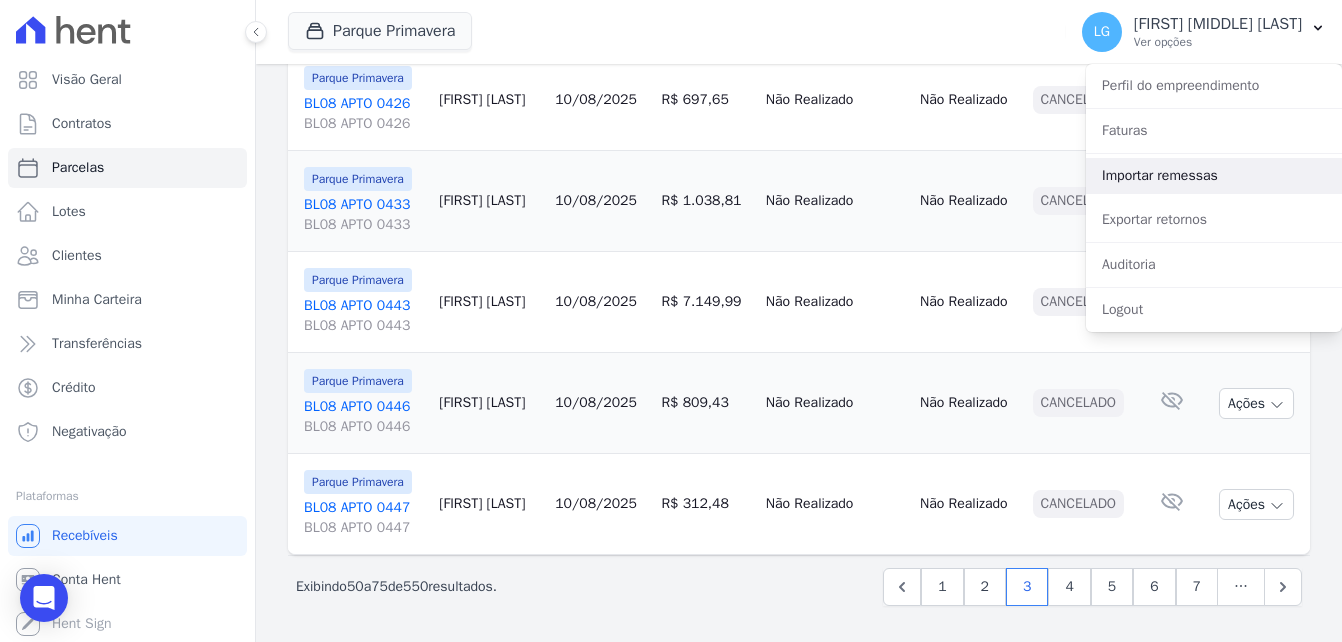 click on "Importar remessas" at bounding box center [1214, 176] 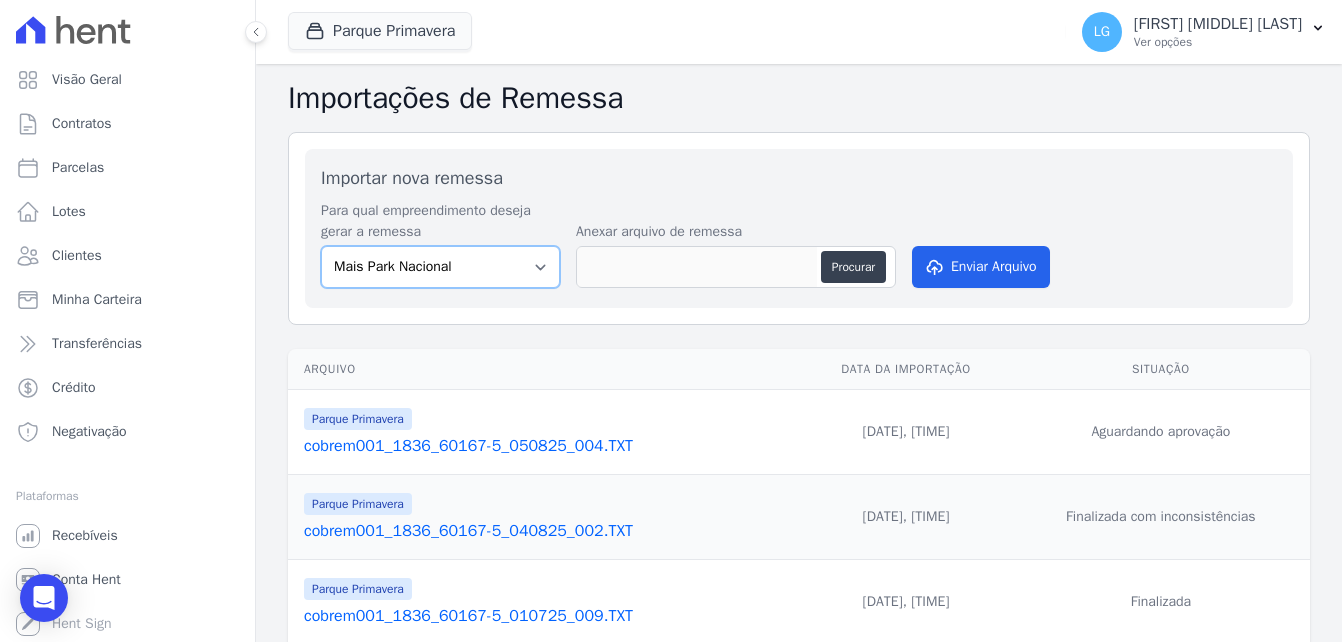 click on "Mais Park Nacional
Mais Park Pampulha
Mugango - Viva Iguaçu
Parque Primavera
RESIDENCIAL CHACARAS BOM JESUS
RESIDENCIAL VIVA IGUACU II
UP Nova Iguaçu
Viva Mais - Zona Sul l
Viva Mais - Zona Sul ll" at bounding box center [440, 267] 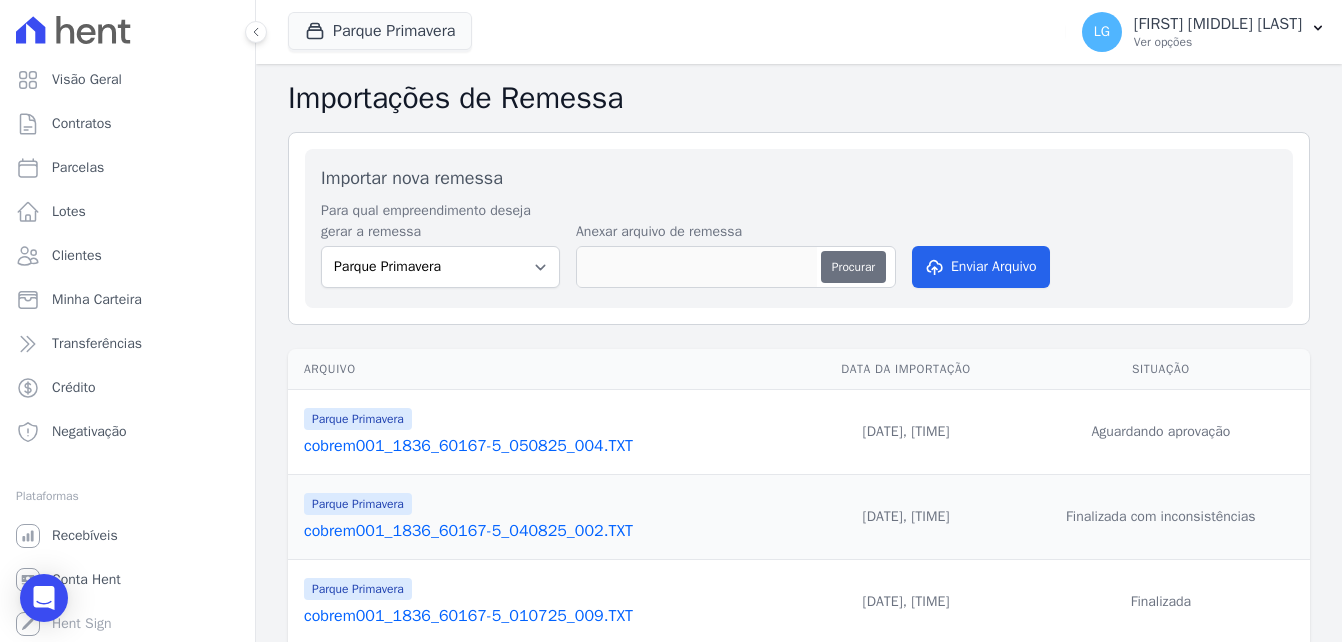 click on "Procurar" at bounding box center [853, 267] 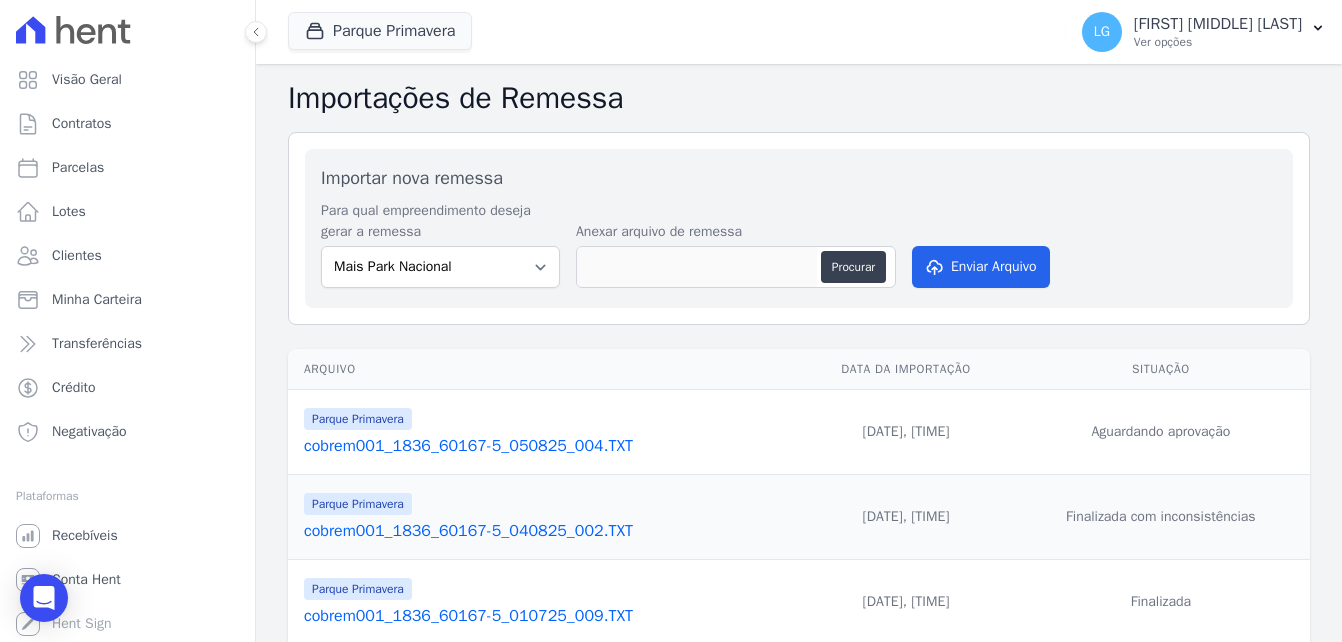 scroll, scrollTop: 0, scrollLeft: 0, axis: both 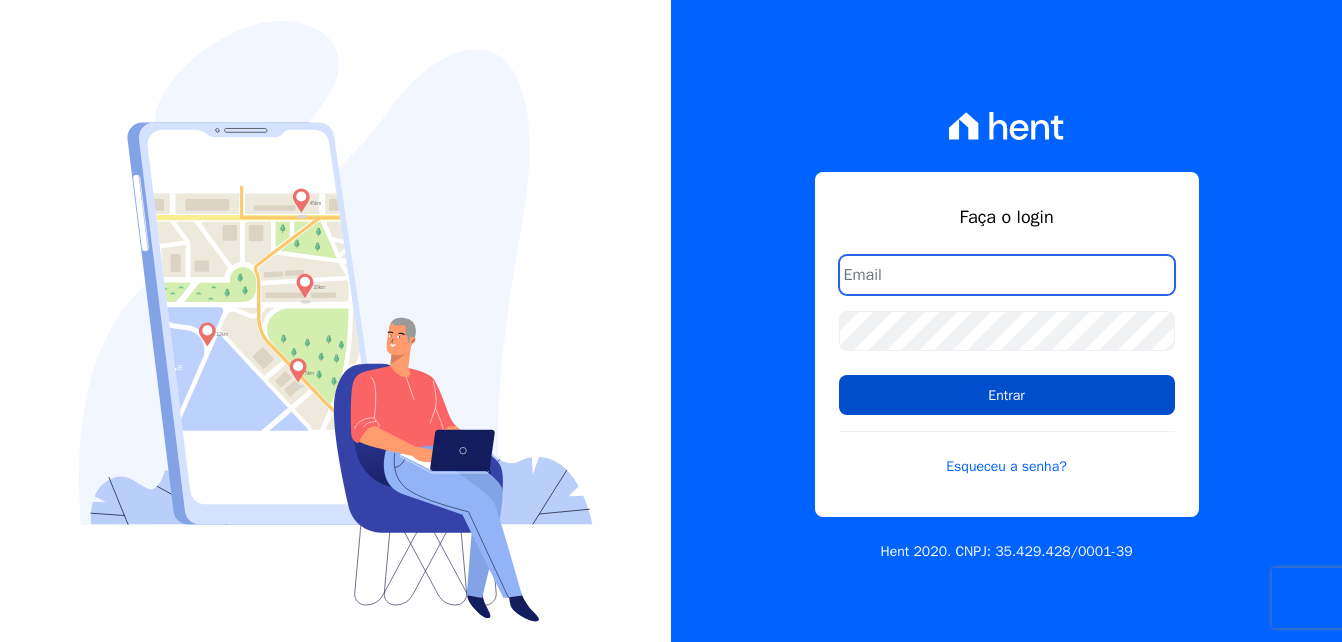 type on "luiz.nascimento@example.com" 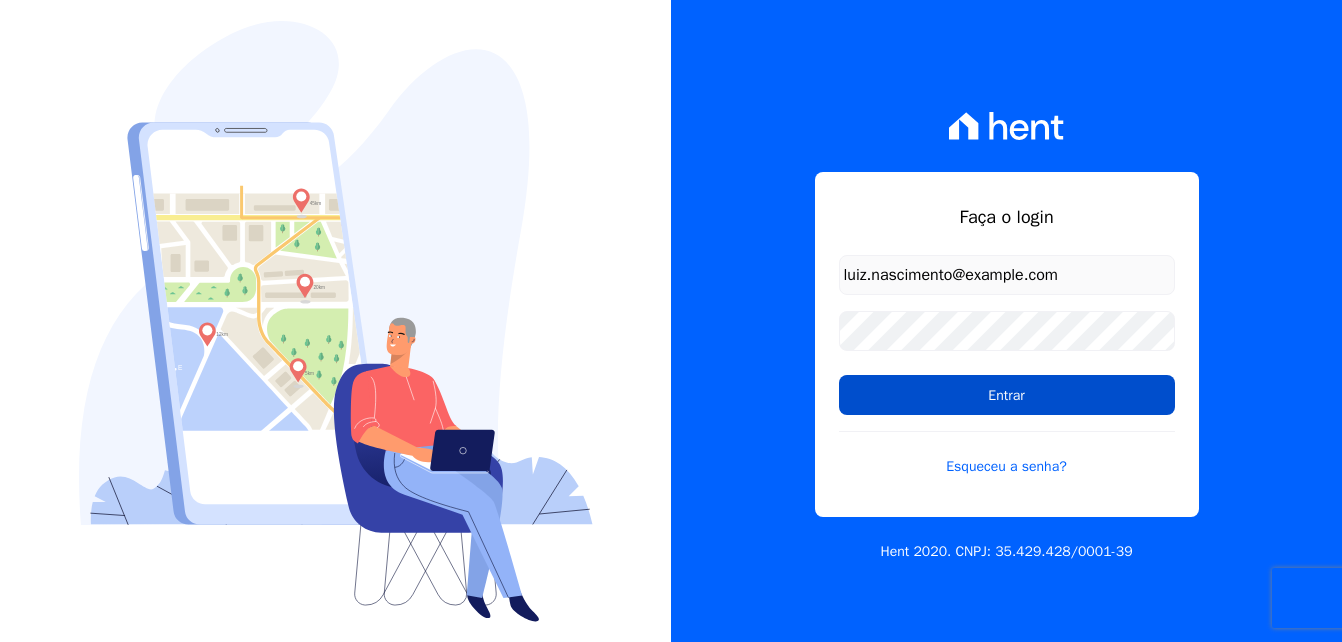 click on "Entrar" at bounding box center (1007, 395) 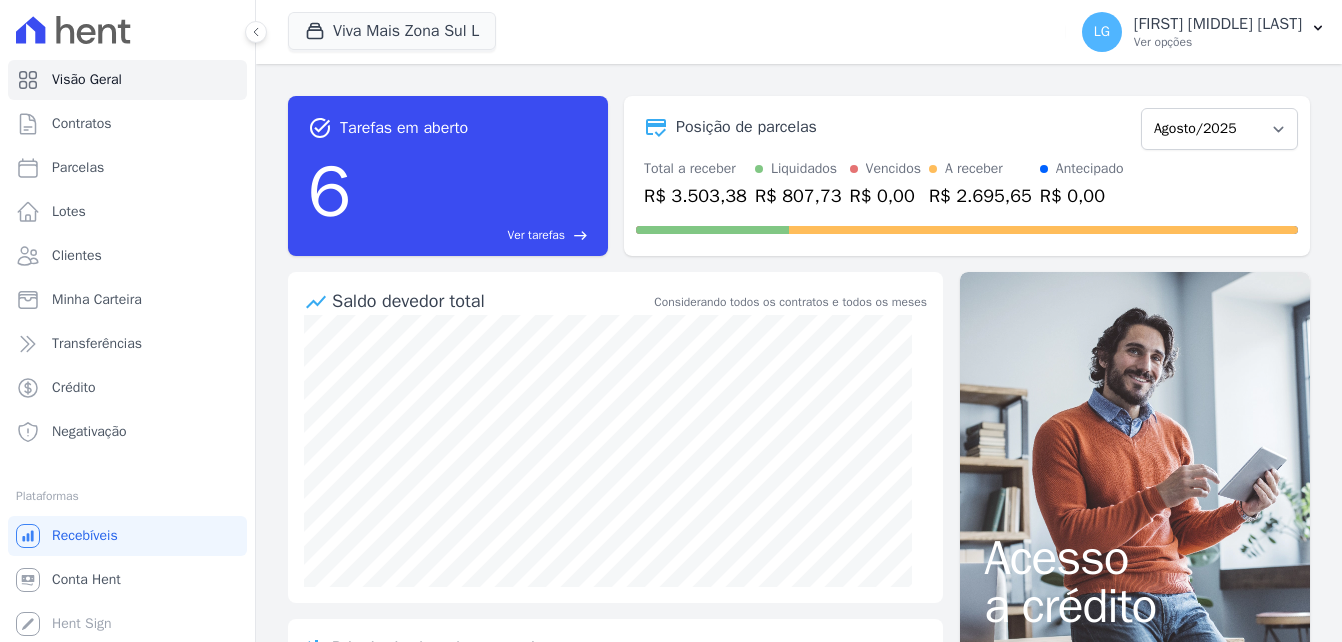 scroll, scrollTop: 0, scrollLeft: 0, axis: both 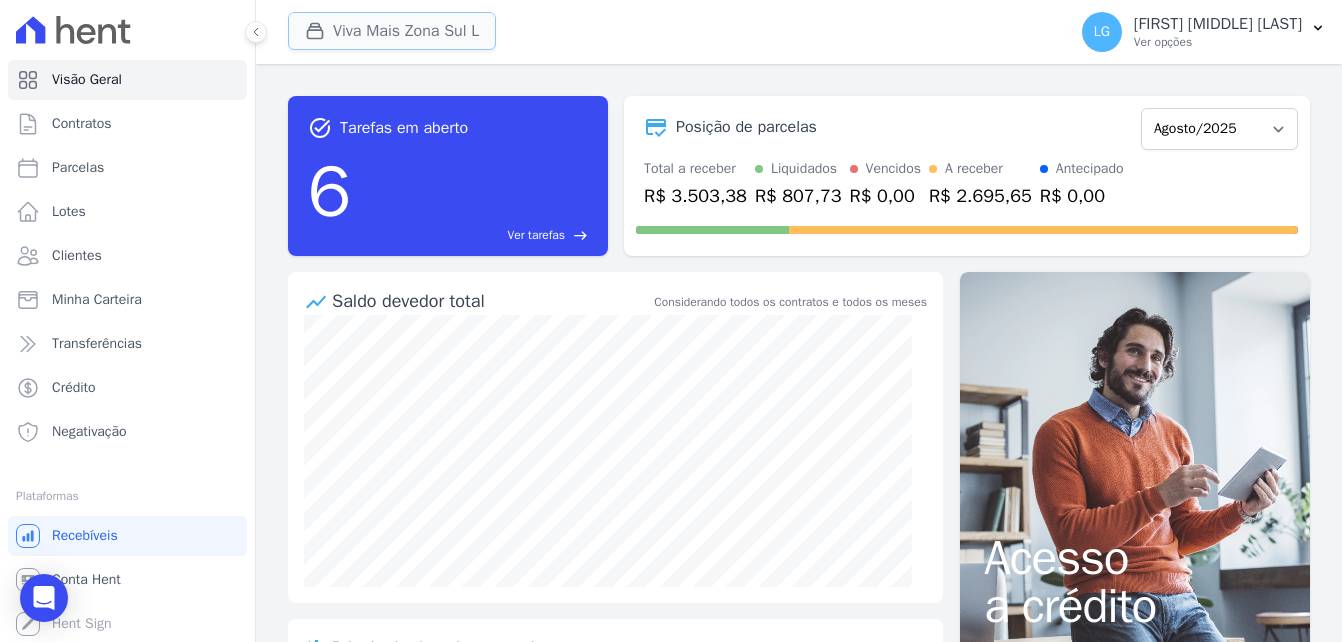 click on "Viva Mais   Zona Sul L" at bounding box center (392, 31) 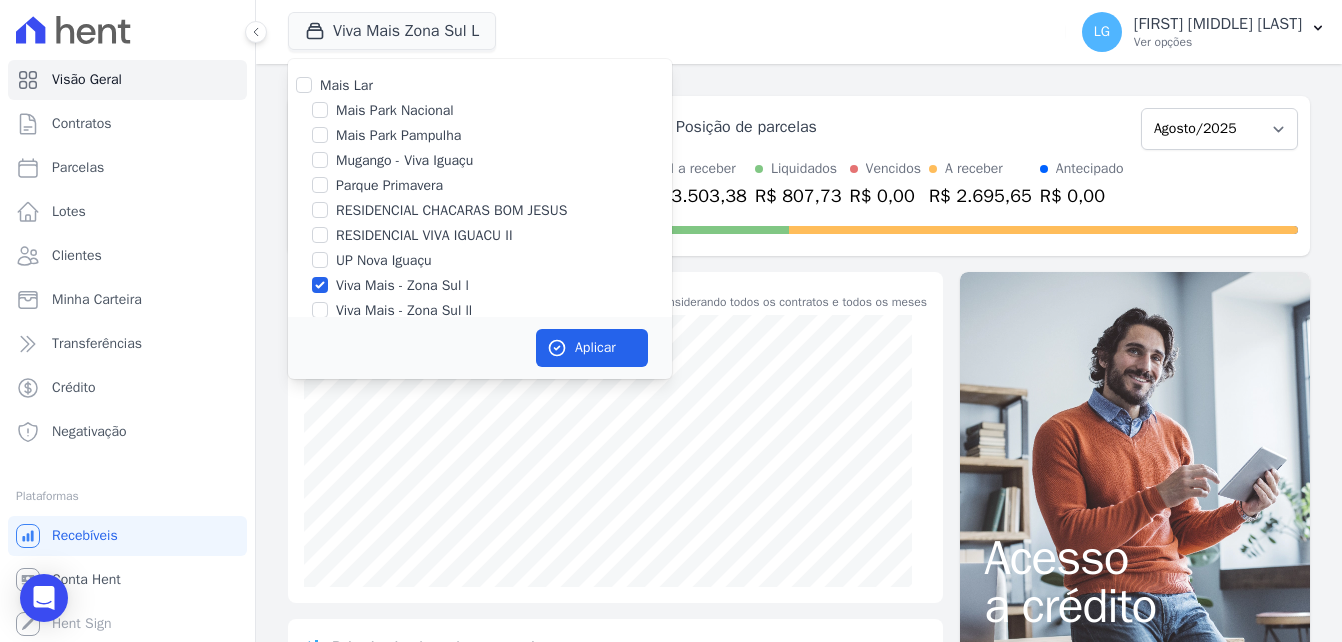 click at bounding box center (320, 285) 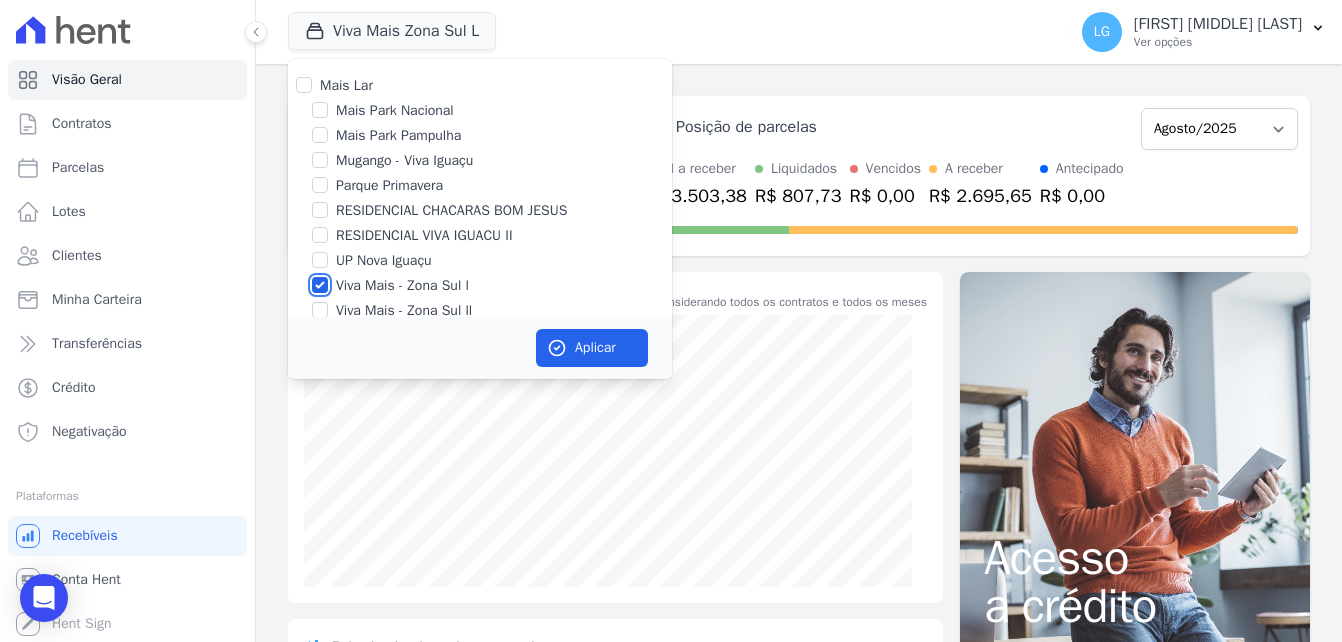 click on "Viva Mais - Zona Sul l" at bounding box center (320, 285) 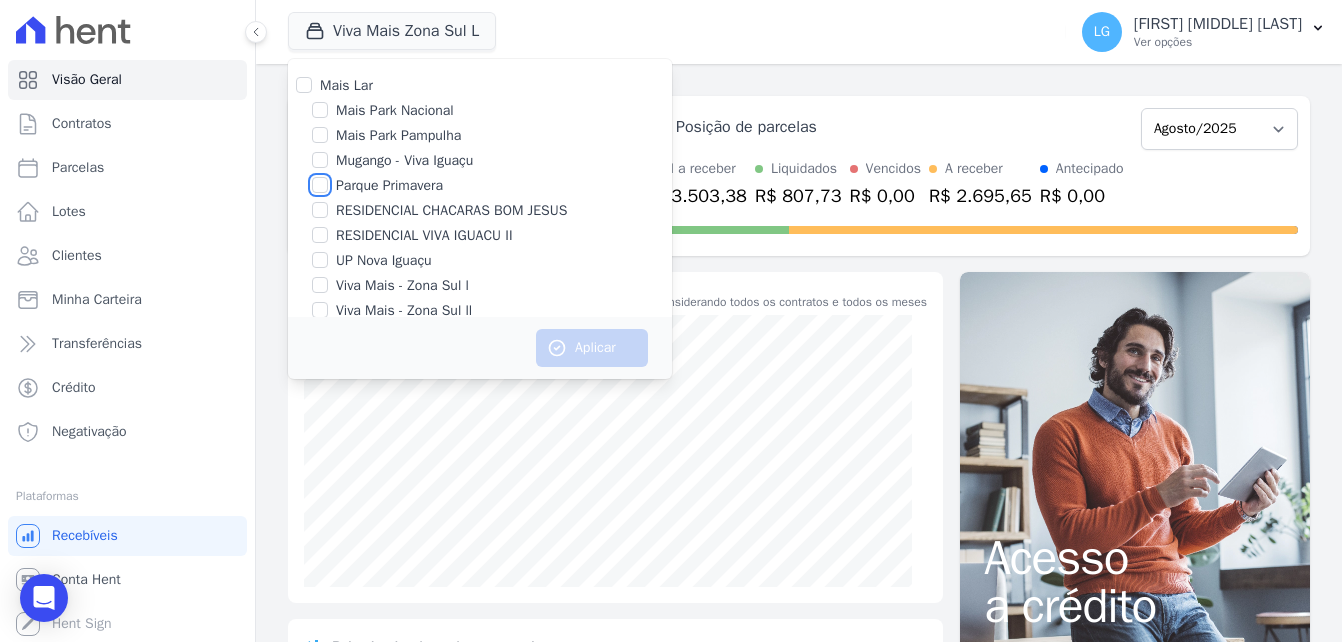 click on "Parque Primavera" at bounding box center [320, 185] 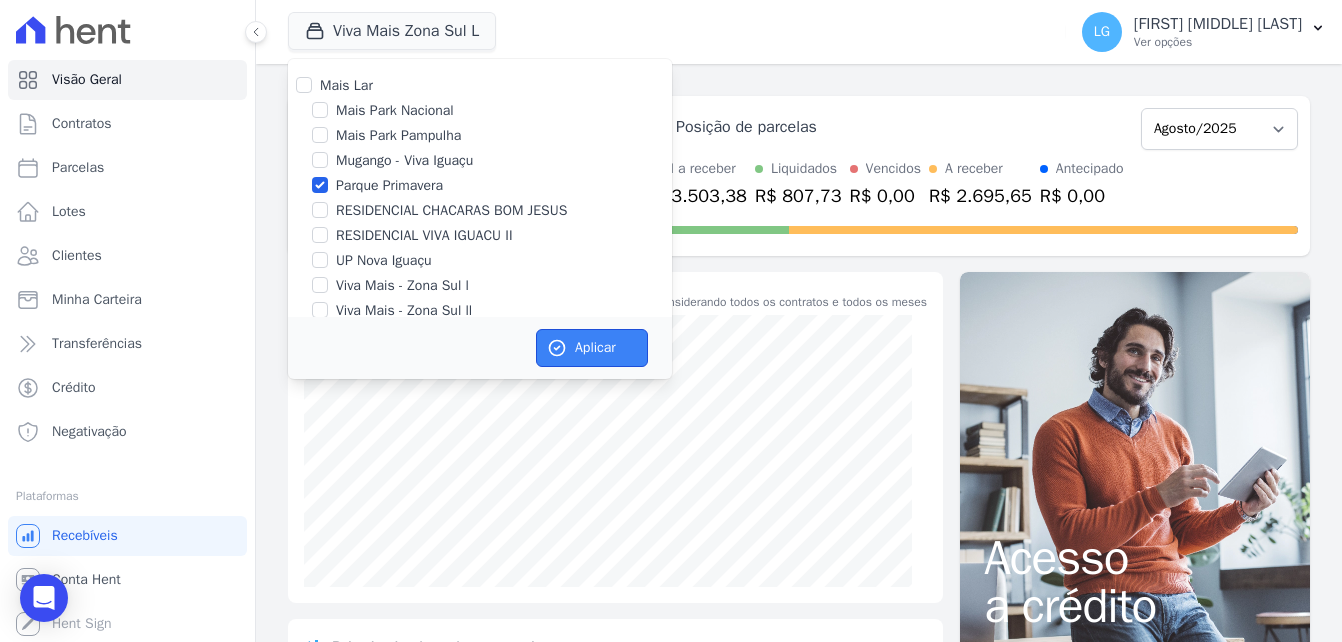 click on "Aplicar" at bounding box center [592, 348] 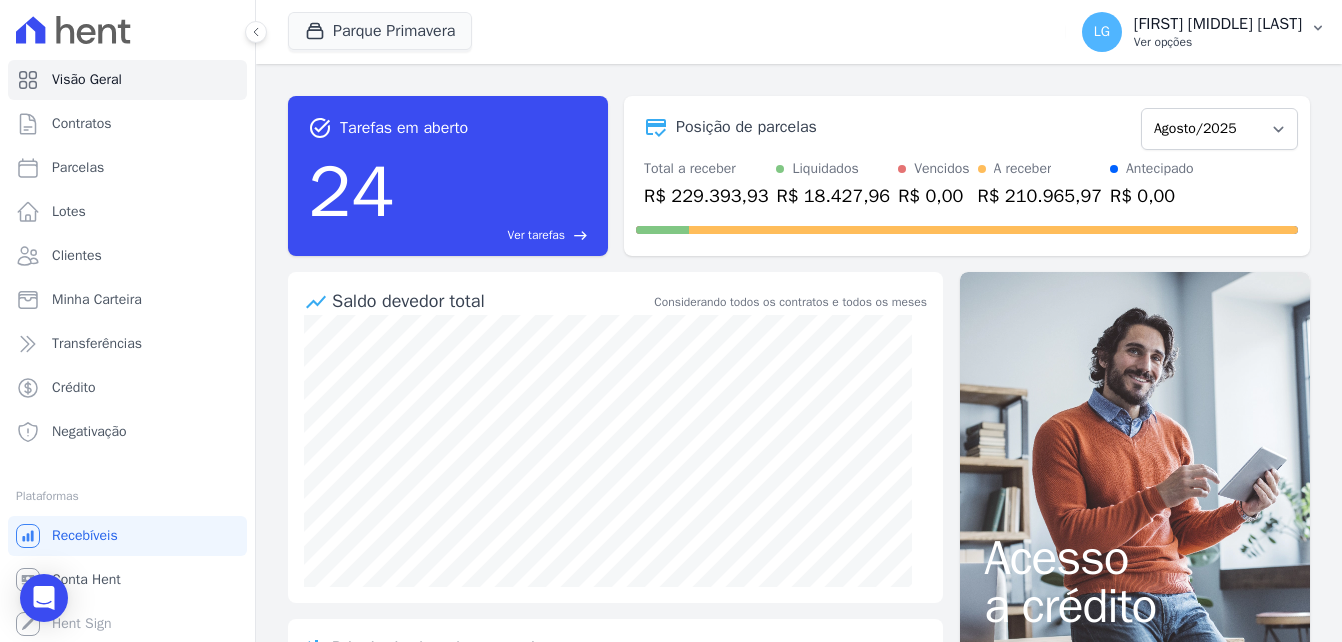 click on "[FIRST] [MIDDLE] [LAST]" at bounding box center [1218, 24] 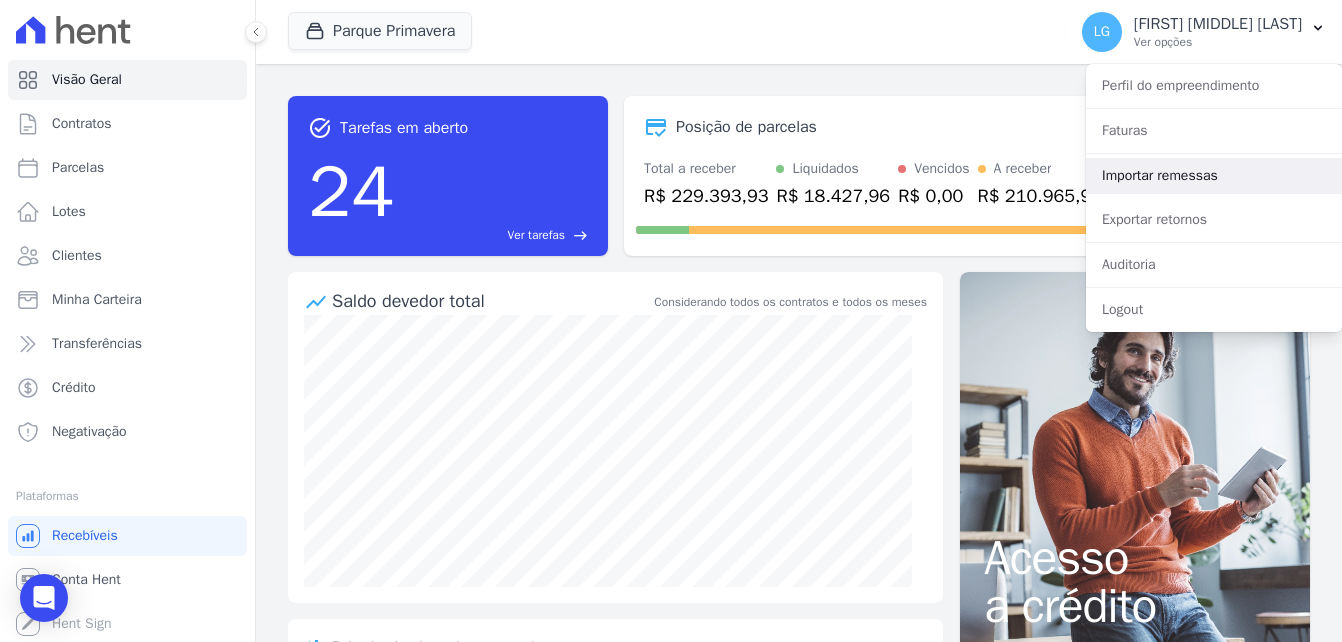 click on "Importar remessas" at bounding box center (1214, 176) 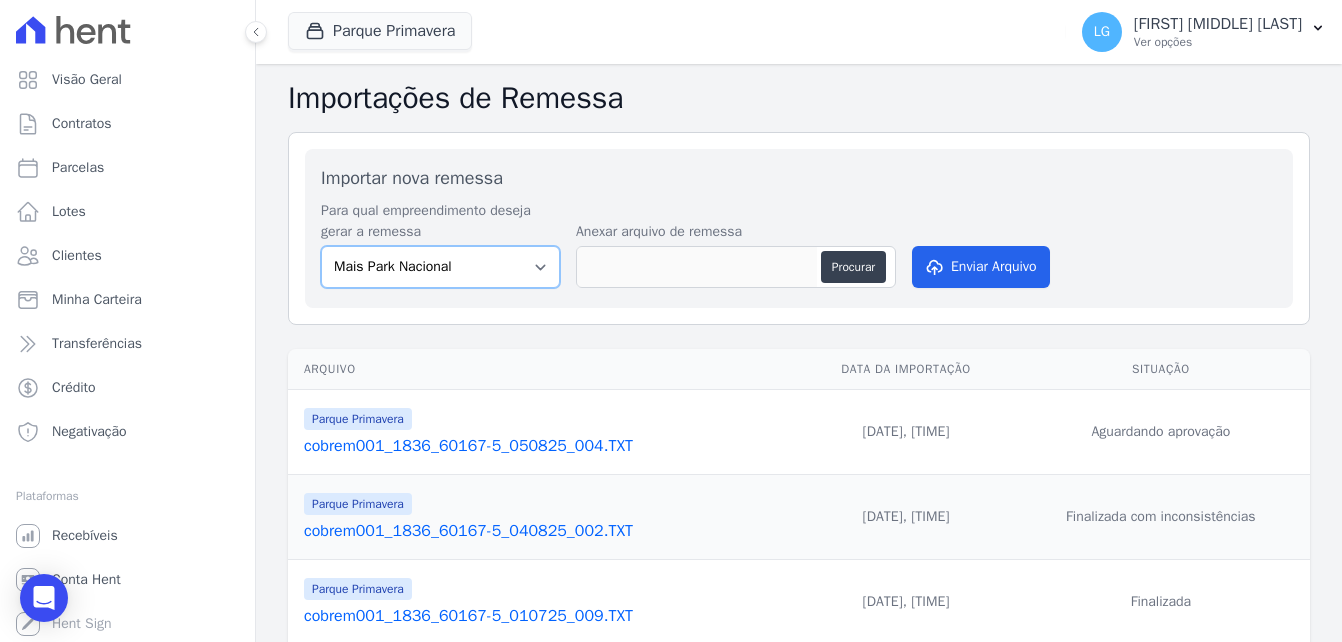 click on "Mais Park Nacional
Mais Park Pampulha
Mugango - Viva Iguaçu
Parque Primavera
RESIDENCIAL CHACARAS BOM JESUS
RESIDENCIAL VIVA IGUACU II
UP Nova Iguaçu
Viva Mais - Zona Sul l
Viva Mais - Zona Sul ll" at bounding box center (440, 267) 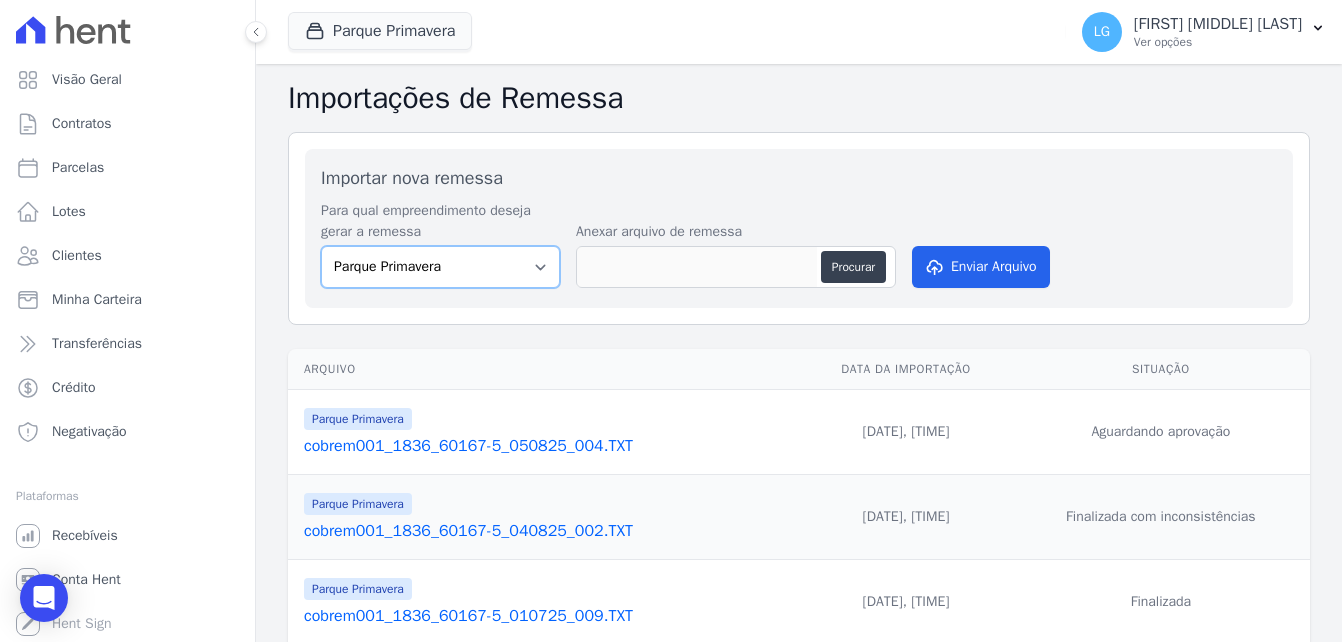 click on "Mais Park Nacional
Mais Park Pampulha
Mugango - Viva Iguaçu
Parque Primavera
RESIDENCIAL CHACARAS BOM JESUS
RESIDENCIAL VIVA IGUACU II
UP Nova Iguaçu
Viva Mais - Zona Sul l
Viva Mais - Zona Sul ll" at bounding box center [440, 267] 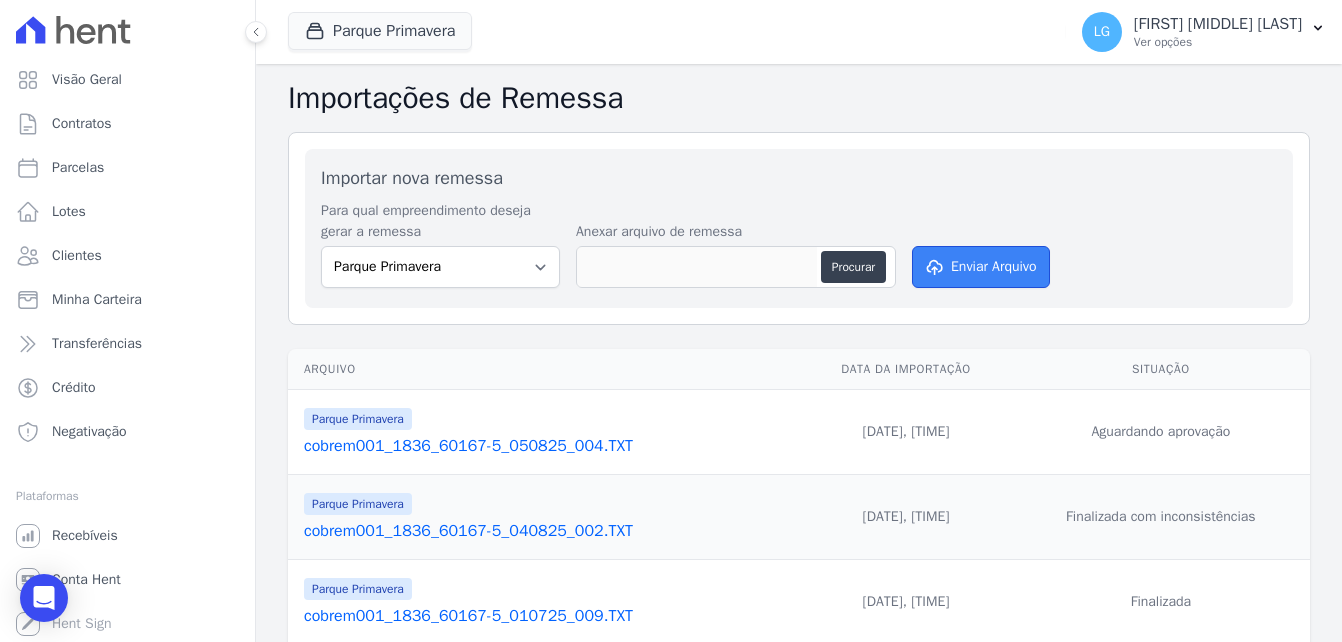 click on "Enviar Arquivo" at bounding box center (981, 267) 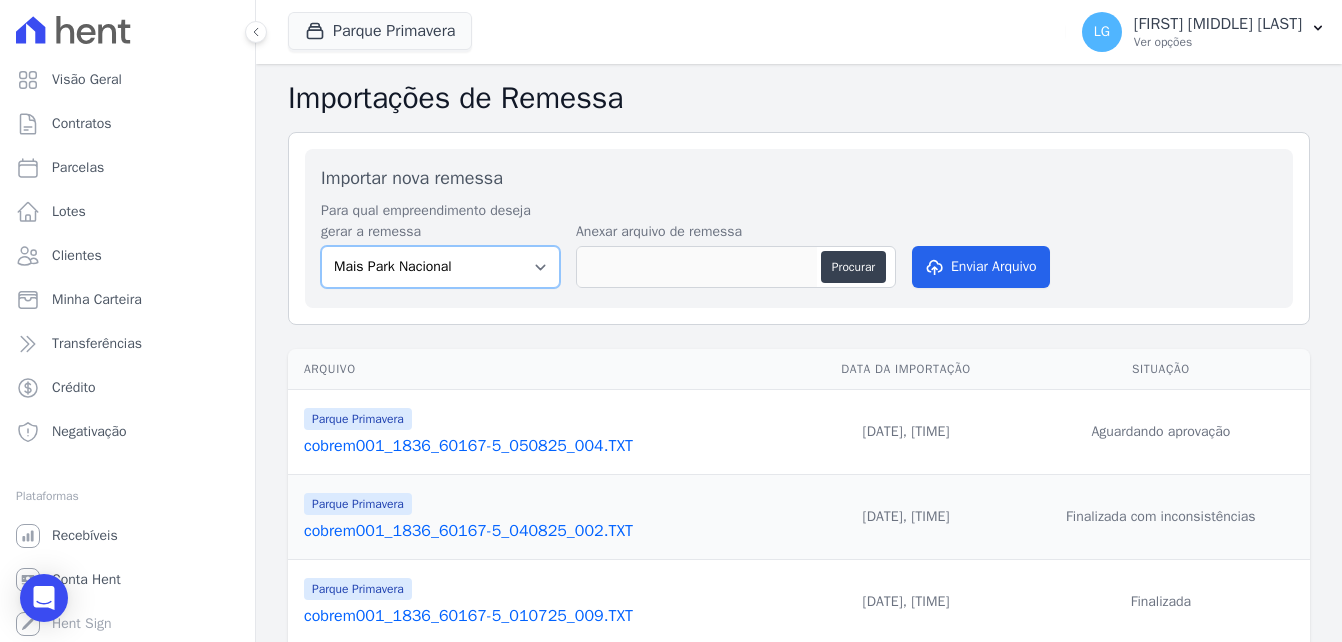 click on "Mais Park Nacional
Mais Park Pampulha
Mugango - Viva Iguaçu
Parque Primavera
RESIDENCIAL CHACARAS BOM JESUS
RESIDENCIAL VIVA IGUACU II
UP Nova Iguaçu
Viva Mais - Zona Sul l
Viva Mais - Zona Sul ll" at bounding box center (440, 267) 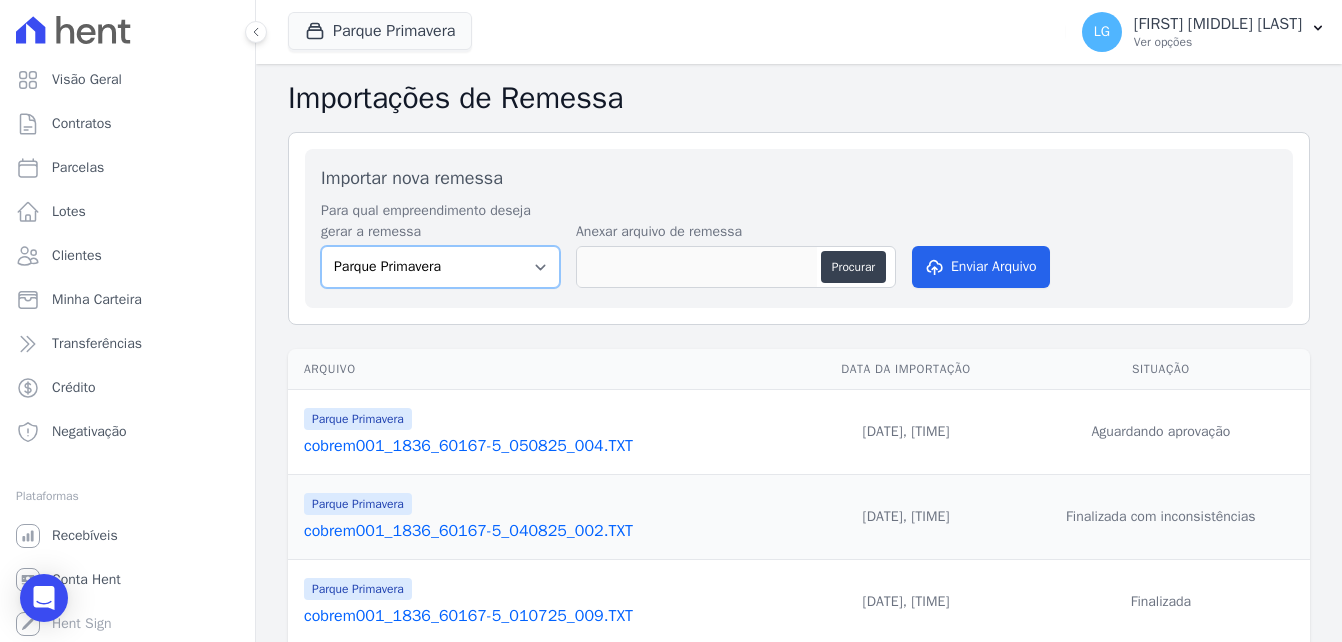 click on "Mais Park Nacional
Mais Park Pampulha
Mugango - Viva Iguaçu
Parque Primavera
RESIDENCIAL CHACARAS BOM JESUS
RESIDENCIAL VIVA IGUACU II
UP Nova Iguaçu
Viva Mais - Zona Sul l
Viva Mais - Zona Sul ll" at bounding box center [440, 267] 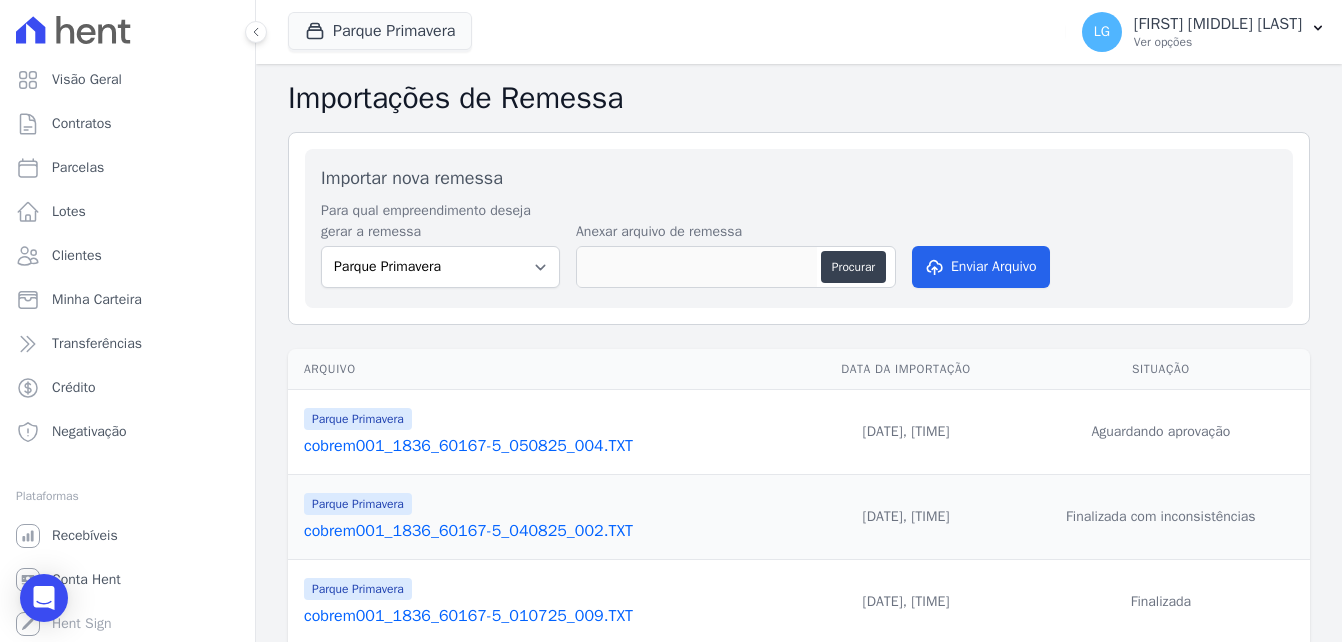 click on "cobrem001_1836_60167-5_050825_004.TXT" at bounding box center [548, 446] 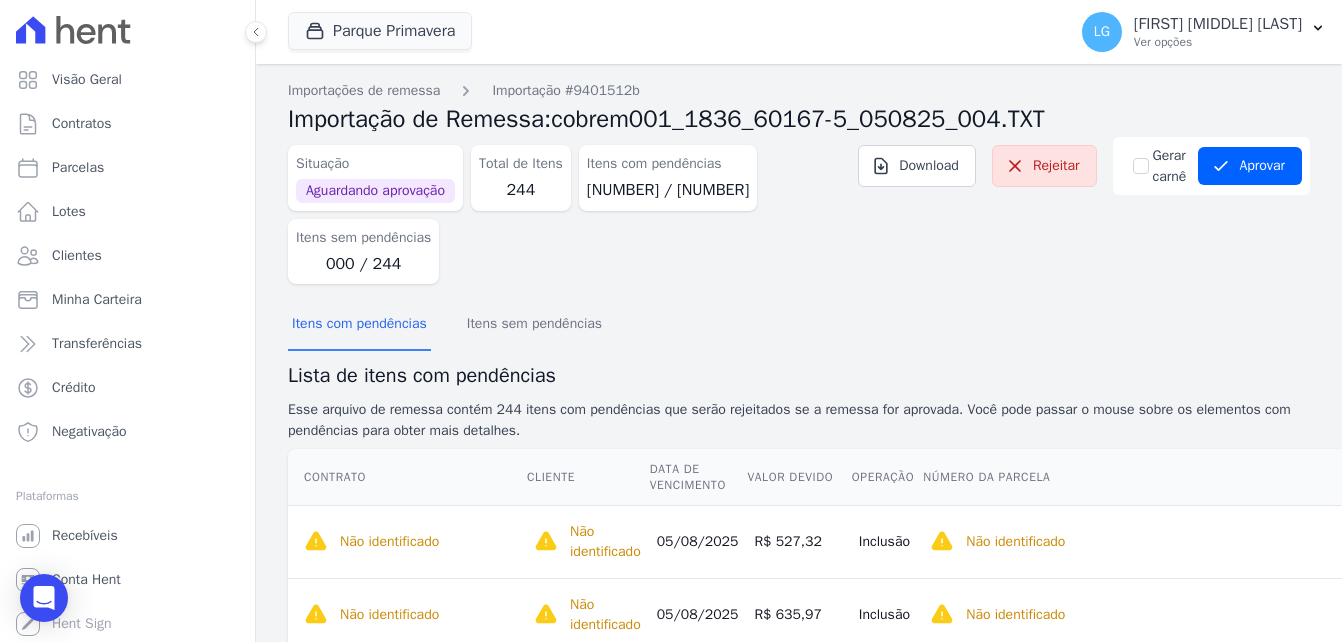click on "Itens com pendências
Itens sem pendências" at bounding box center [799, 324] 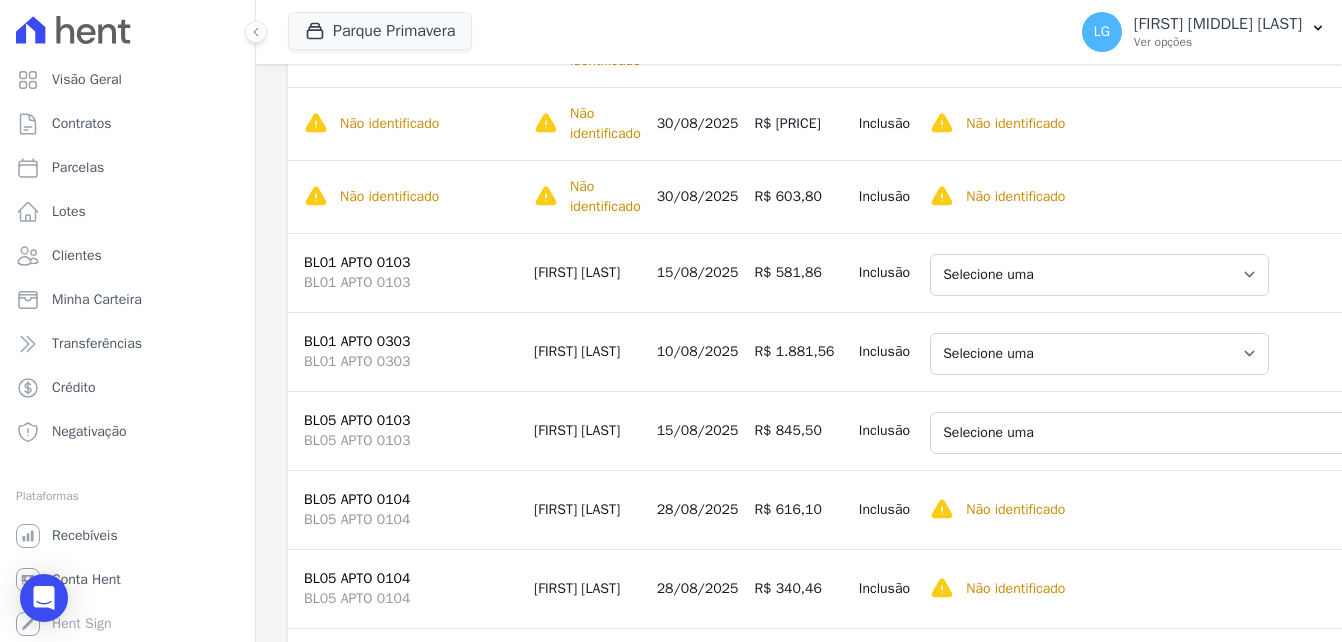 scroll, scrollTop: 2400, scrollLeft: 0, axis: vertical 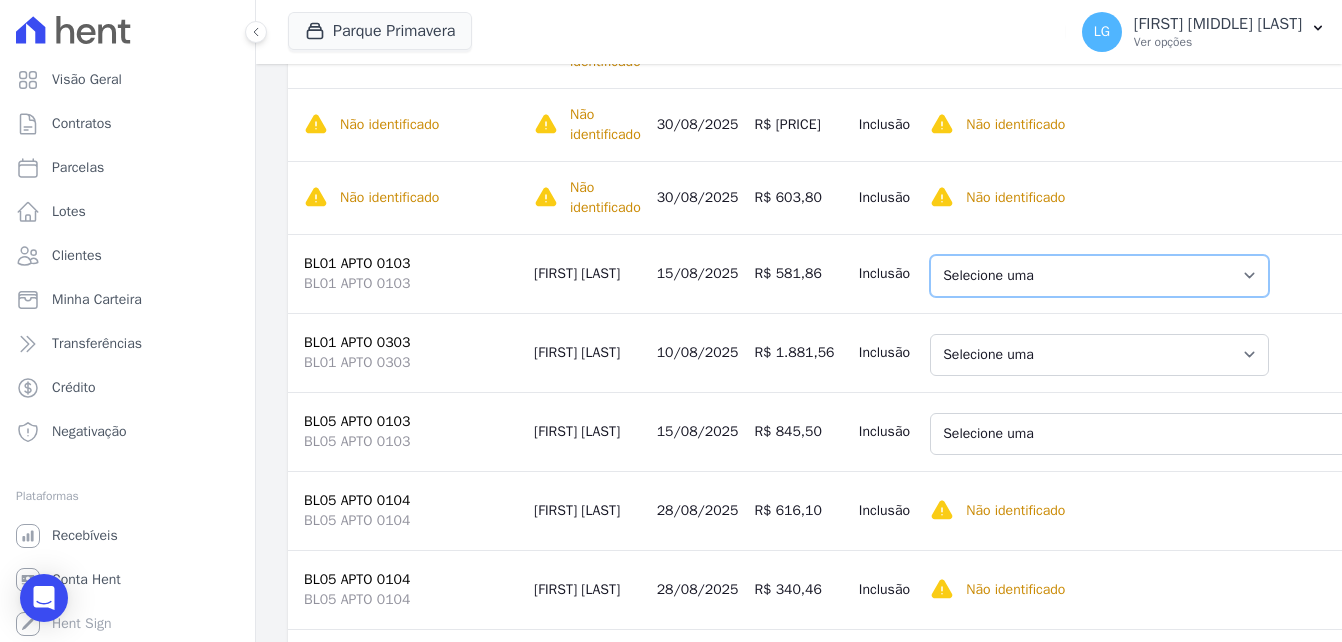 click on "Selecione uma
[NUMBER] - [DATE] - R$ [PRICE] - Agendado
[NUMBER] - [DATE] - R$ [PRICE] - Agendado
[NUMBER] - [DATE] - R$ [PRICE] - Agendado
[NUMBER] - [DATE] - R$ [PRICE] - Agendado
[NUMBER] - [DATE] - R$ [PRICE] - Agendado
[NUMBER] - [DATE] - R$ [PRICE] - Agendado
[NUMBER] - [DATE] - R$ [PRICE] - Agendado
[NUMBER] - [DATE] - R$ [PRICE] - Agendado
[NUMBER] - [DATE] - R$ [PRICE] - Agendado
[NUMBER] - [DATE] - R$ [PRICE] - Agendado
[NUMBER] - [DATE] - R$ [PRICE] - Agendado
[NUMBER] - [DATE] - R$ [PRICE] - Agendado
[NUMBER] - [DATE] - R$ [PRICE] - Agendado
[NUMBER] - [DATE] - R$ [PRICE] - Agendado
[NUMBER] - [DATE] - R$ [PRICE] - Agendado
[NUMBER] - [DATE] - R$ [PRICE] - Agendado
[NUMBER] - [DATE] - R$ [PRICE] - Agendado
[NUMBER] - [DATE] - R$ [PRICE] - Agendado
[NUMBER] - [DATE] - R$ [PRICE] - Agendado
[NUMBER] - [DATE] - R$ [PRICE] - Agendado
[NUMBER] - [DATE] - R$ [PRICE] - Agendado
[NUMBER] - [DATE] - R$ [PRICE] - Agendado
[NUMBER] - [DATE] - R$ [PRICE] - Agendado
[NUMBER] - [DATE] - R$ [PRICE] - Agendado
[NUMBER] - [DATE] - R$ [PRICE] - Agendado
[NUMBER] - [DATE] - R$ [PRICE] - Agendado
[NUMBER] - [DATE] - R$ [PRICE] - Agendado
[NUMBER] - [DATE] - R$ [PRICE] - Agendado
[NUMBER] - [DATE] - R$ [PRICE] - Agendado" at bounding box center (1099, 276) 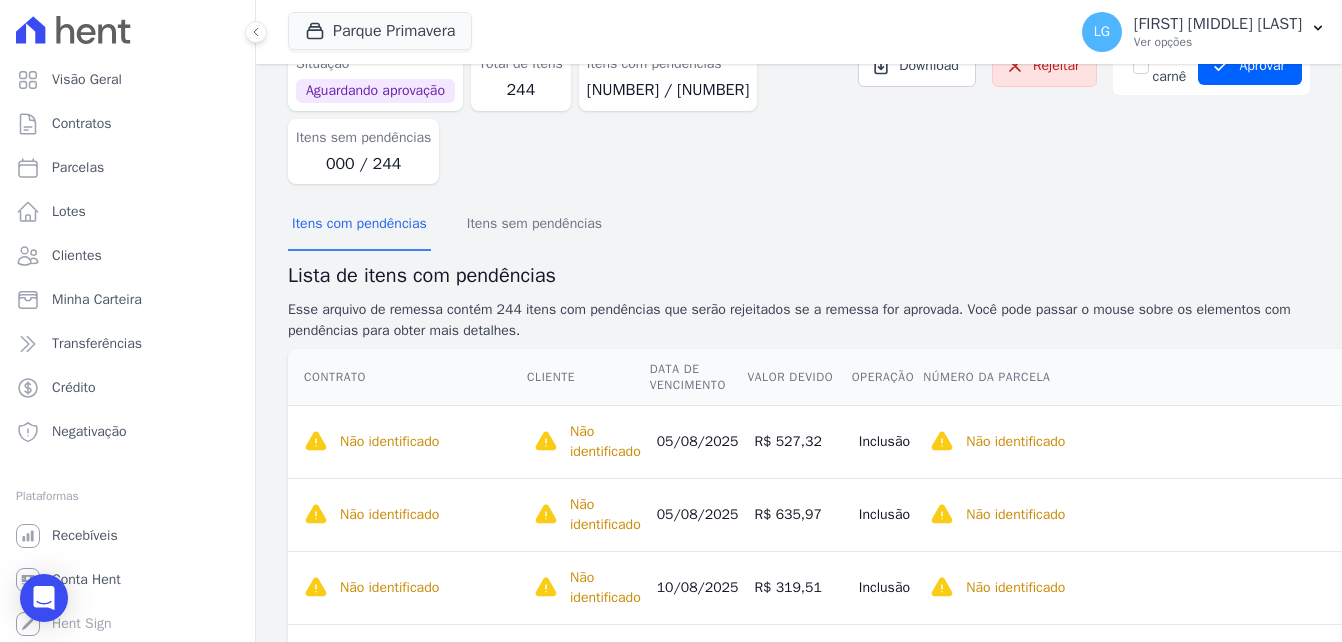 scroll, scrollTop: 0, scrollLeft: 0, axis: both 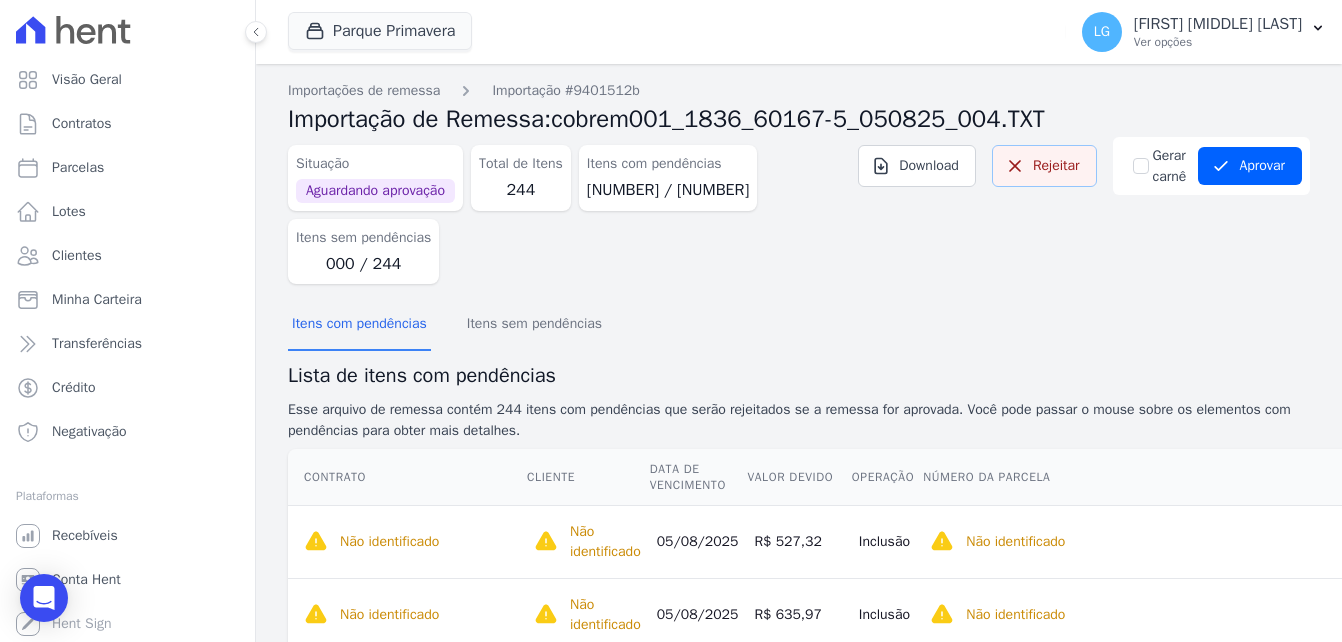 click on "Rejeitar" at bounding box center [1044, 166] 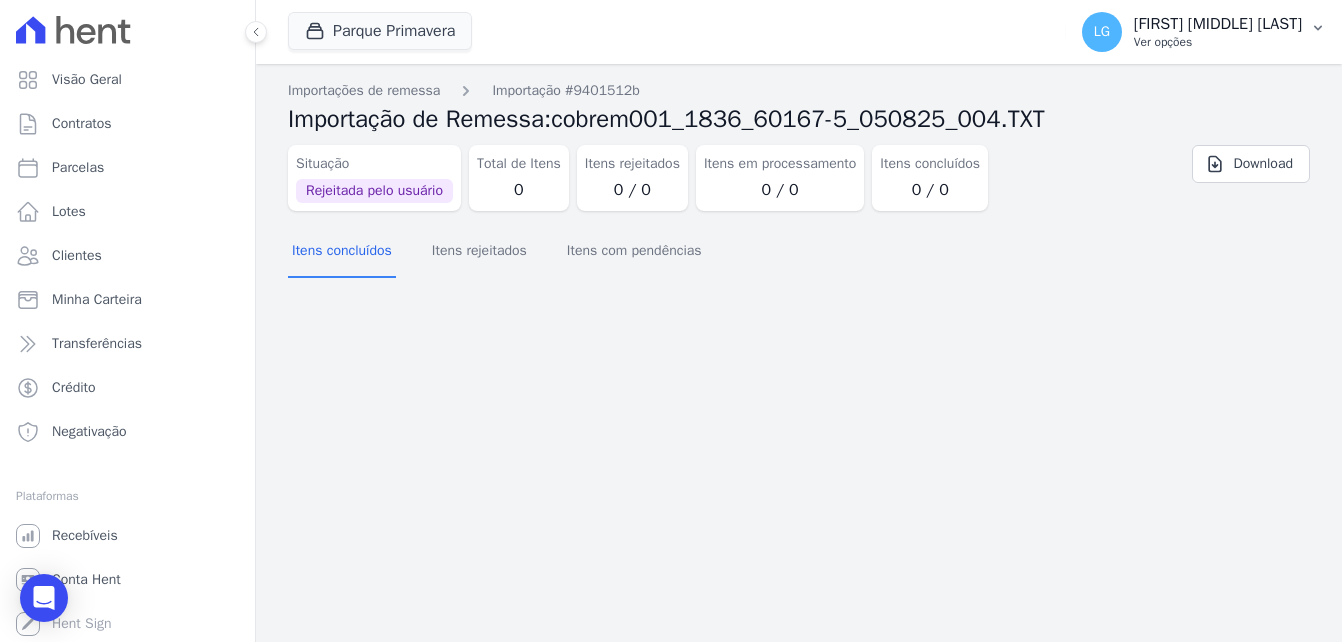 click on "Ver opções" at bounding box center [1218, 42] 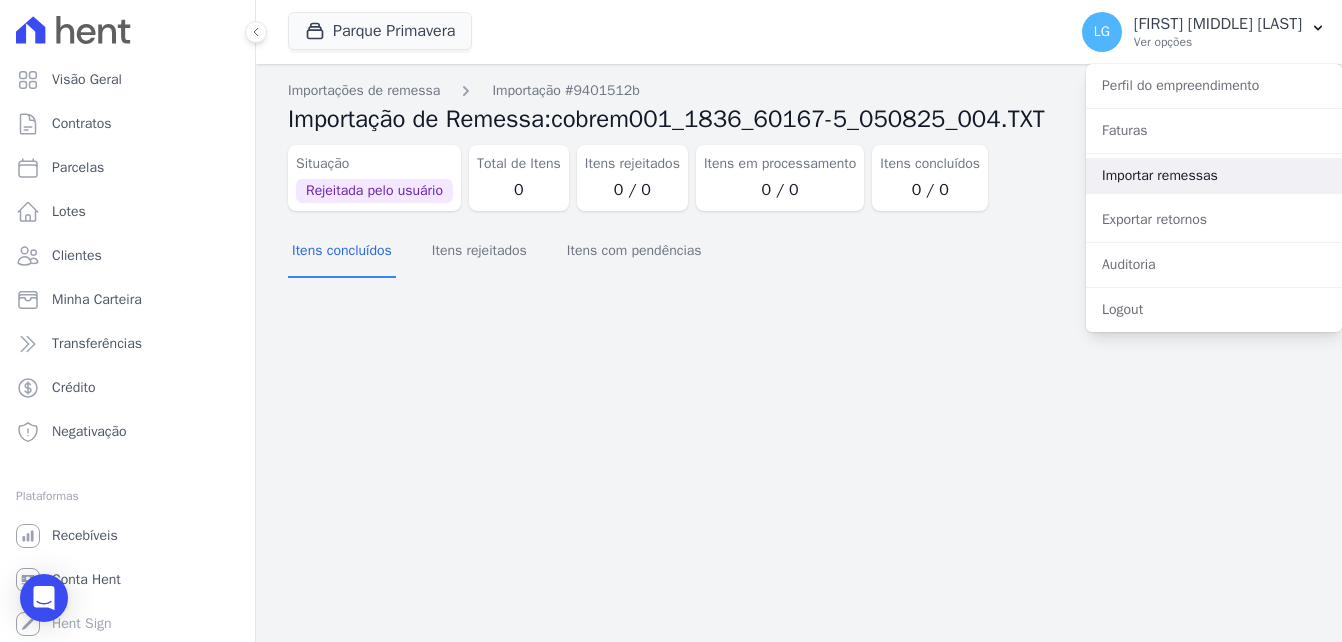 click on "Importar remessas" at bounding box center (1214, 176) 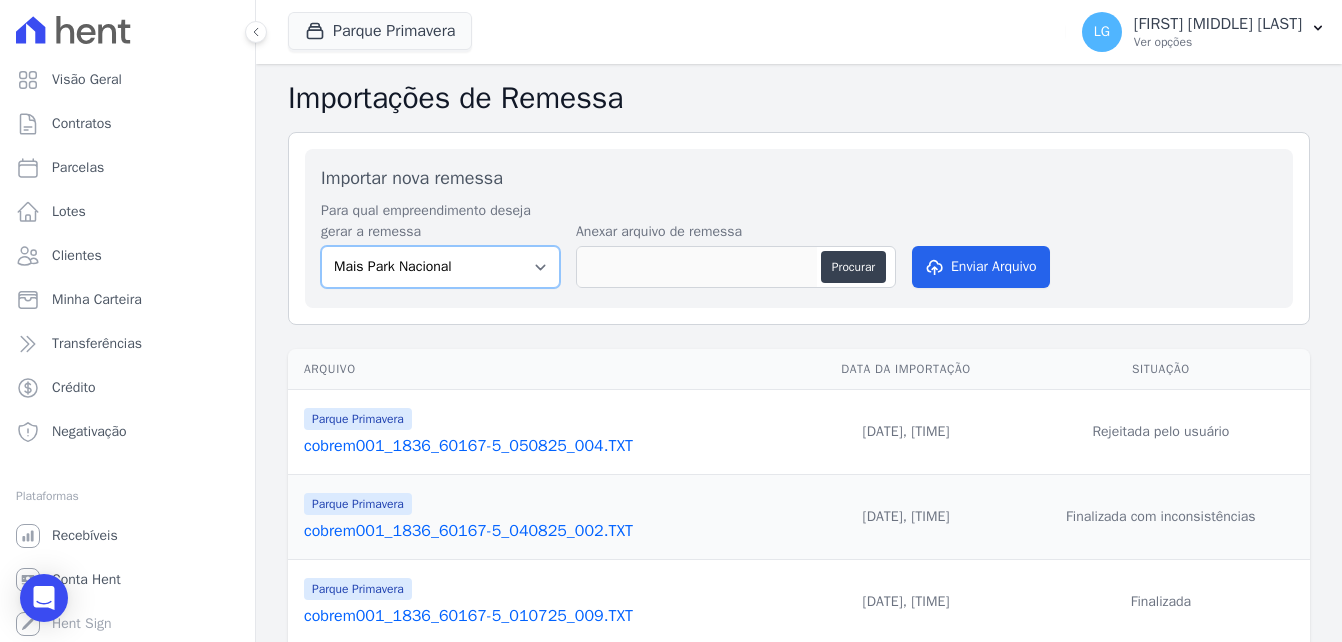 click on "Mais Park Nacional
Mais Park Pampulha
Mugango - Viva Iguaçu
Parque Primavera
RESIDENCIAL CHACARAS BOM JESUS
RESIDENCIAL VIVA IGUACU II
UP Nova Iguaçu
Viva Mais - Zona Sul l
Viva Mais - Zona Sul ll" at bounding box center (440, 267) 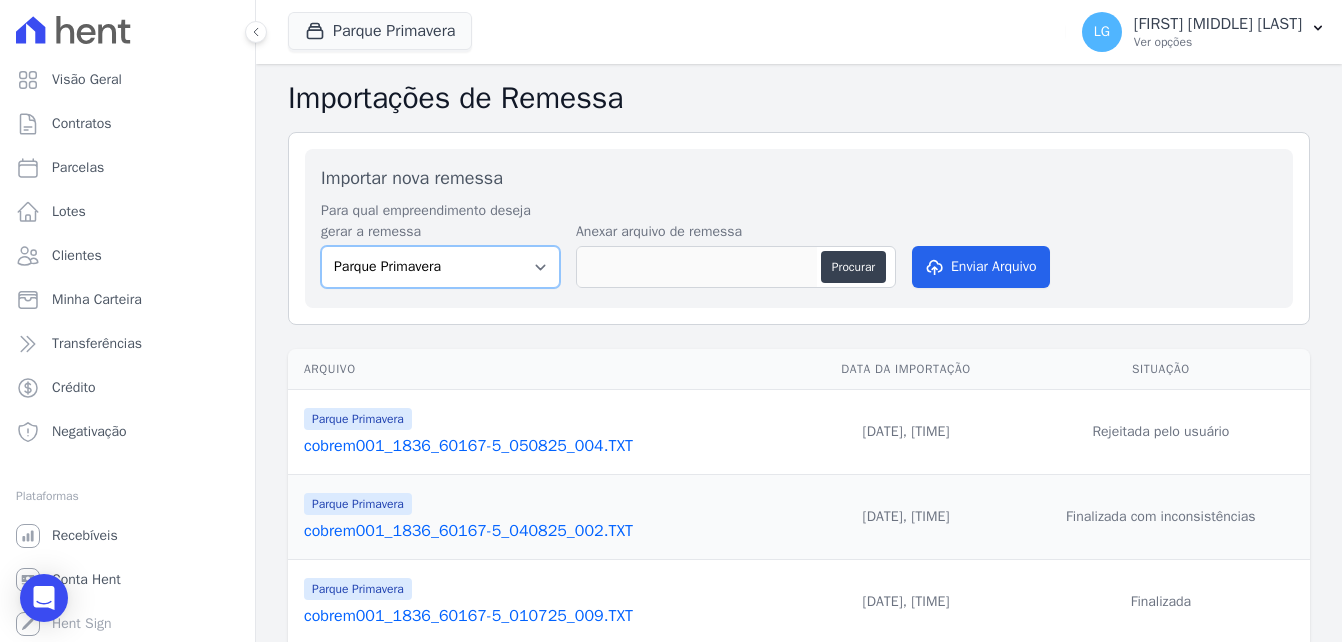 click on "Mais Park Nacional
Mais Park Pampulha
Mugango - Viva Iguaçu
Parque Primavera
RESIDENCIAL CHACARAS BOM JESUS
RESIDENCIAL VIVA IGUACU II
UP Nova Iguaçu
Viva Mais - Zona Sul l
Viva Mais - Zona Sul ll" at bounding box center [440, 267] 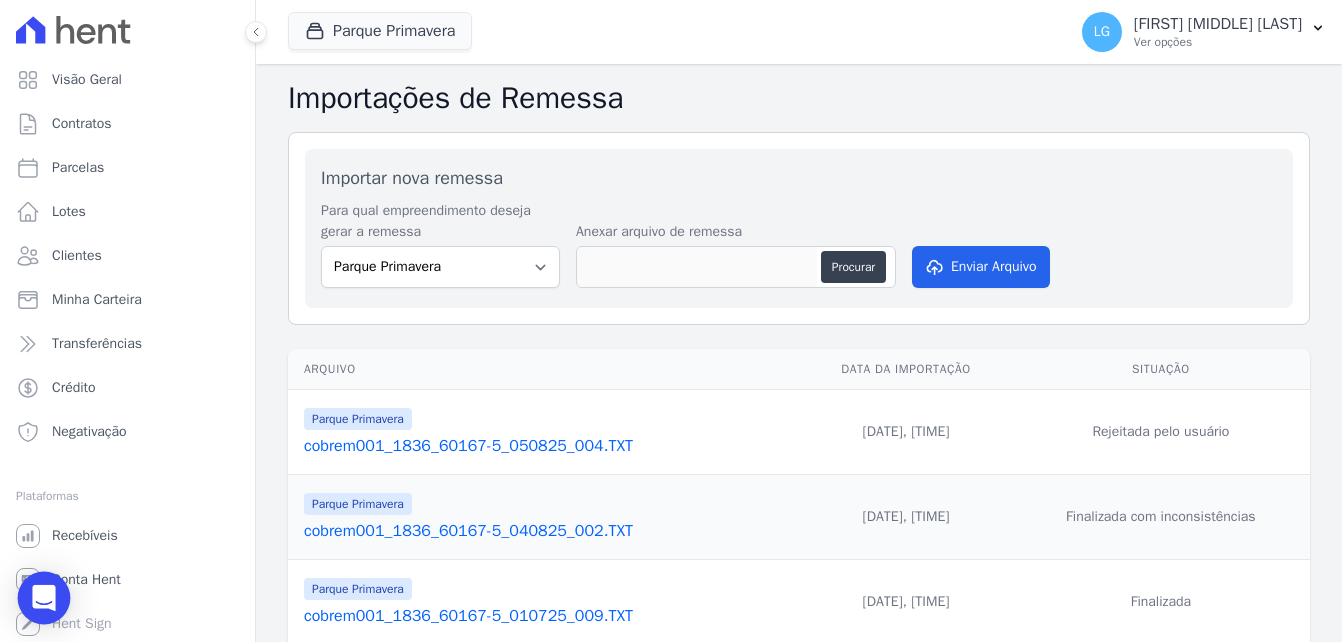 click 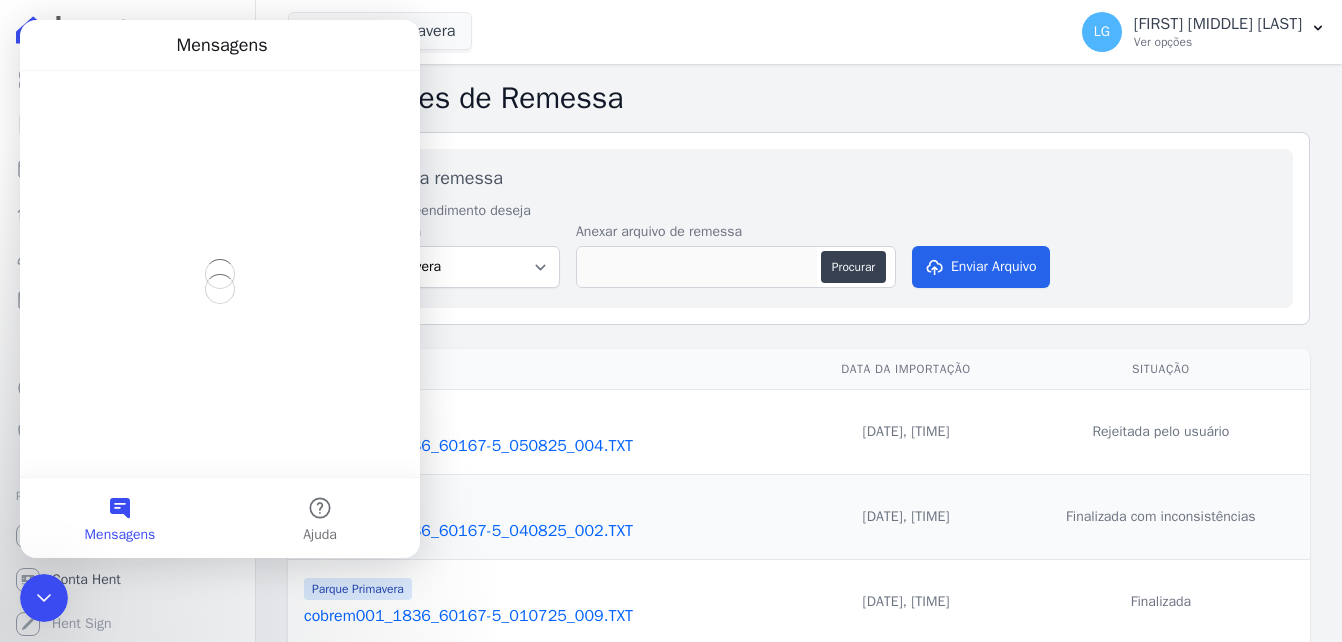 scroll, scrollTop: 0, scrollLeft: 0, axis: both 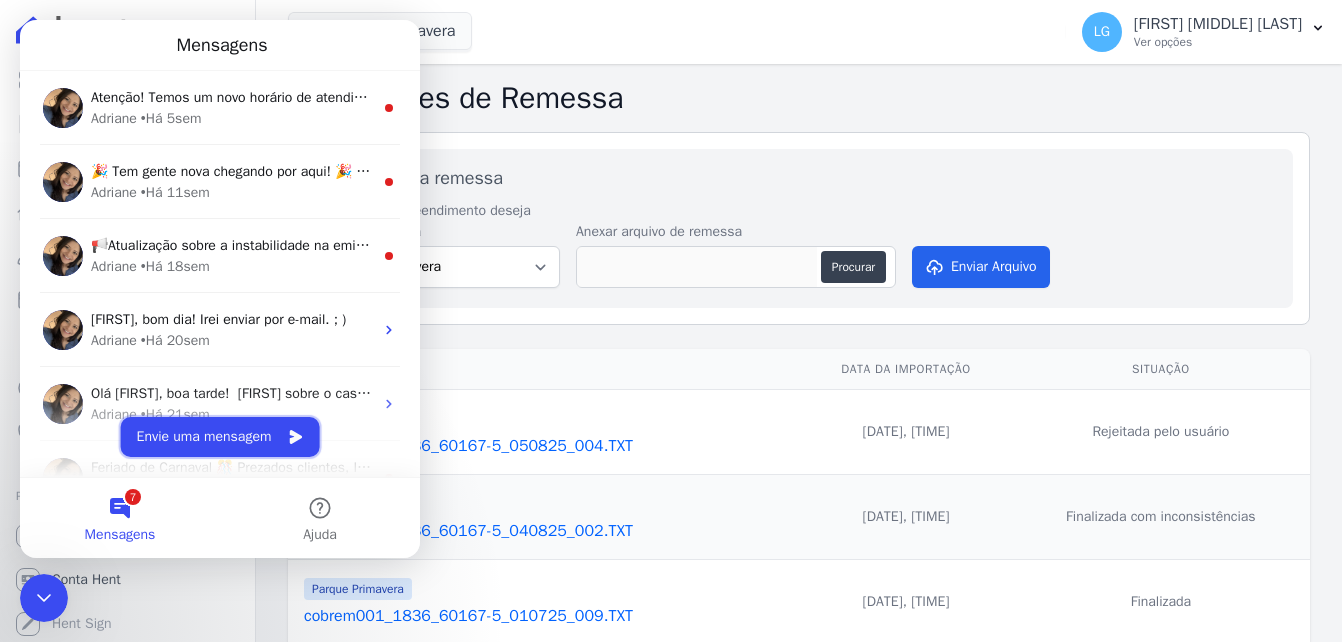 click on "Envie uma mensagem" at bounding box center (220, 437) 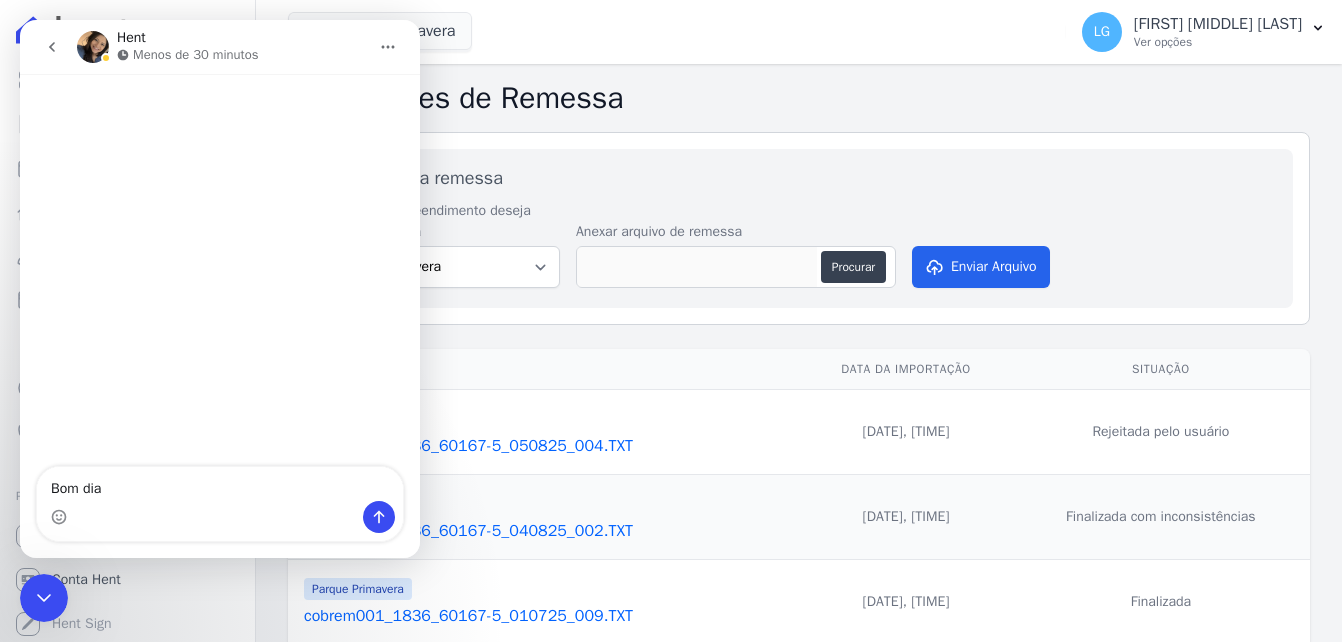 type on "Bom dia!" 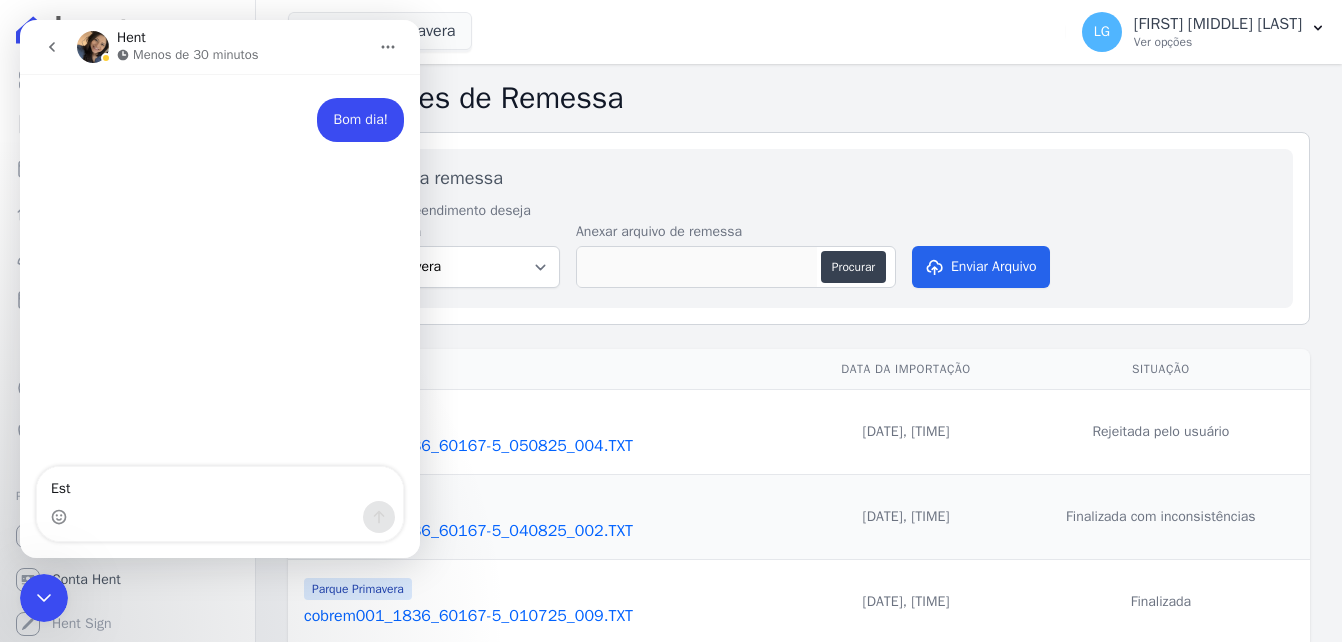 type on "Esto" 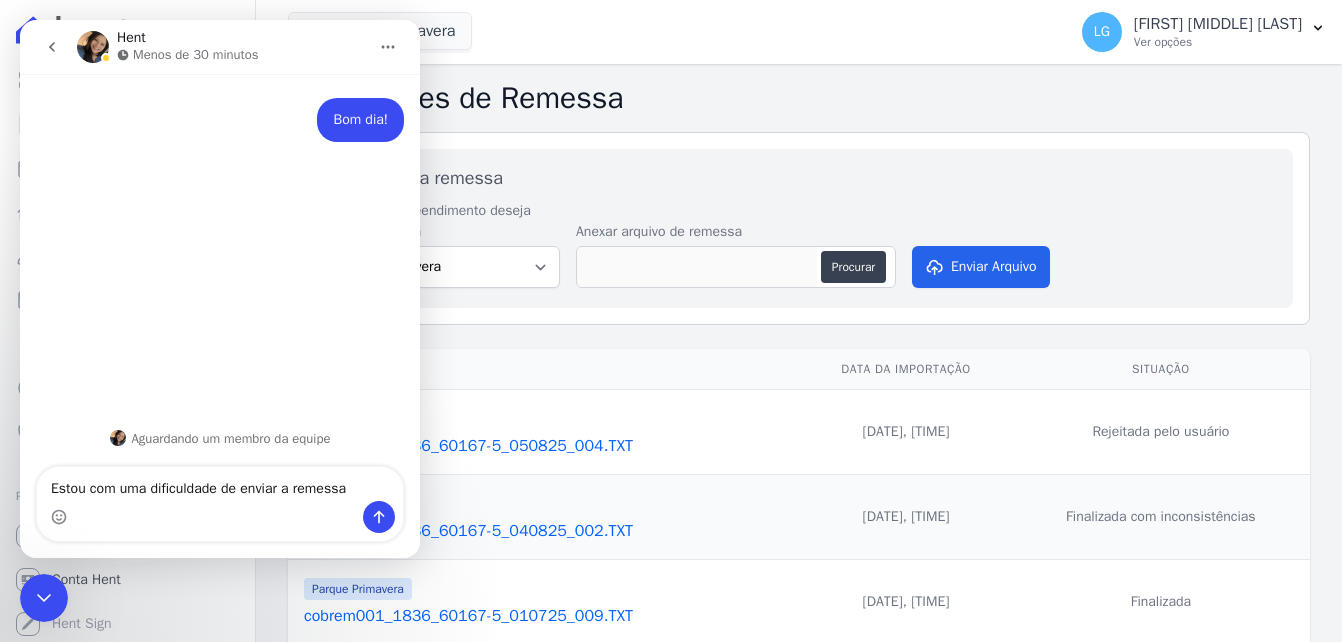 type on "Estou com uma dificuldade de enviar a remessa" 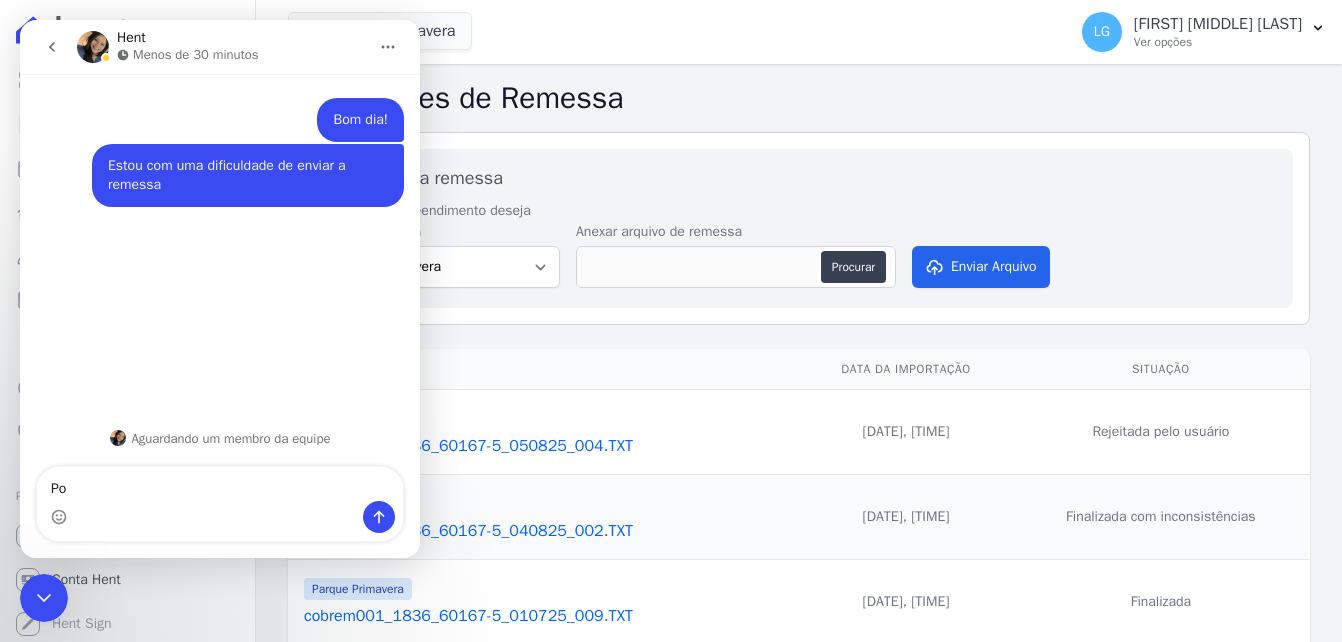 type on "P" 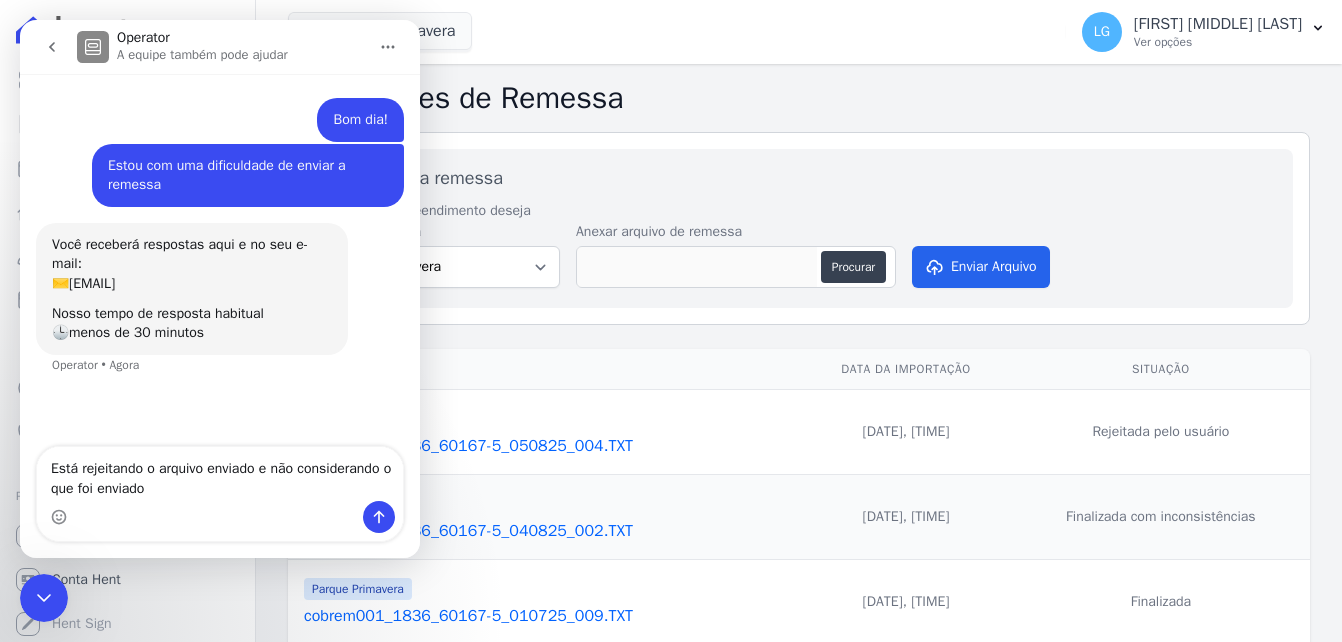 type on "Está rejeitando o arquivo enviado e não considerando o que foi enviado!" 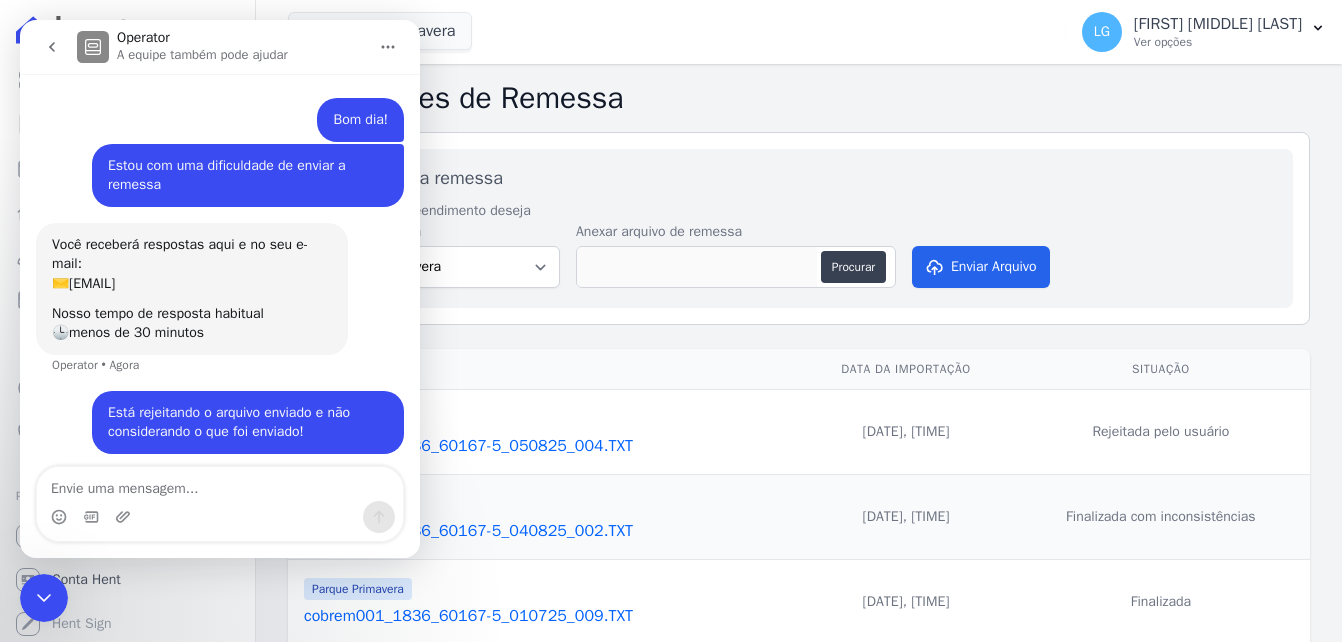 scroll, scrollTop: 9, scrollLeft: 0, axis: vertical 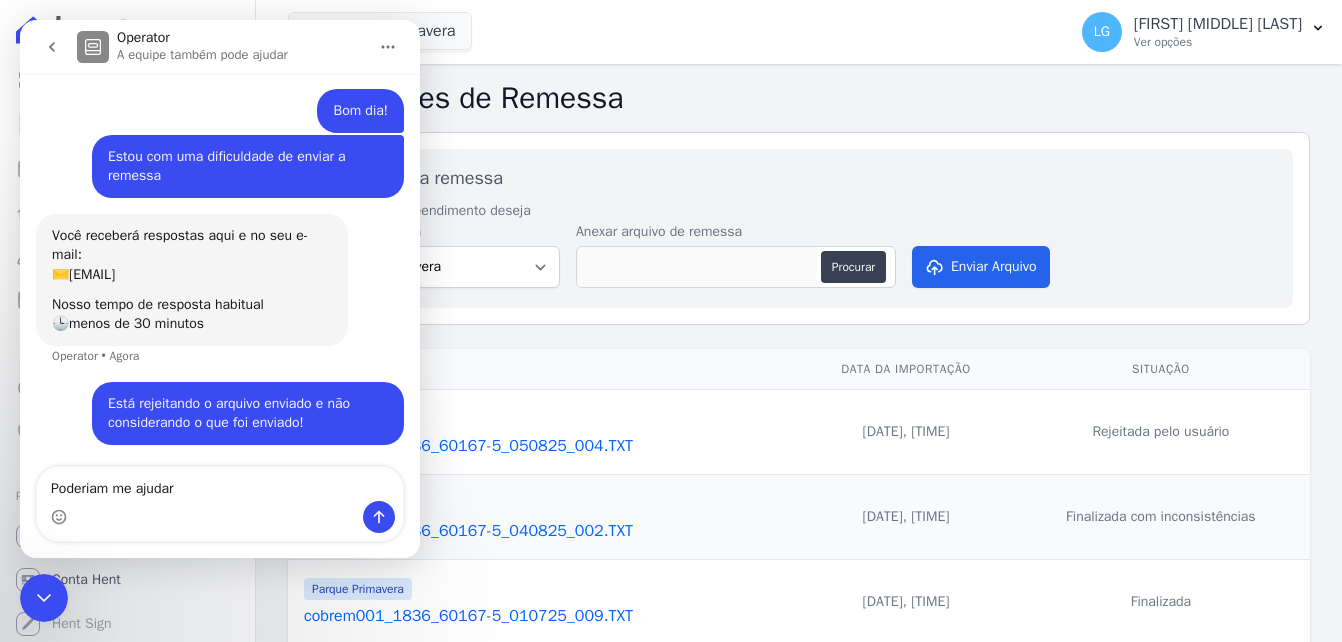 type on "Poderiam me ajudar?" 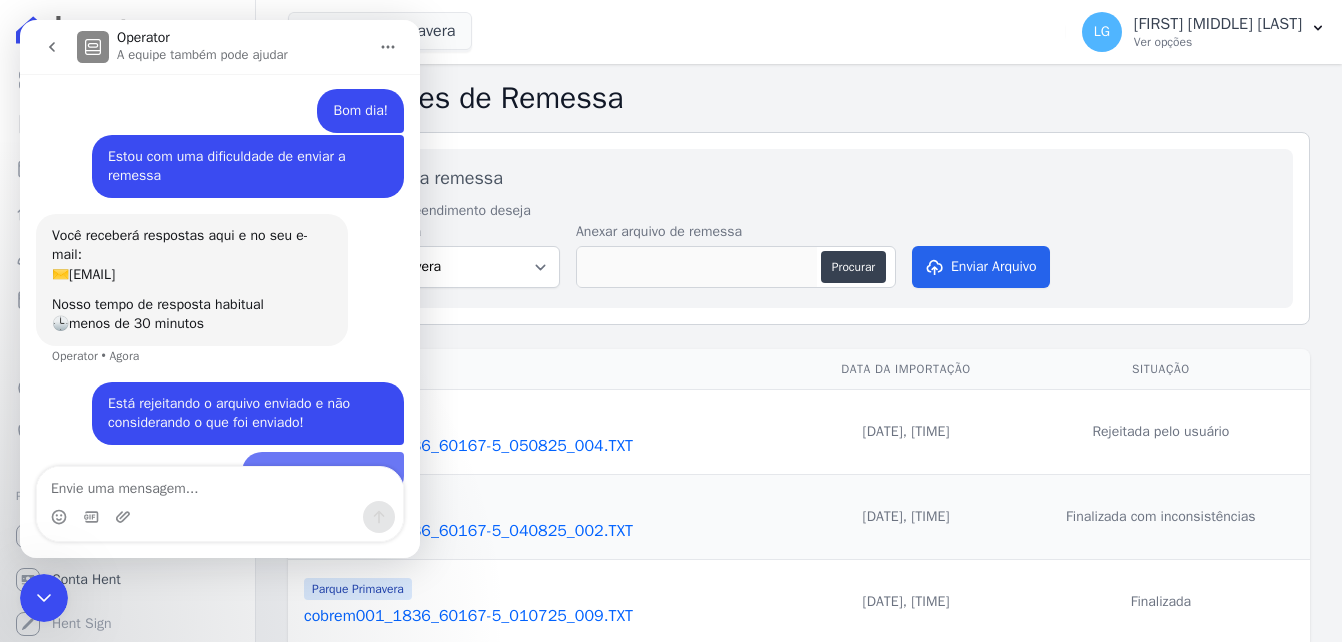 scroll, scrollTop: 55, scrollLeft: 0, axis: vertical 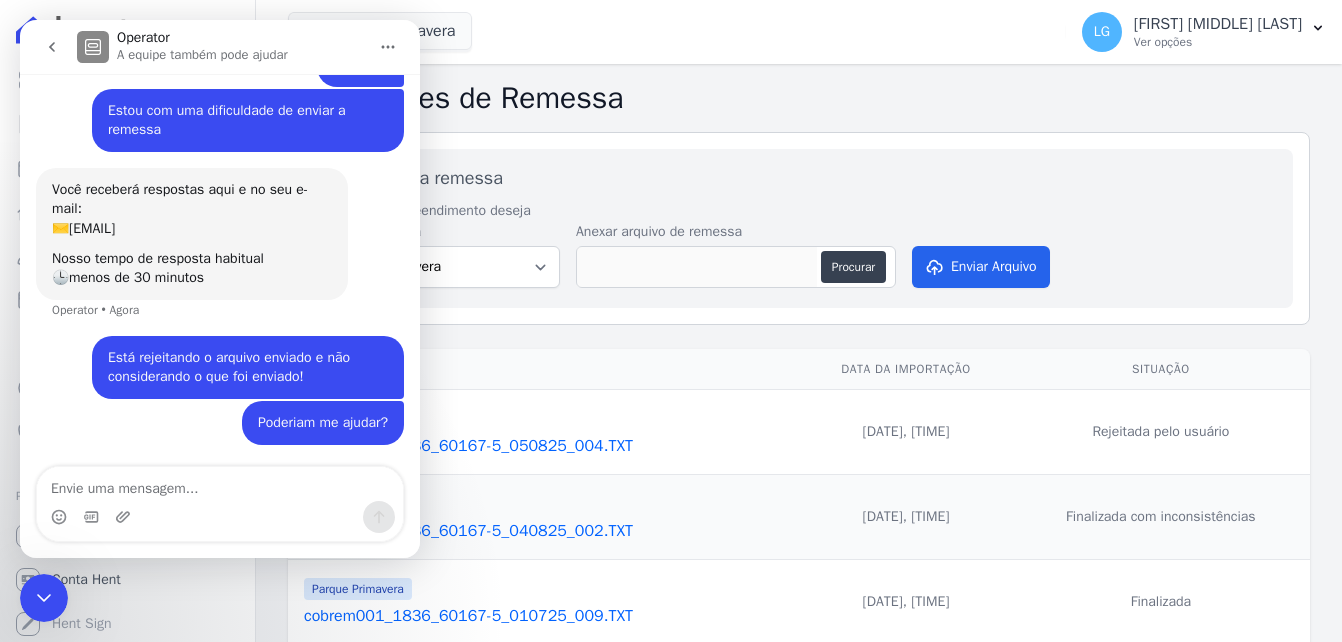 type 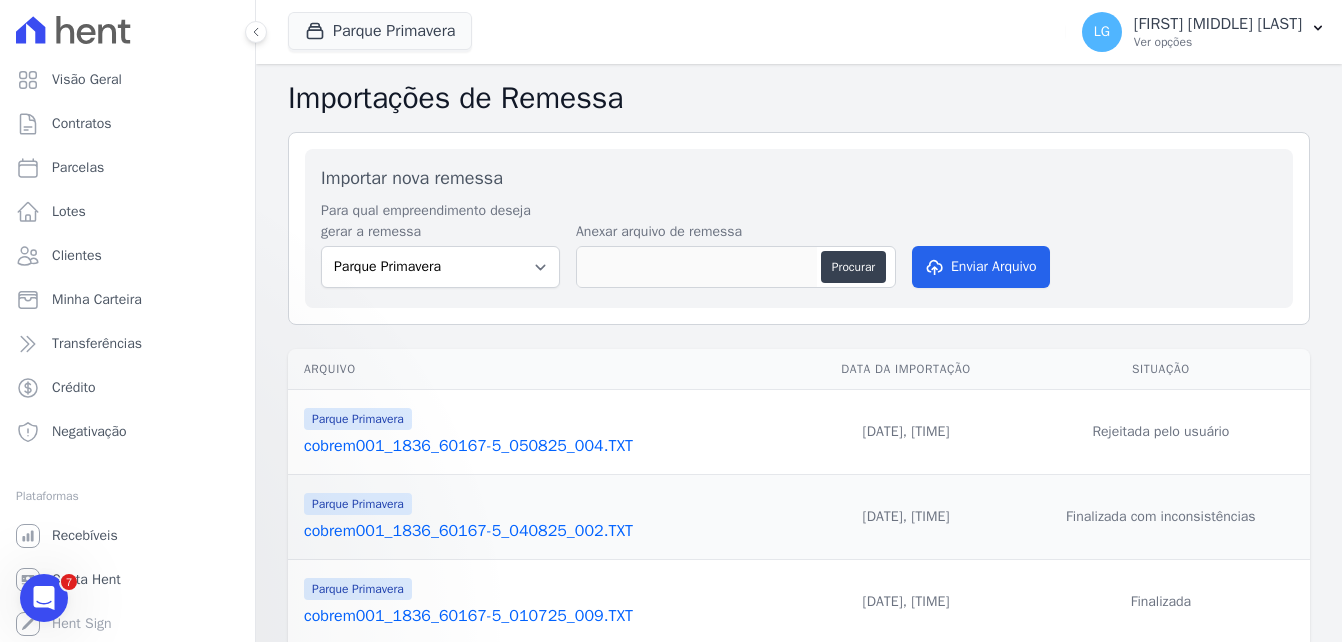 scroll, scrollTop: 0, scrollLeft: 0, axis: both 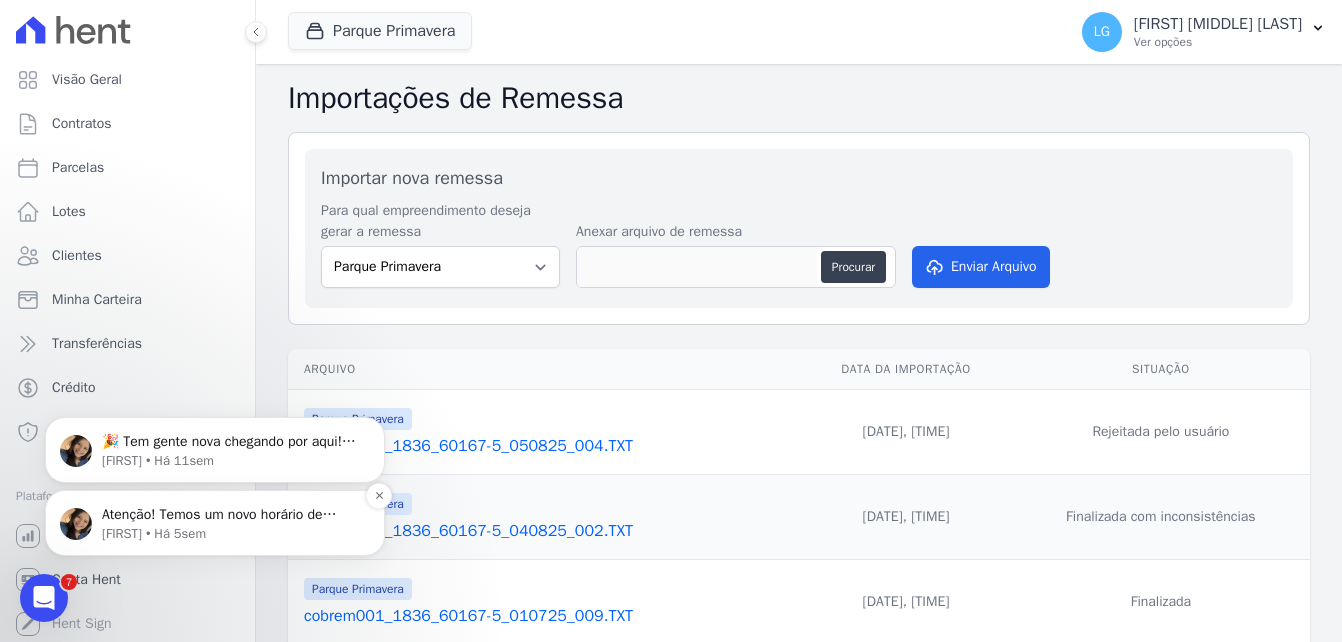 click on "Adriane • Há 5sem" at bounding box center [231, 534] 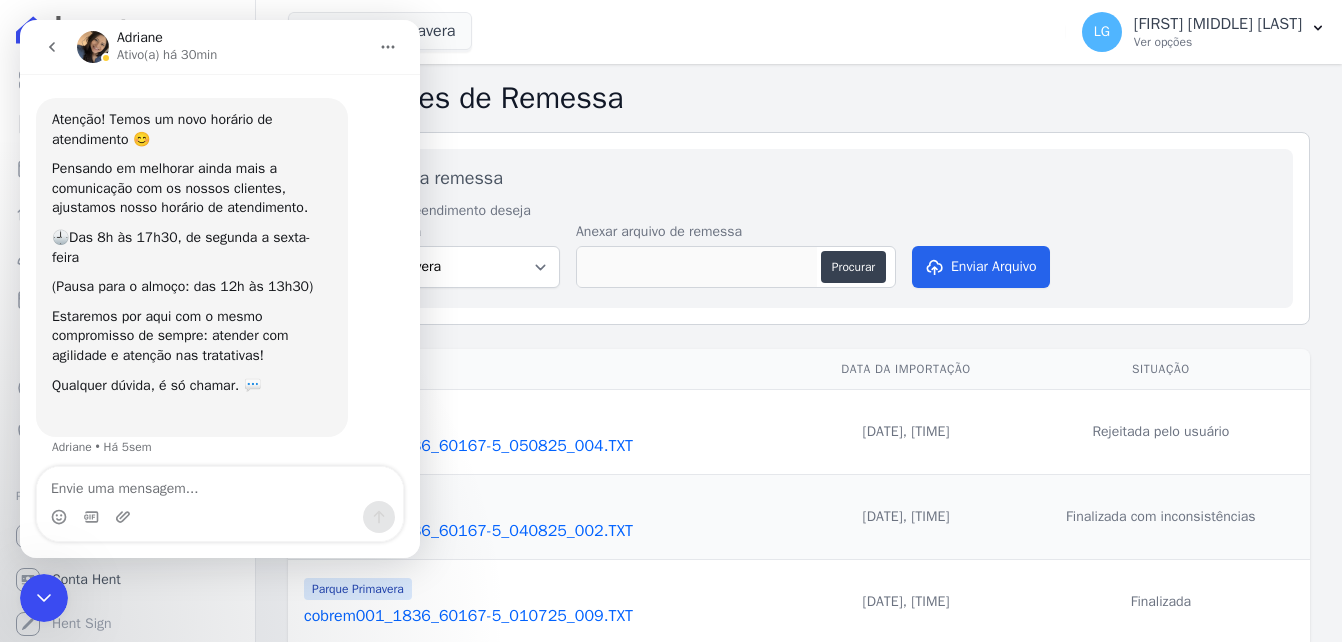 scroll, scrollTop: 12, scrollLeft: 0, axis: vertical 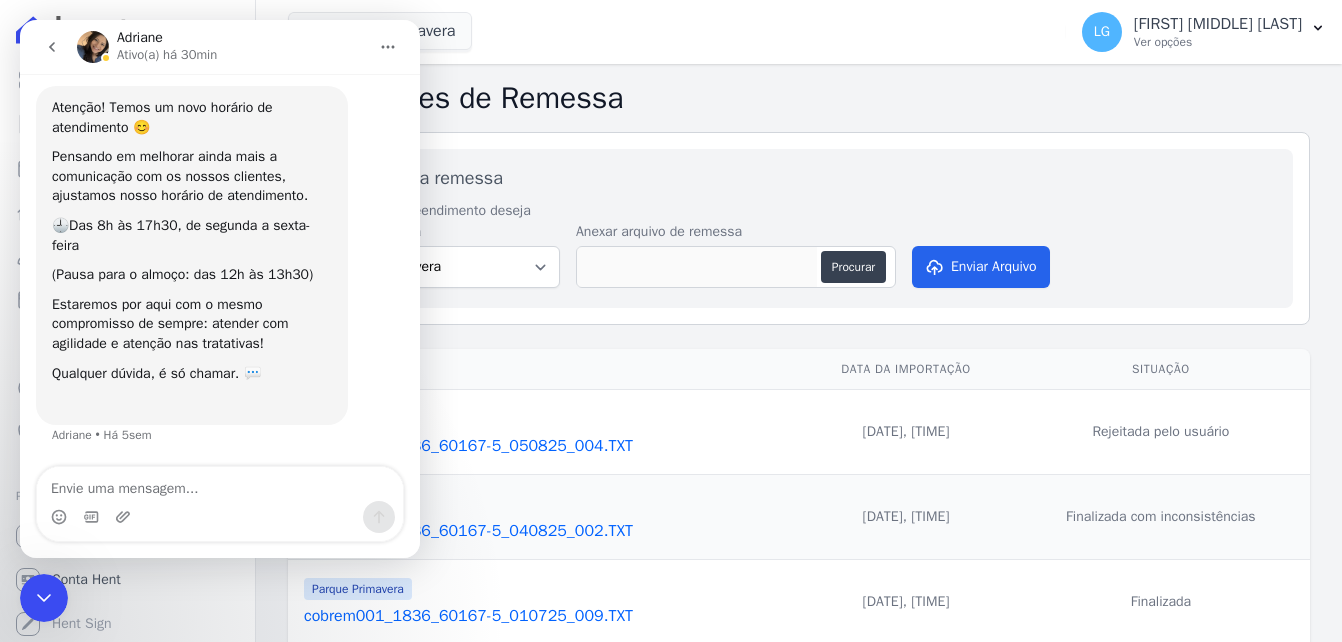 click at bounding box center [220, 484] 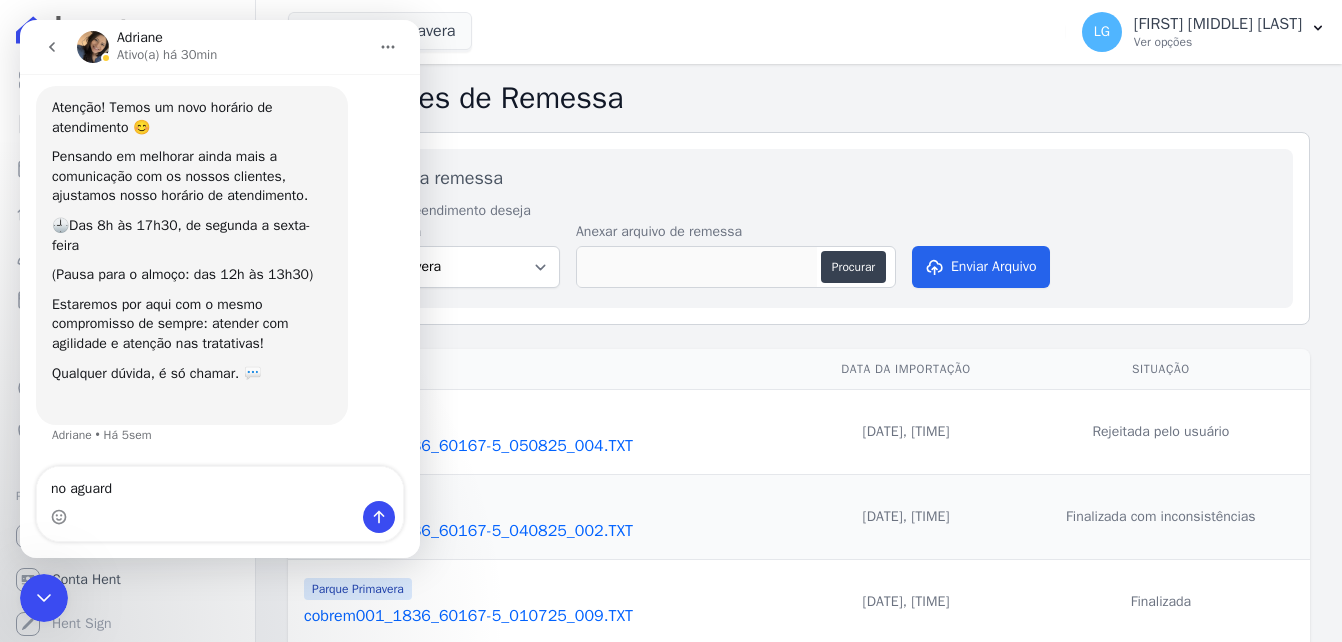type on "no aguardo" 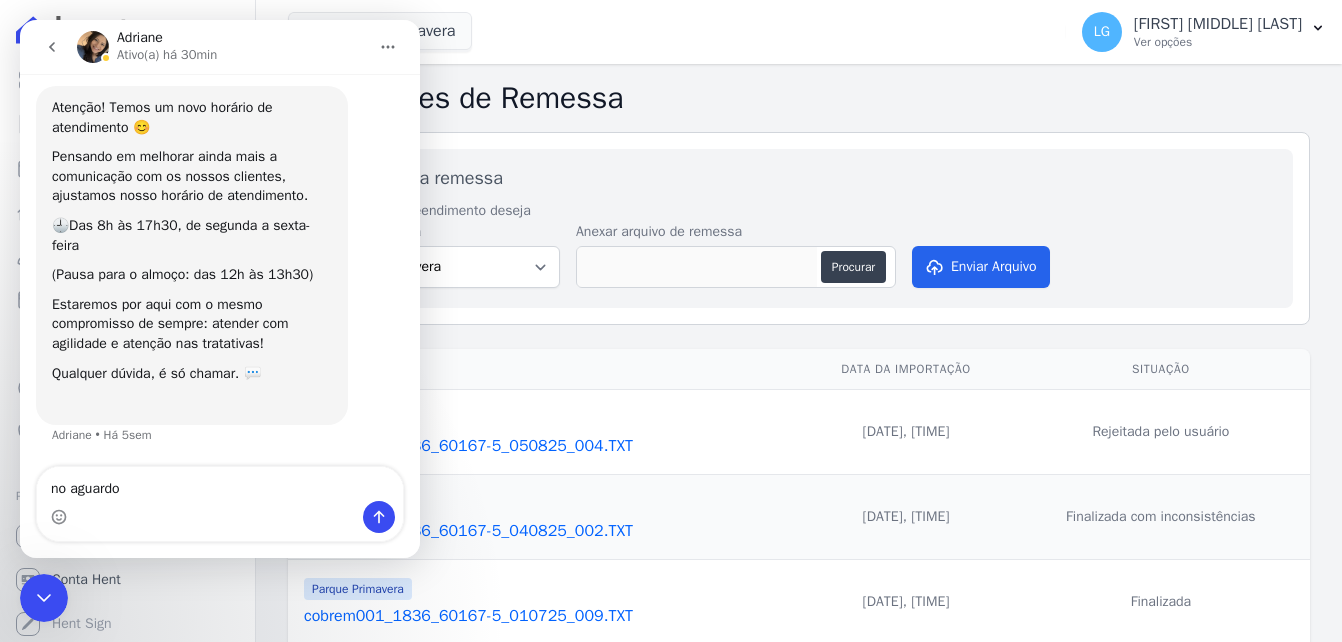 type 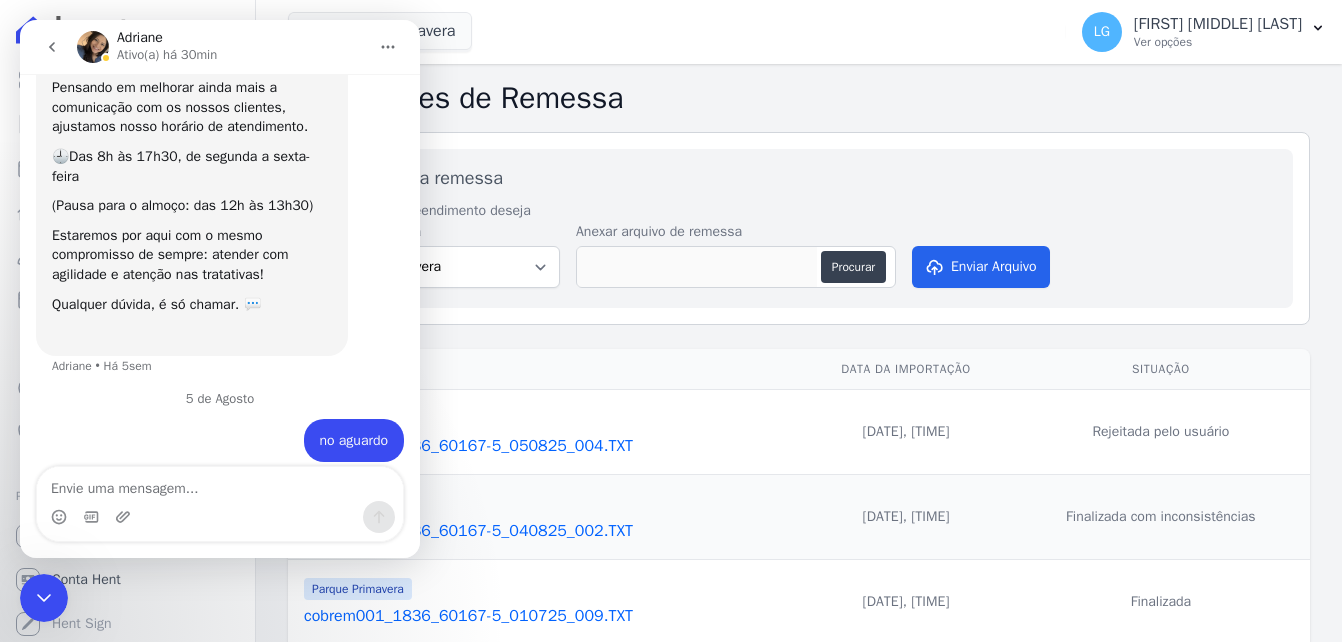 scroll, scrollTop: 98, scrollLeft: 0, axis: vertical 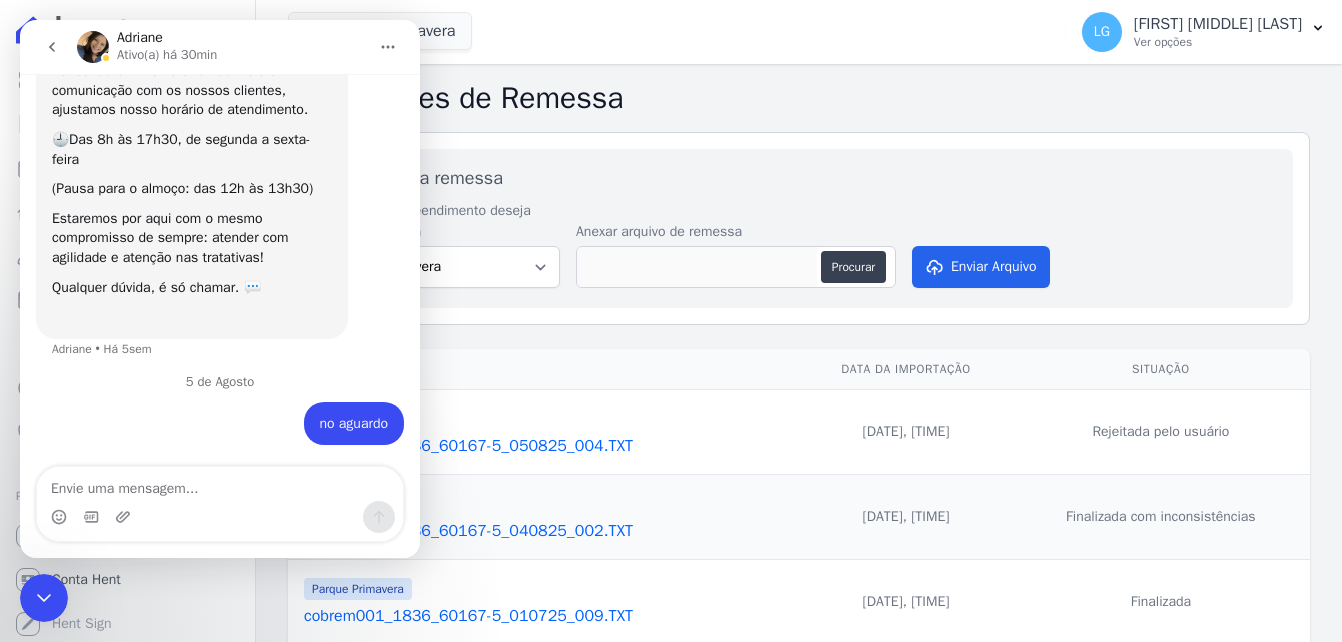 click 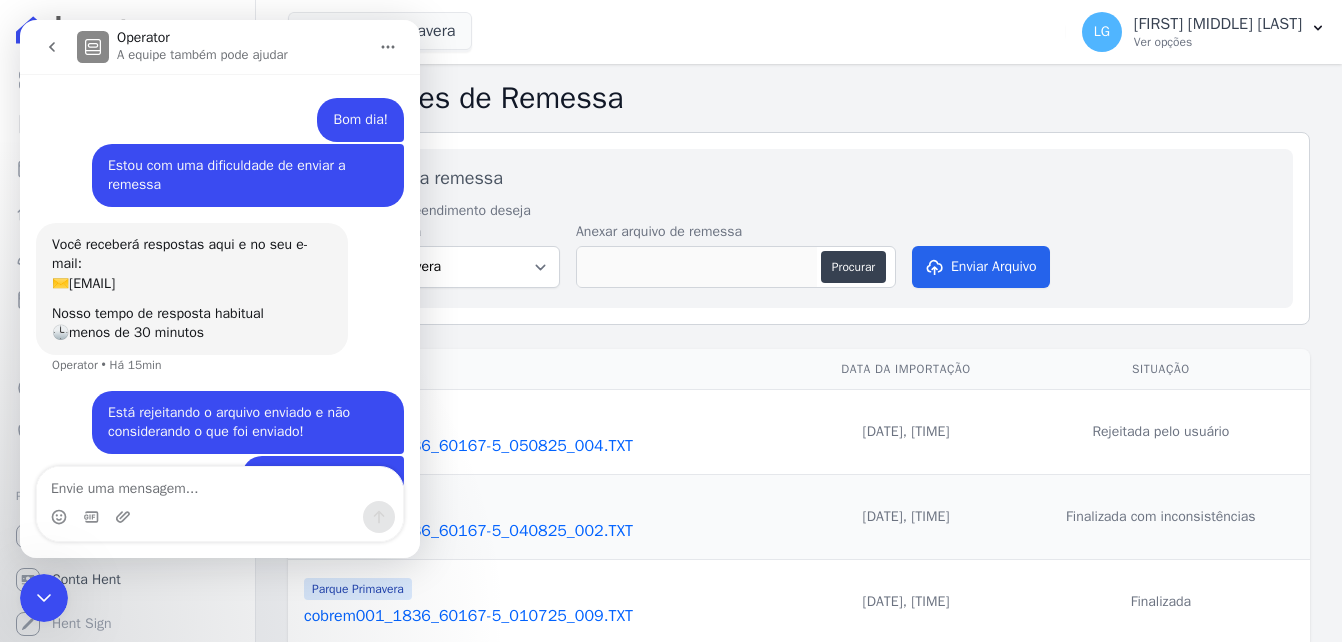 scroll, scrollTop: 55, scrollLeft: 0, axis: vertical 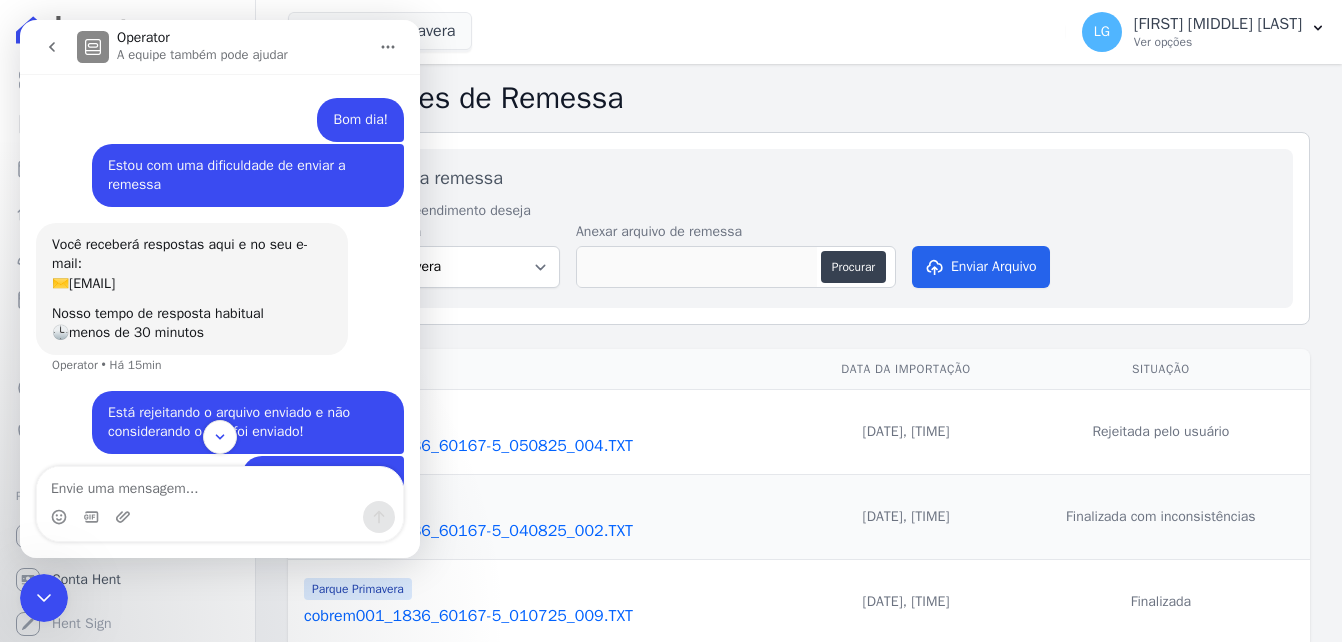 click 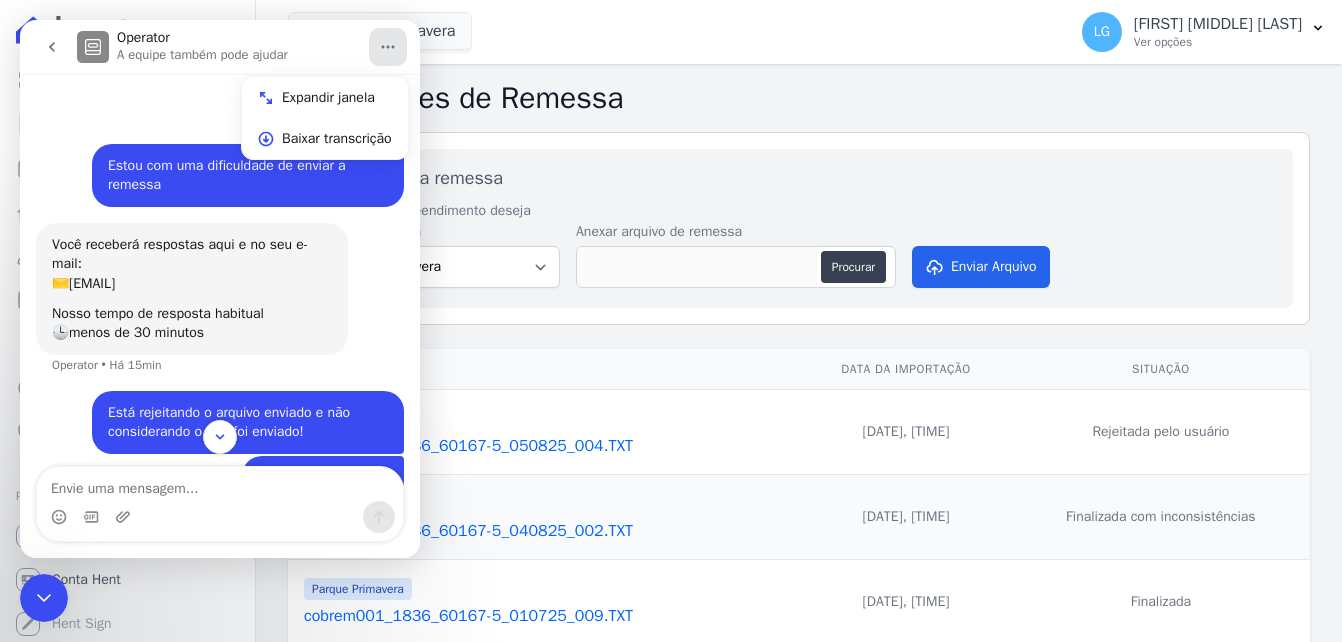 type 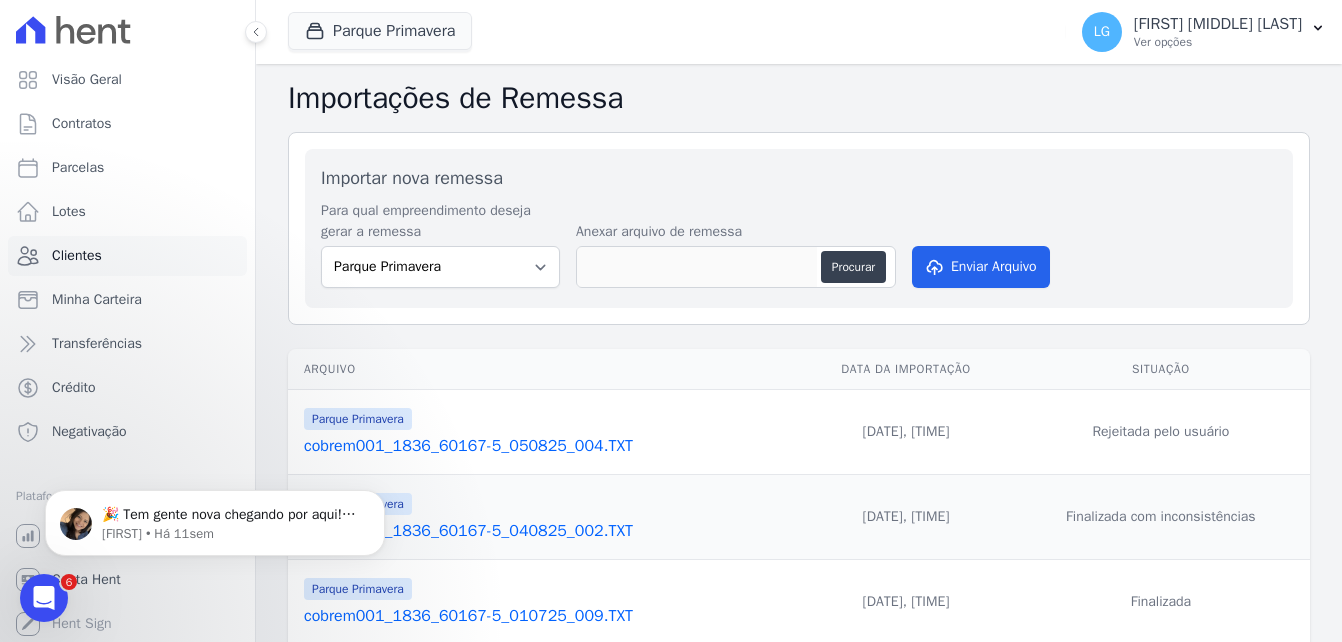 scroll, scrollTop: 0, scrollLeft: 0, axis: both 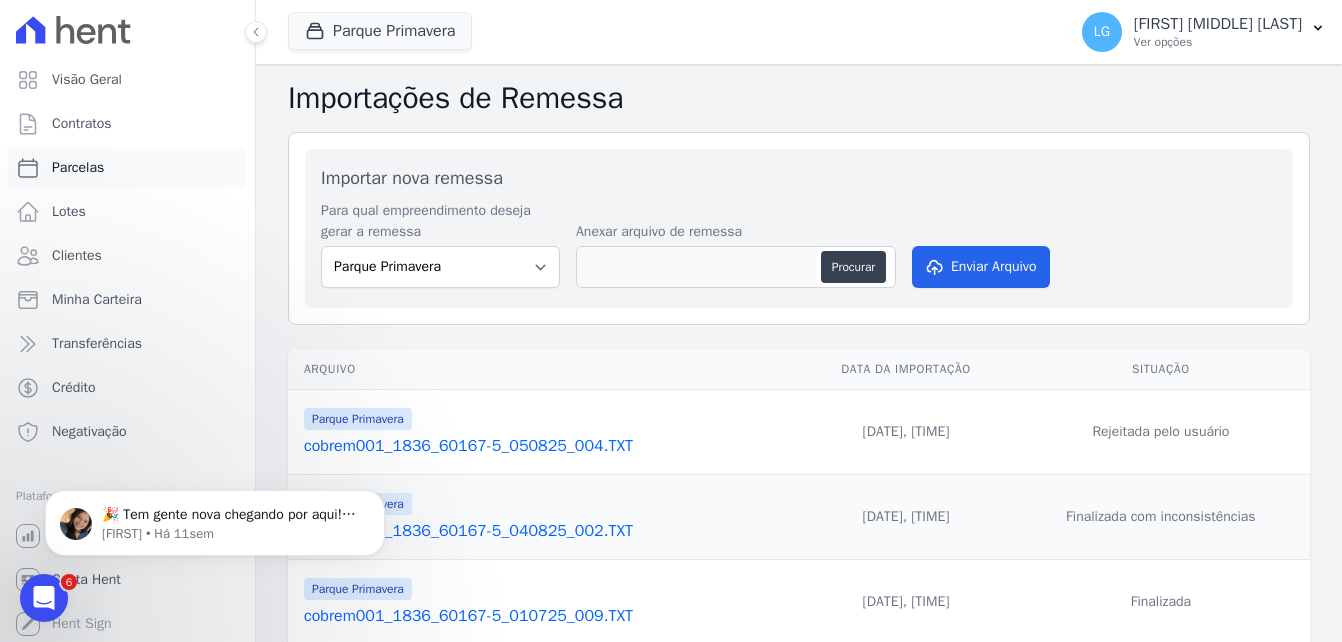 click on "Parcelas" at bounding box center (78, 168) 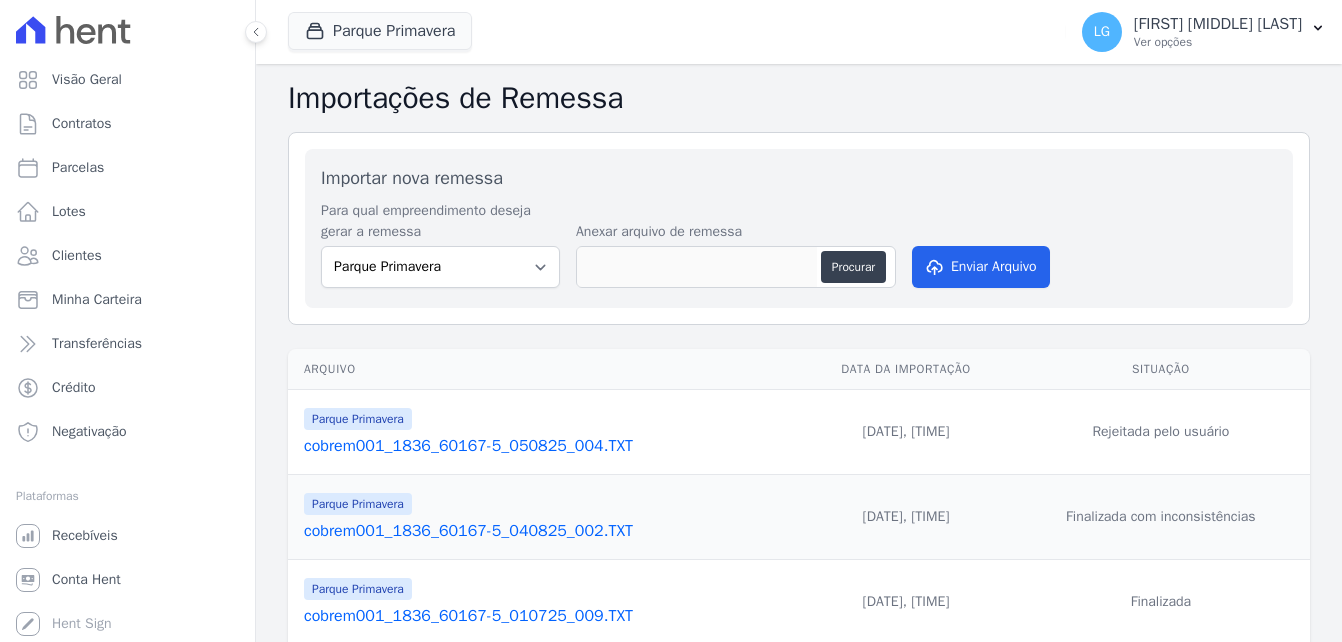 select 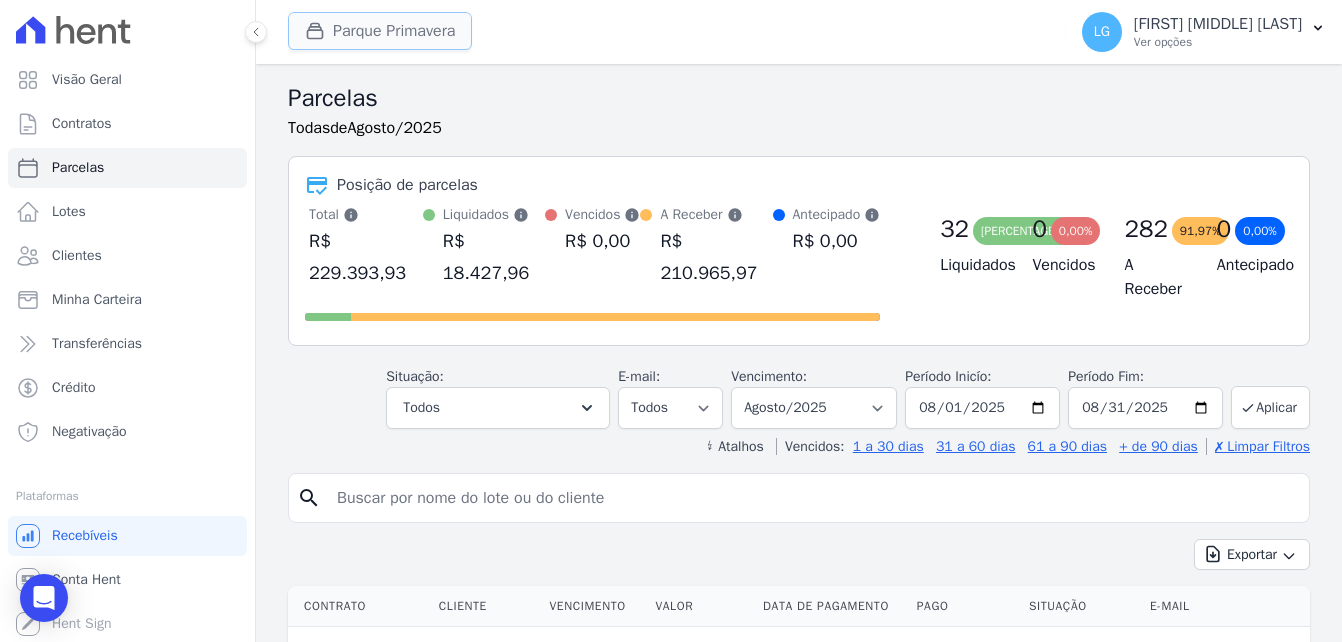 click on "Parque Primavera" at bounding box center (380, 31) 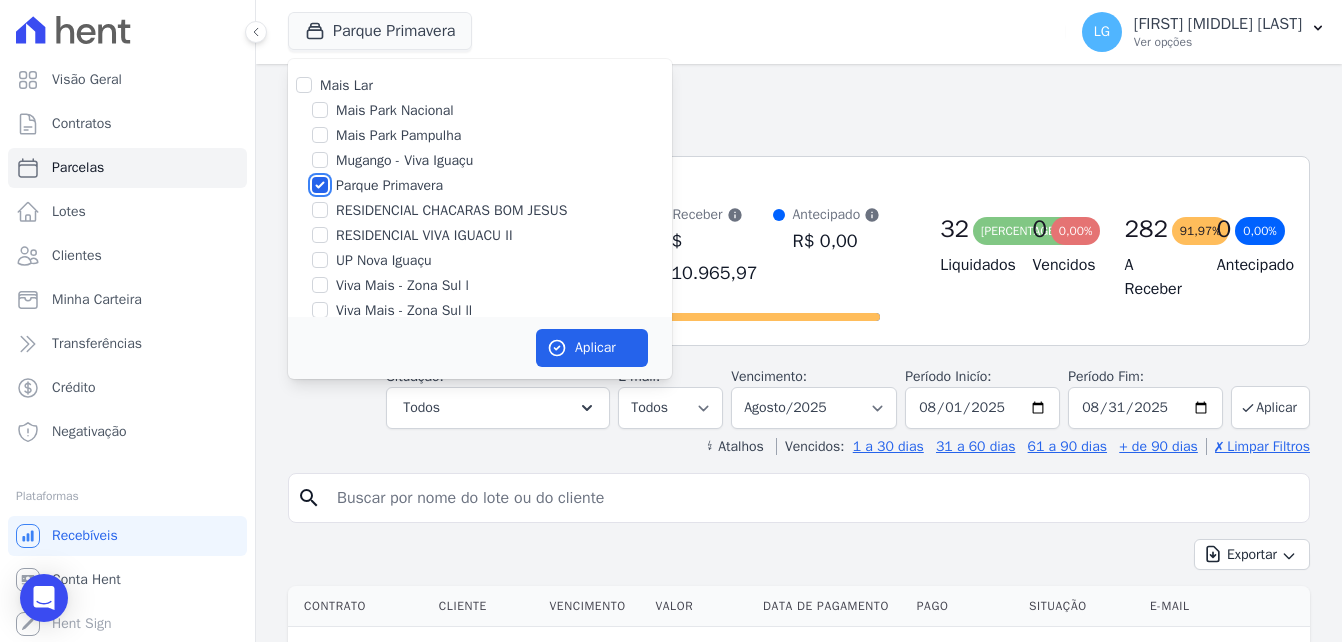 click on "Parque Primavera" at bounding box center [320, 185] 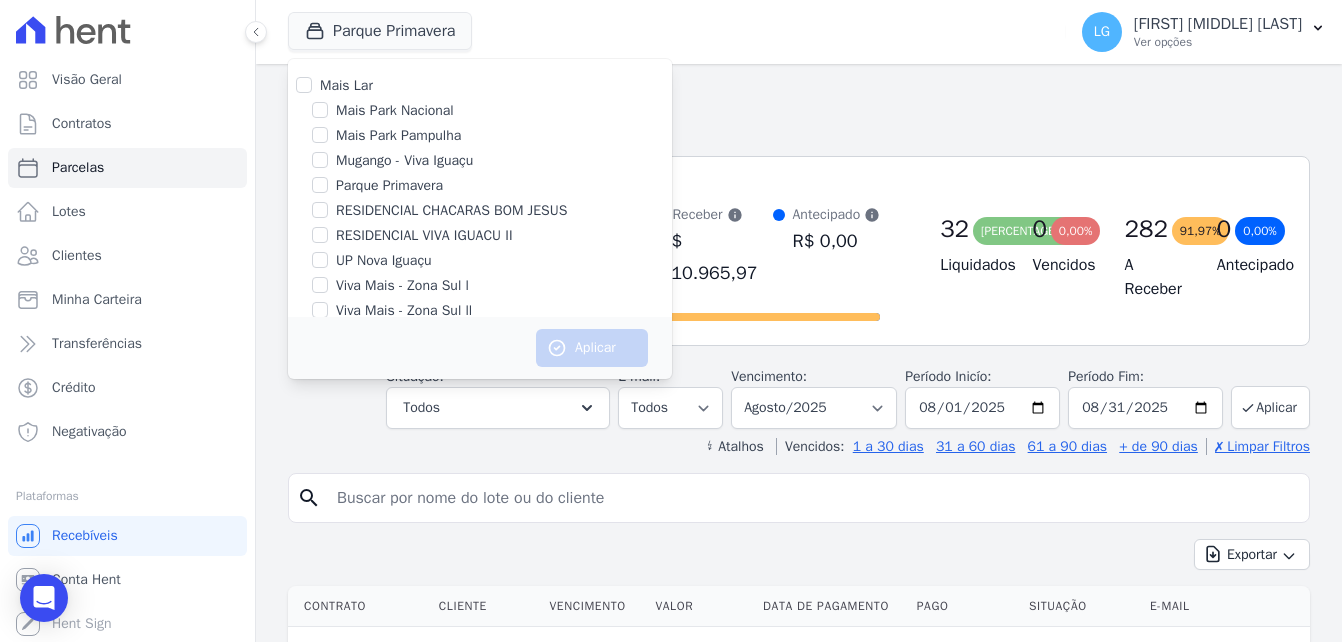 click on "Viva Mais - Zona Sul l" at bounding box center [480, 285] 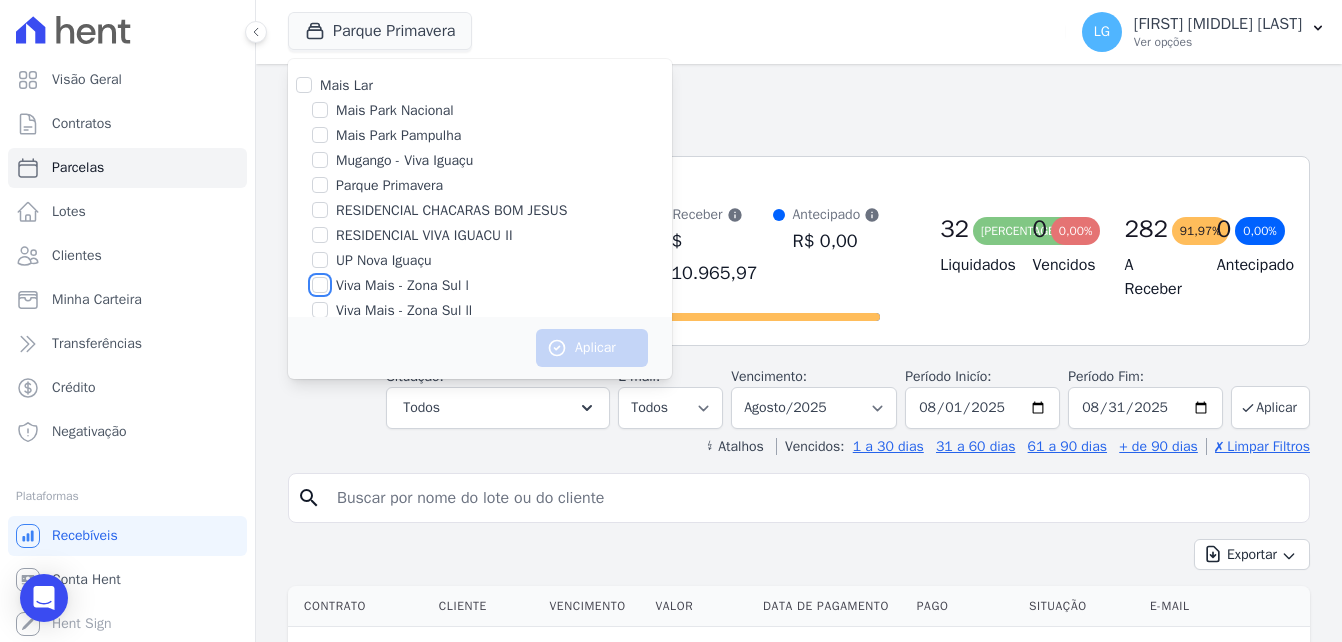 click on "Viva Mais - Zona Sul l" at bounding box center [320, 285] 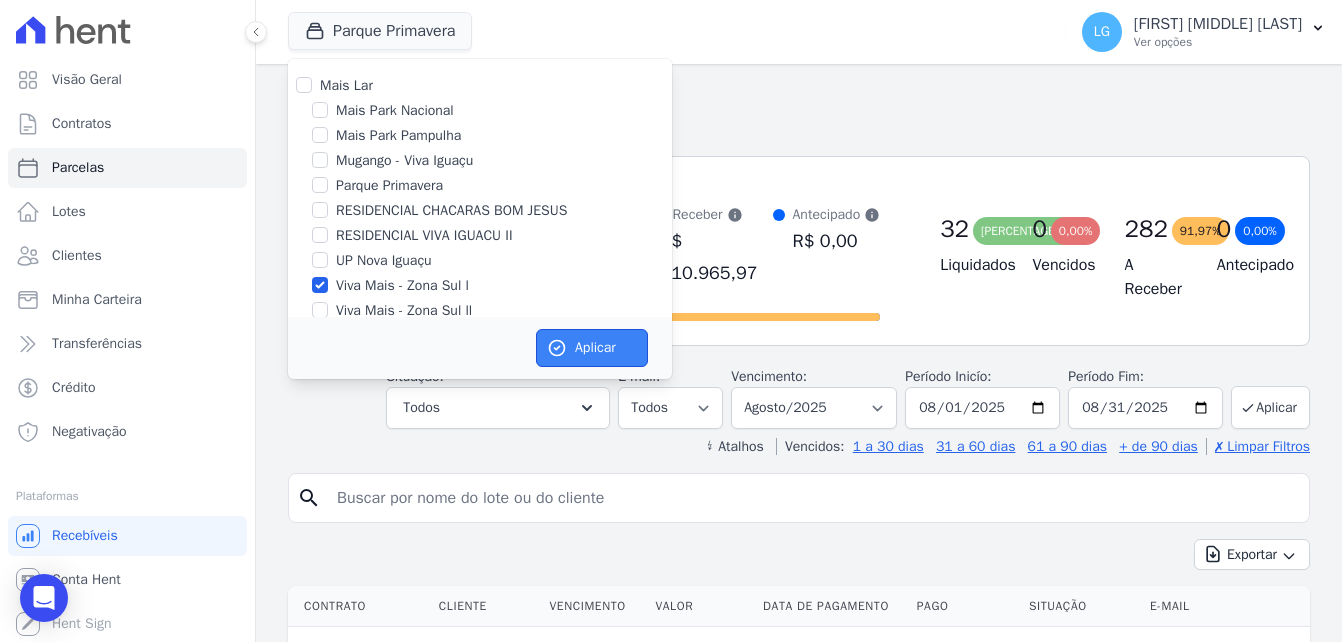 click on "Aplicar" at bounding box center [592, 348] 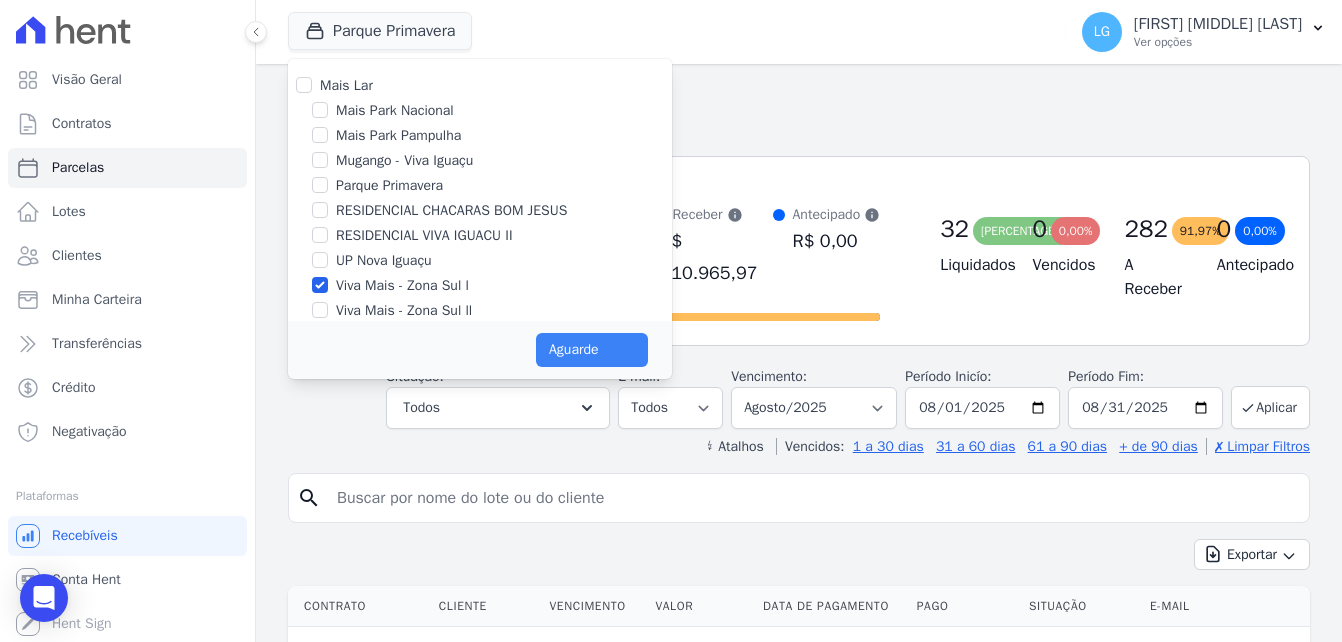 select 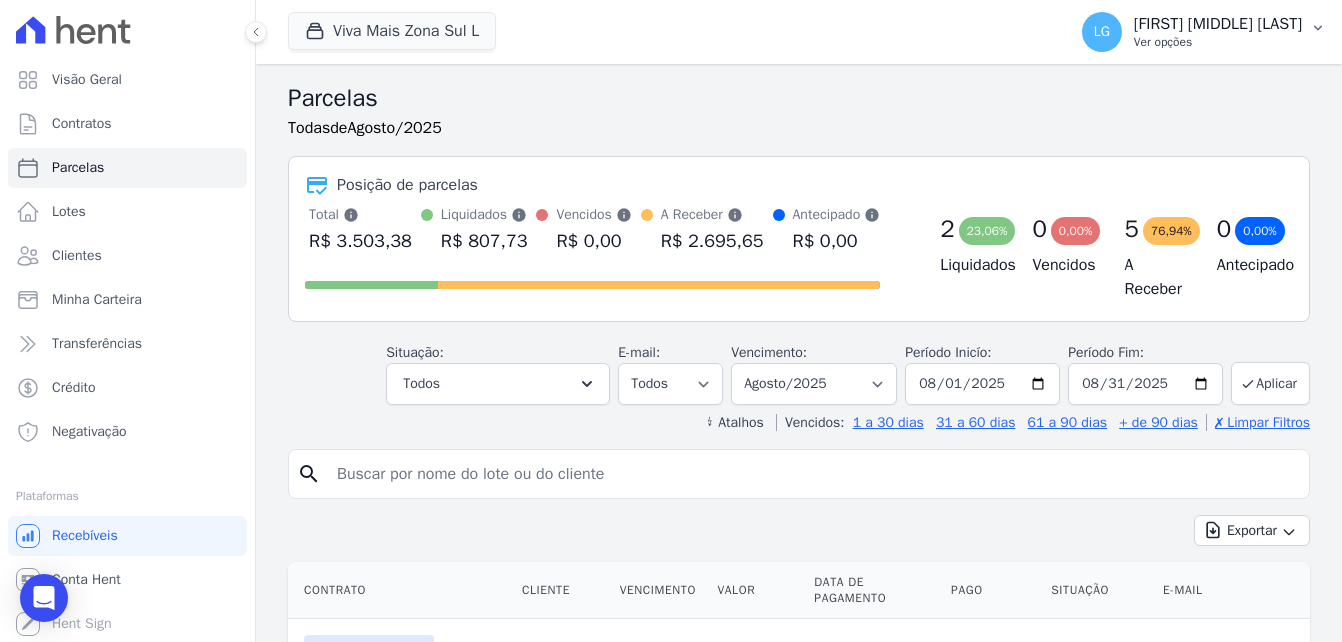 click on "[NAME] [NAME] [NAME] [NAME]" at bounding box center [1218, 24] 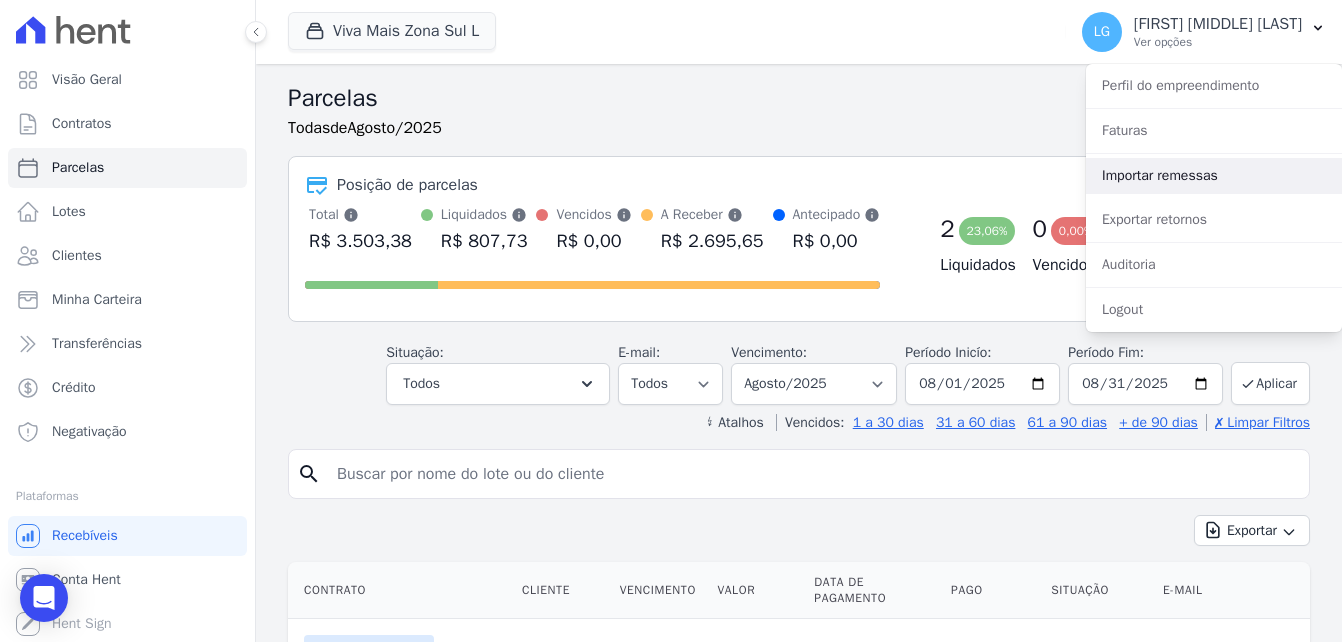 click on "Importar remessas" at bounding box center (1214, 176) 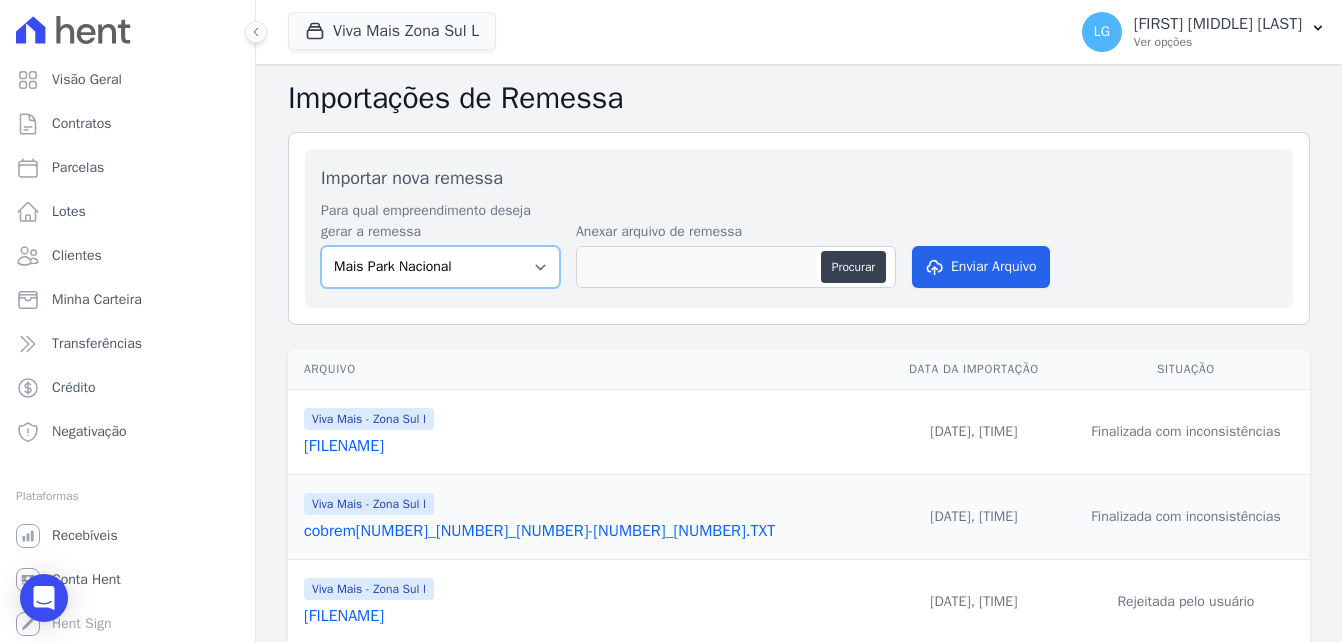 click on "Mais Park Nacional
Mais Park Pampulha
Mugango - Viva Iguaçu
Parque Primavera
RESIDENCIAL CHACARAS BOM JESUS
RESIDENCIAL VIVA IGUACU II
UP Nova Iguaçu
Viva Mais - Zona Sul l
Viva Mais - Zona Sul ll" at bounding box center (440, 267) 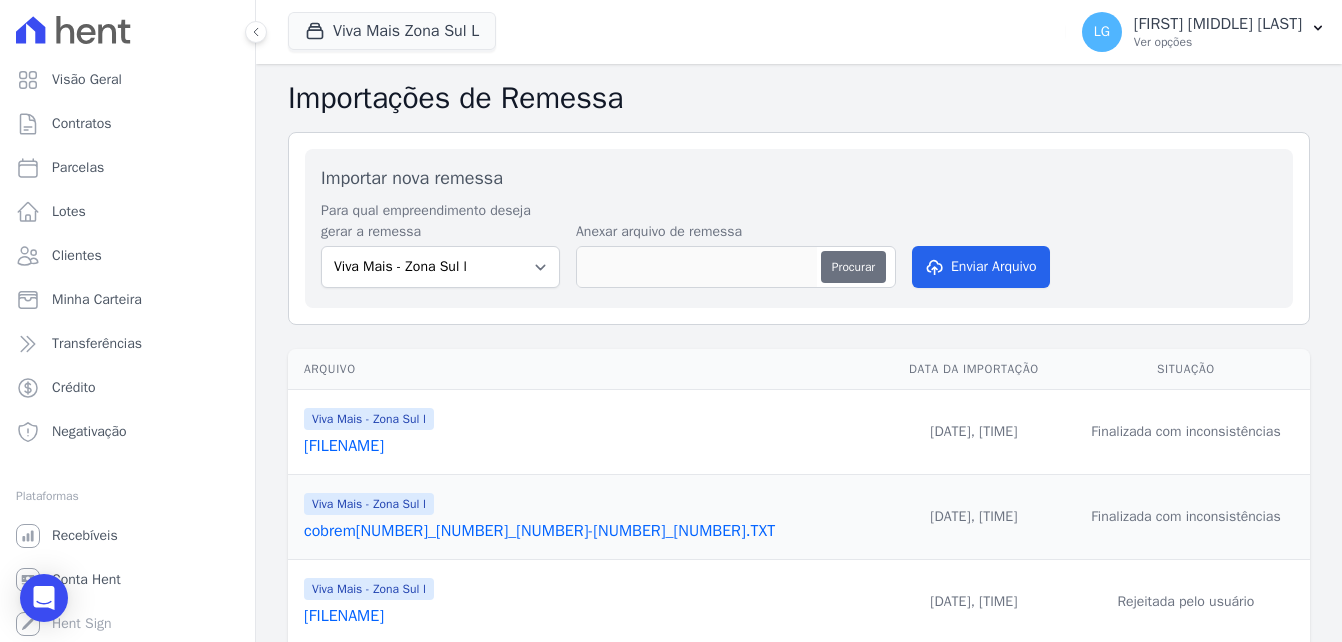 click on "Procurar" at bounding box center (853, 267) 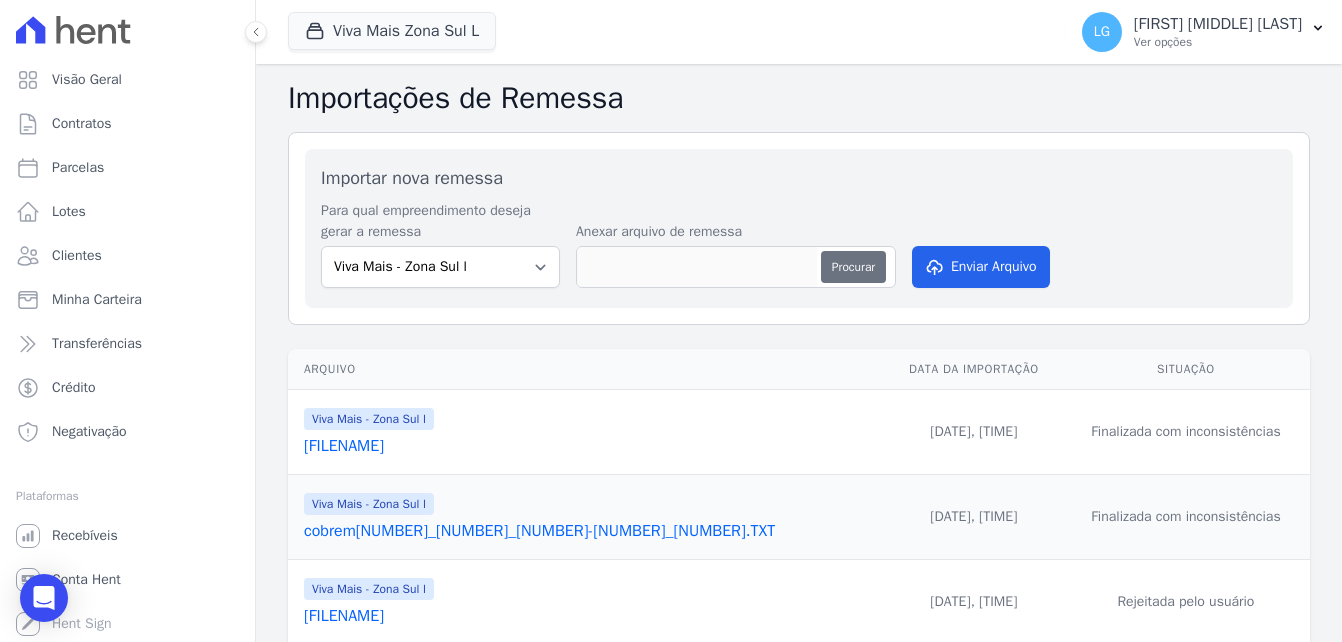 type on "cobrem001_1836_60167-5_050825_005.TXT" 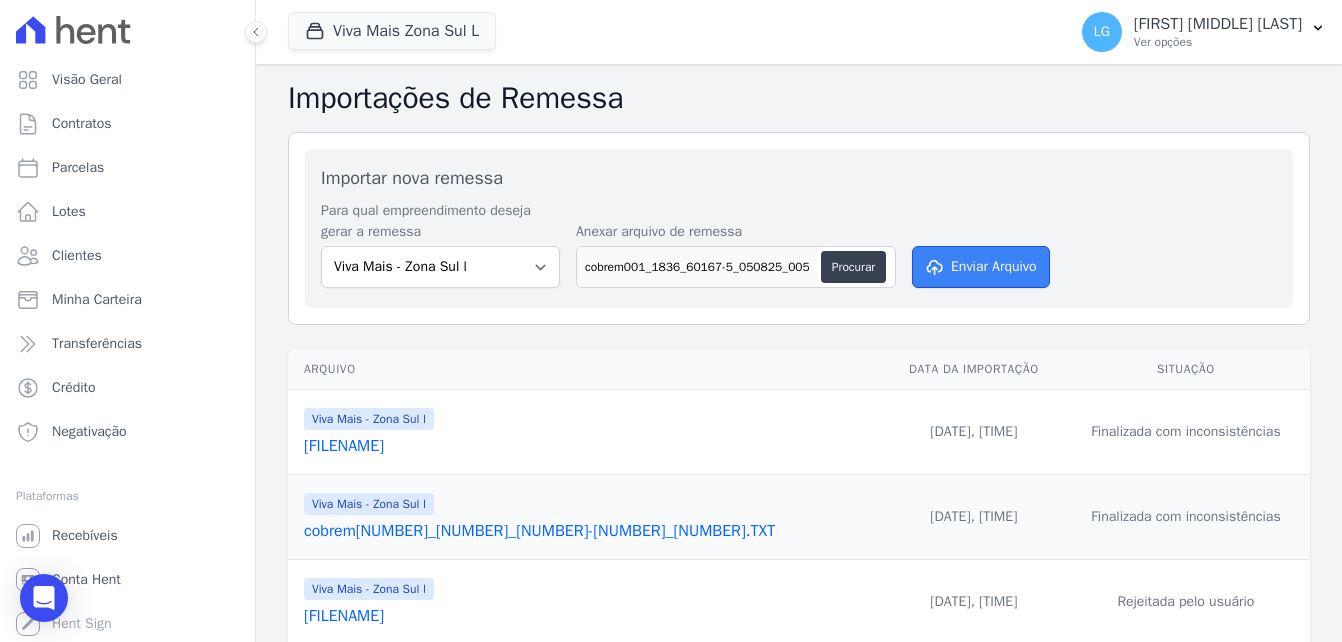 click on "Enviar Arquivo" at bounding box center [981, 267] 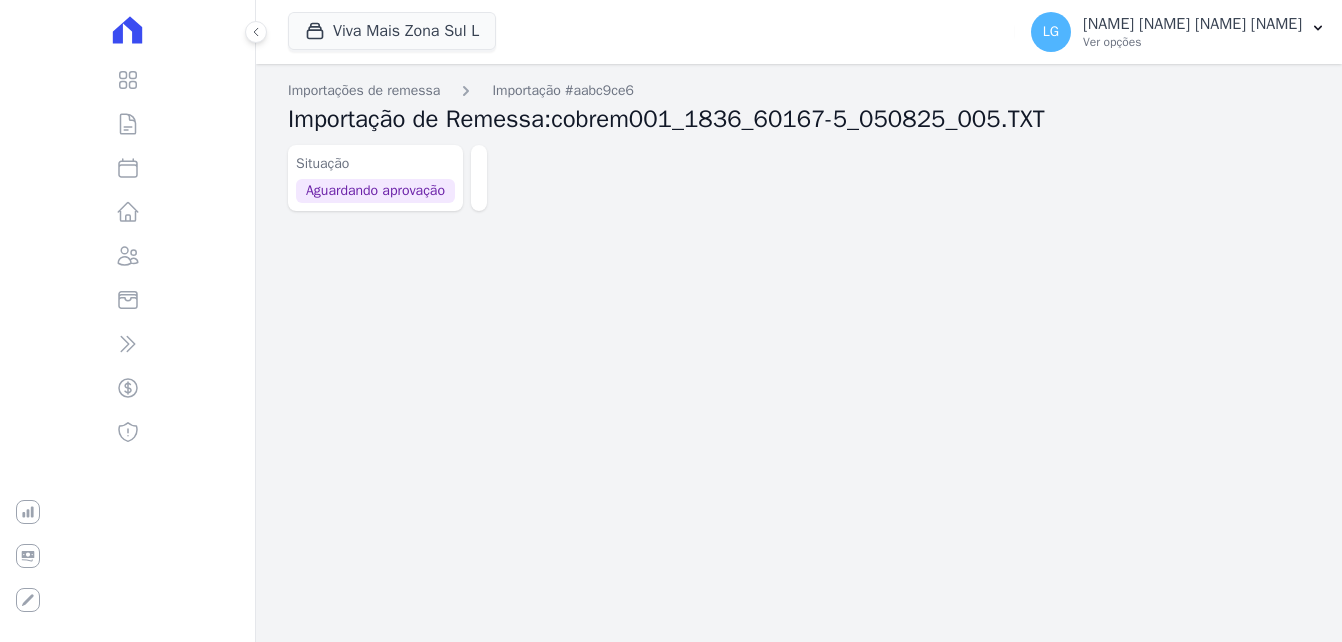 scroll, scrollTop: 0, scrollLeft: 0, axis: both 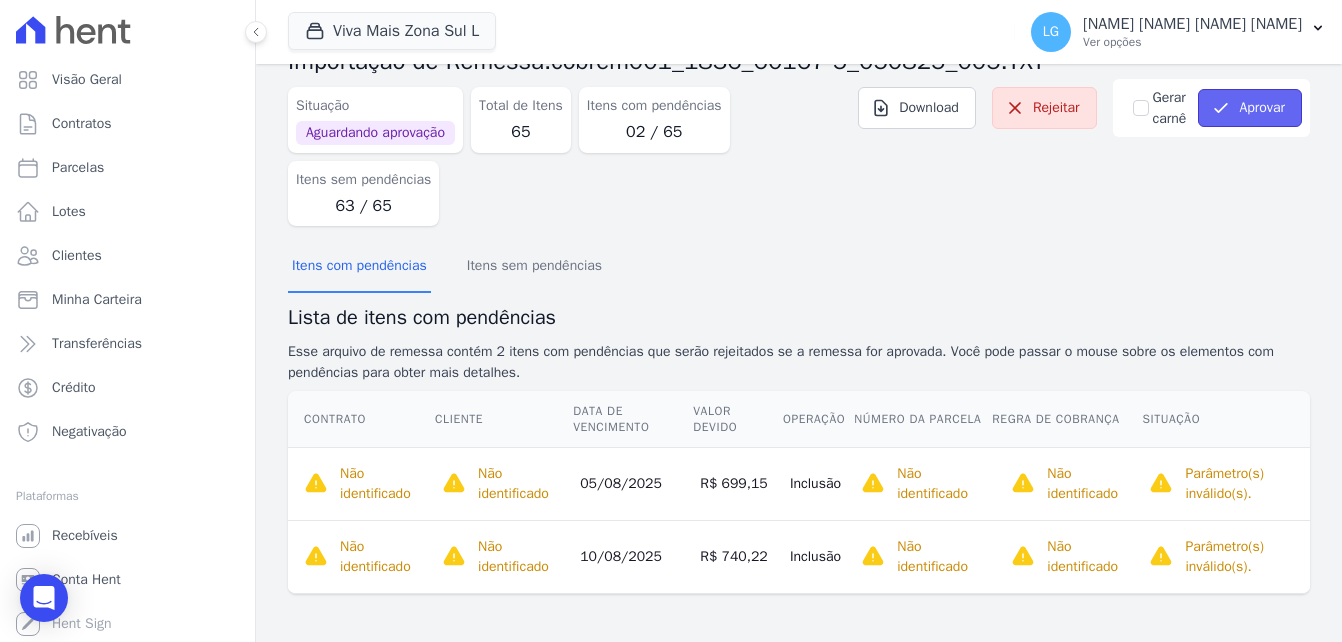 click on "Aprovar" at bounding box center (1250, 108) 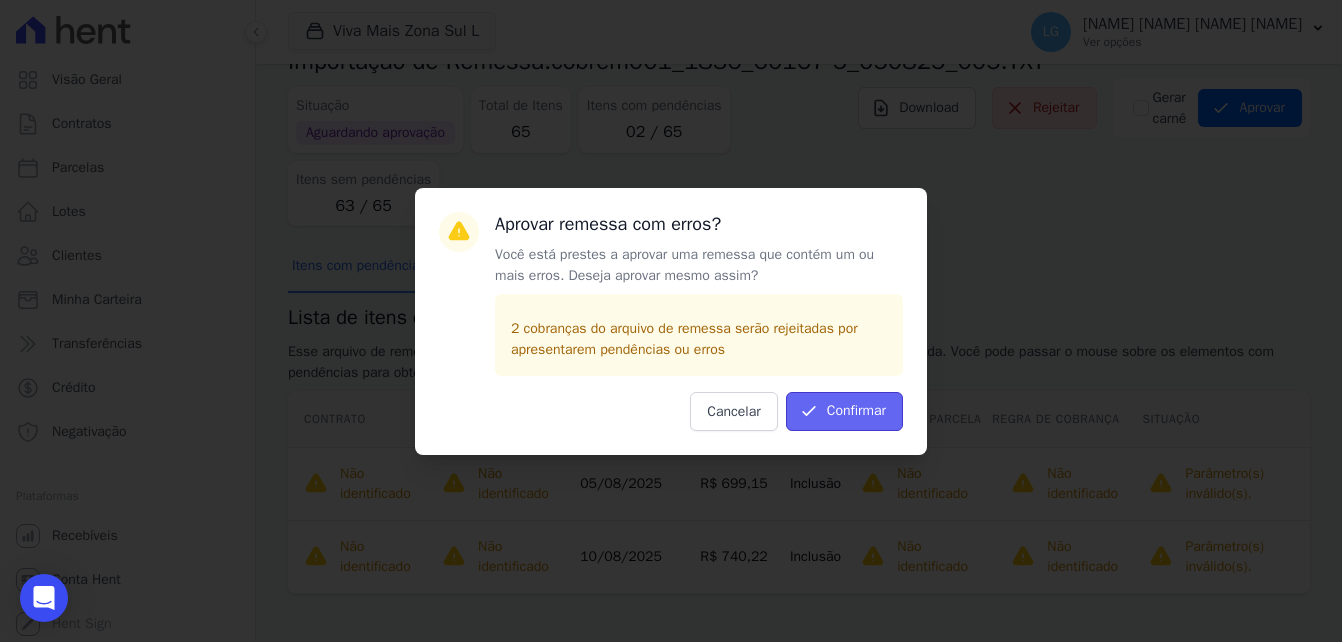 click on "Confirmar" at bounding box center (844, 411) 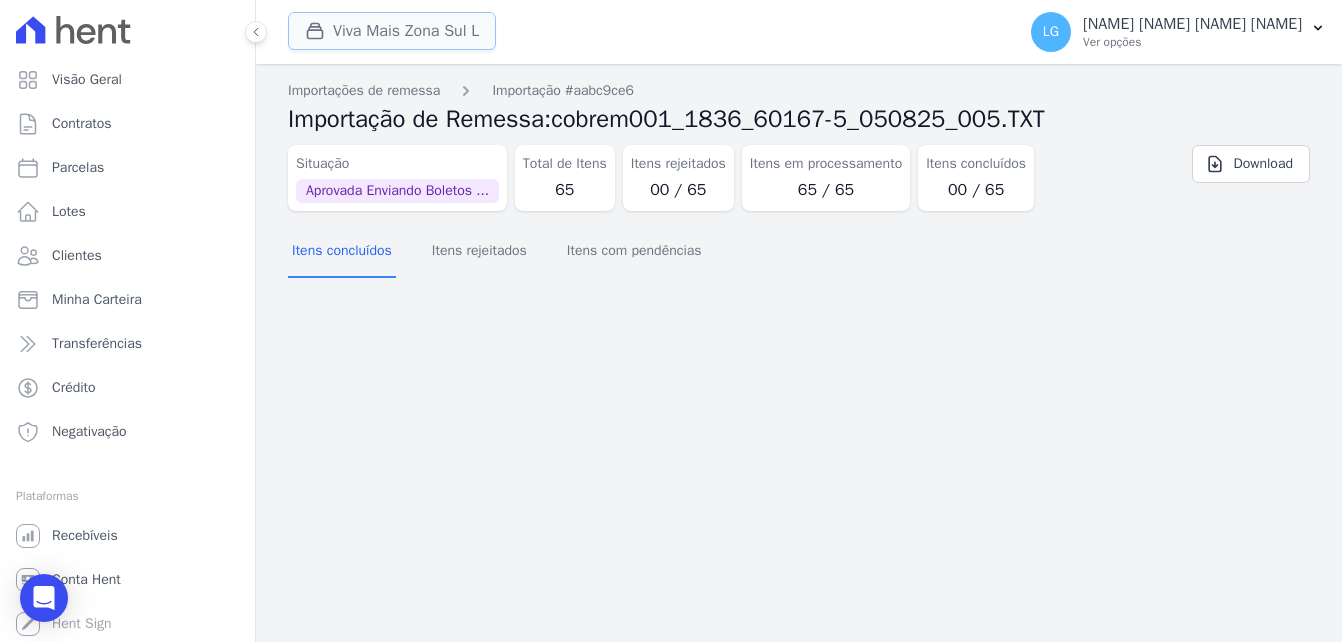 click on "Viva Mais   Zona Sul L" at bounding box center [392, 31] 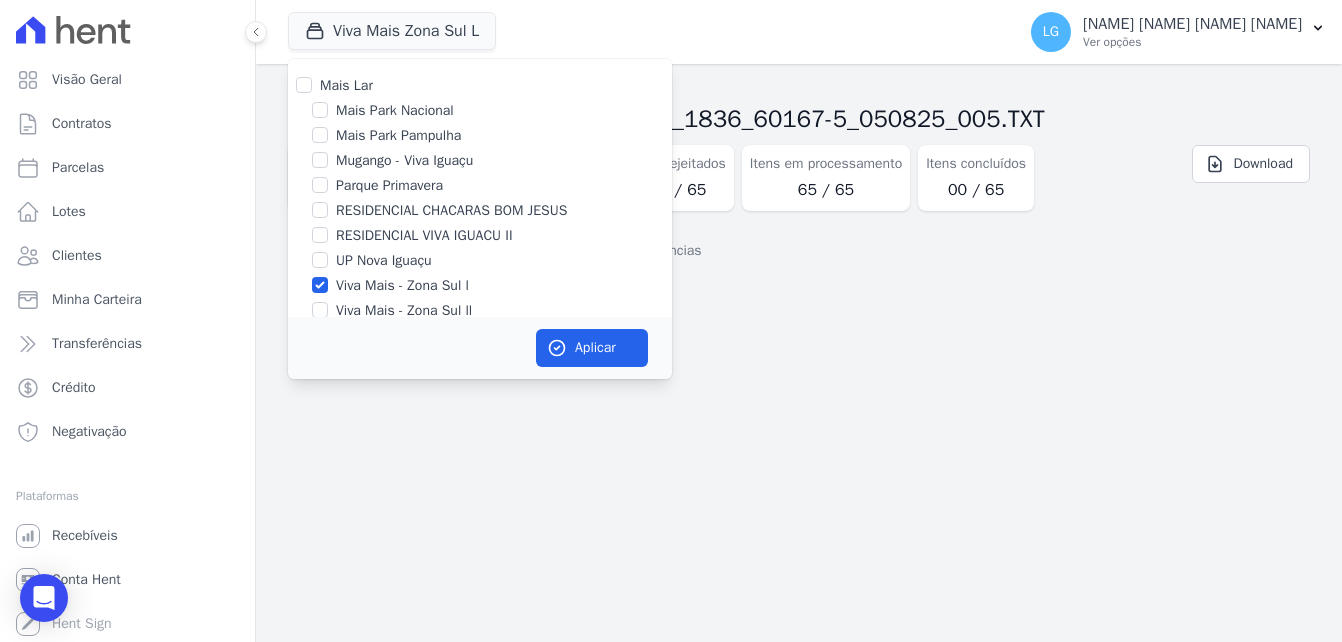click on "Itens concluídos
Itens rejeitados
Itens com pendências" at bounding box center [799, 251] 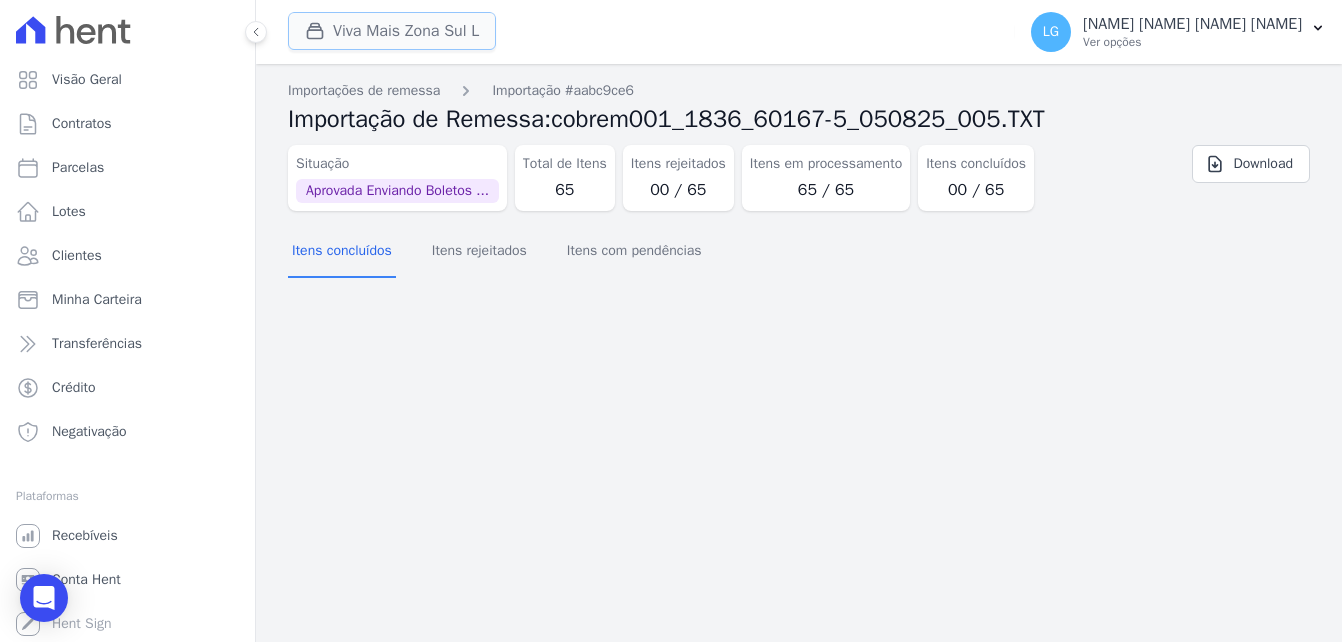click on "Viva Mais   Zona Sul L" at bounding box center (392, 31) 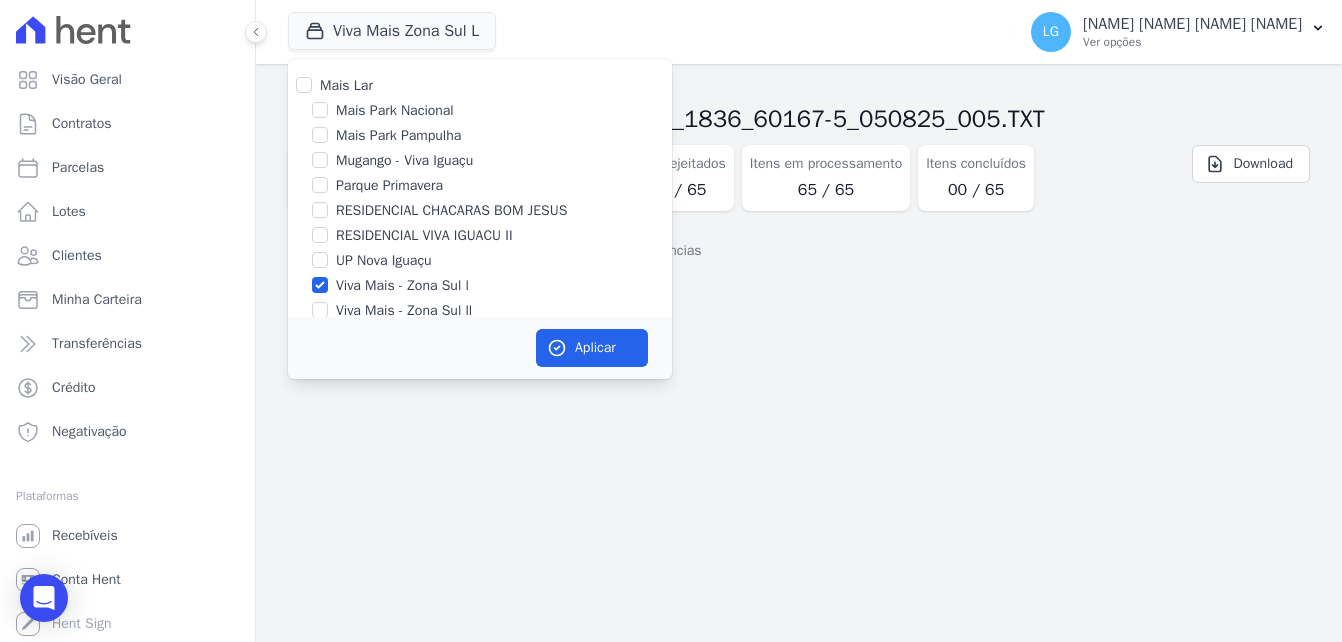 click on "Viva Mais - Zona Sul l" at bounding box center (402, 285) 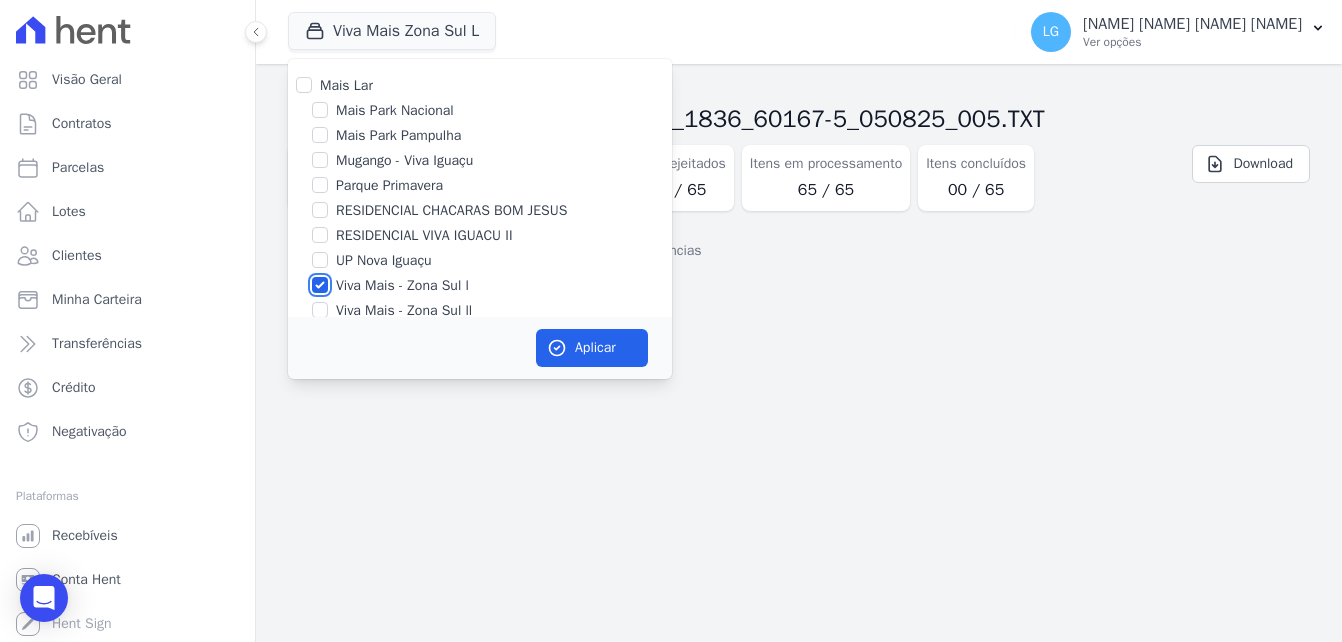 click on "Viva Mais - Zona Sul l" at bounding box center (320, 285) 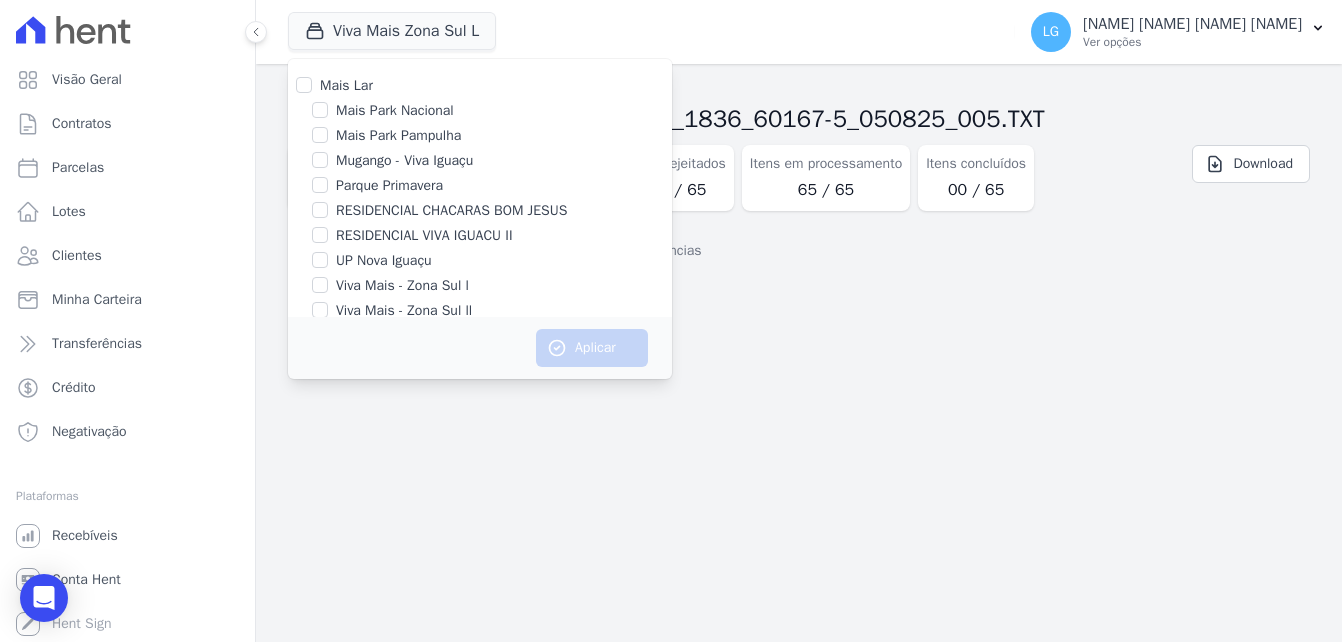click on "Viva Mais - Zona Sul ll" at bounding box center [404, 310] 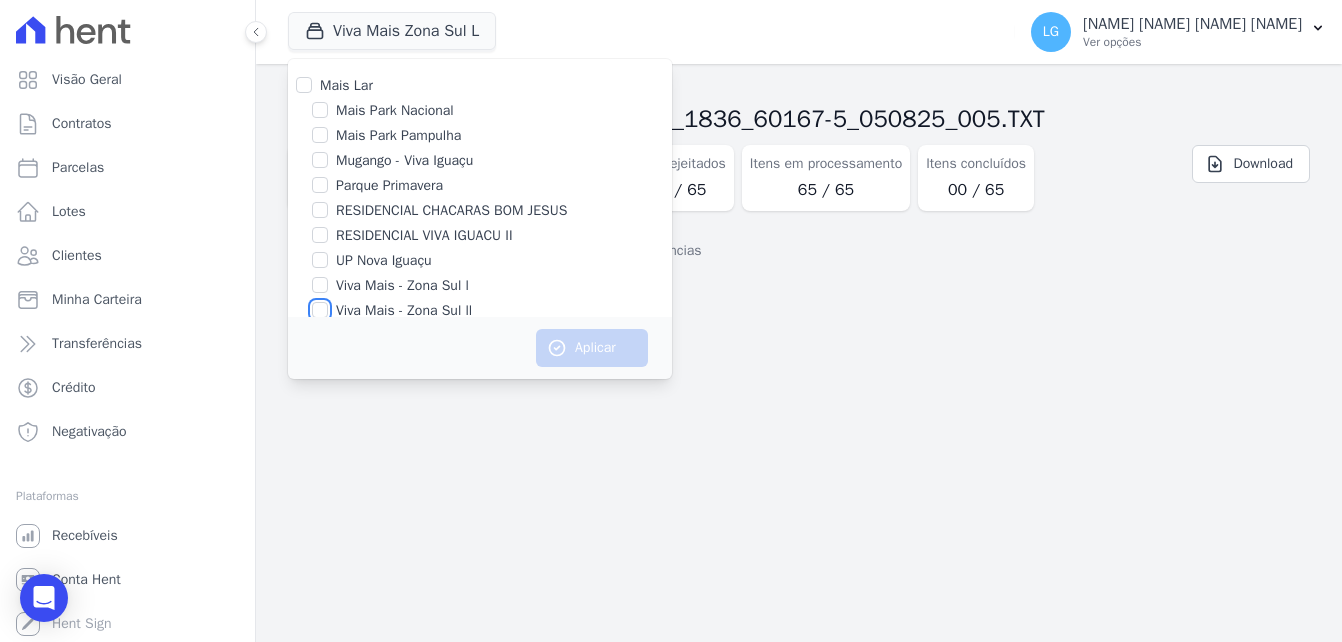 click on "Viva Mais - Zona Sul ll" at bounding box center (320, 310) 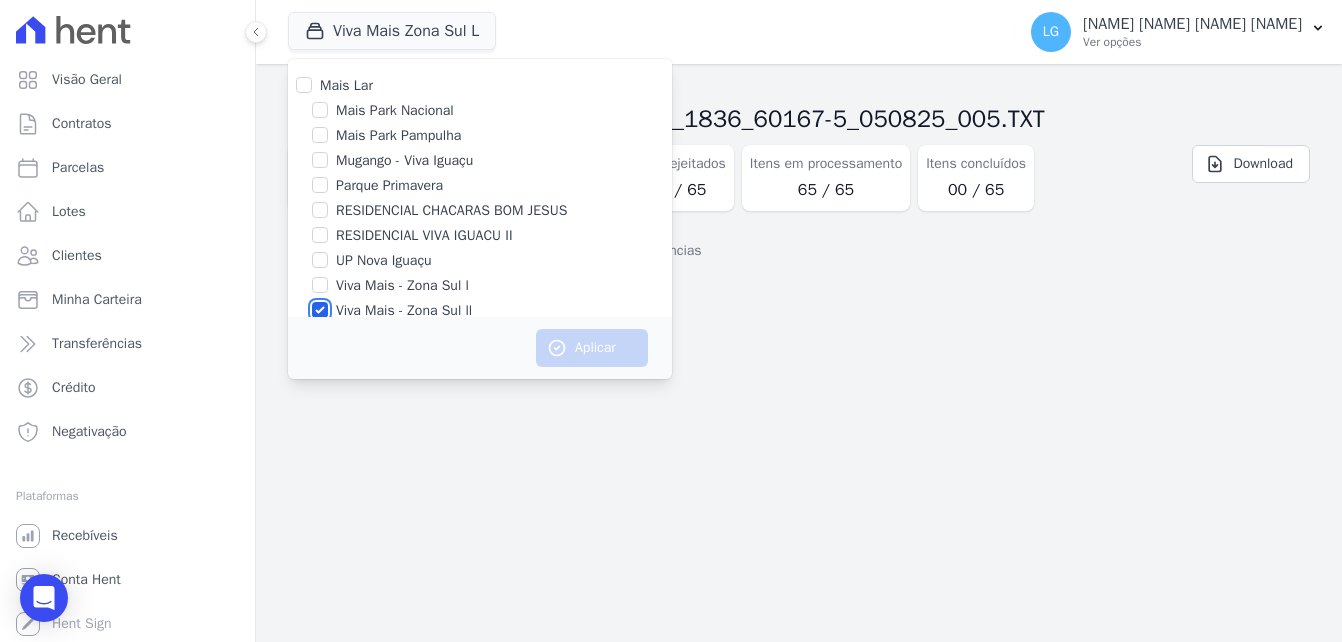 scroll, scrollTop: 1, scrollLeft: 0, axis: vertical 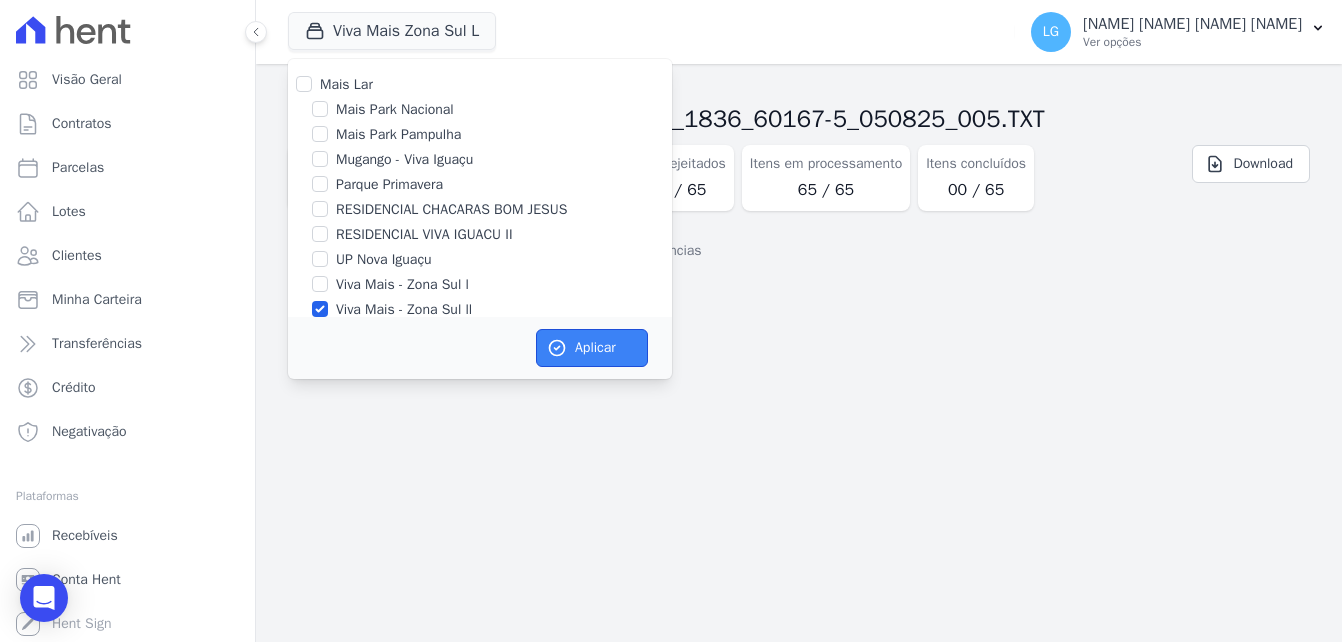 click on "Aplicar" at bounding box center (592, 348) 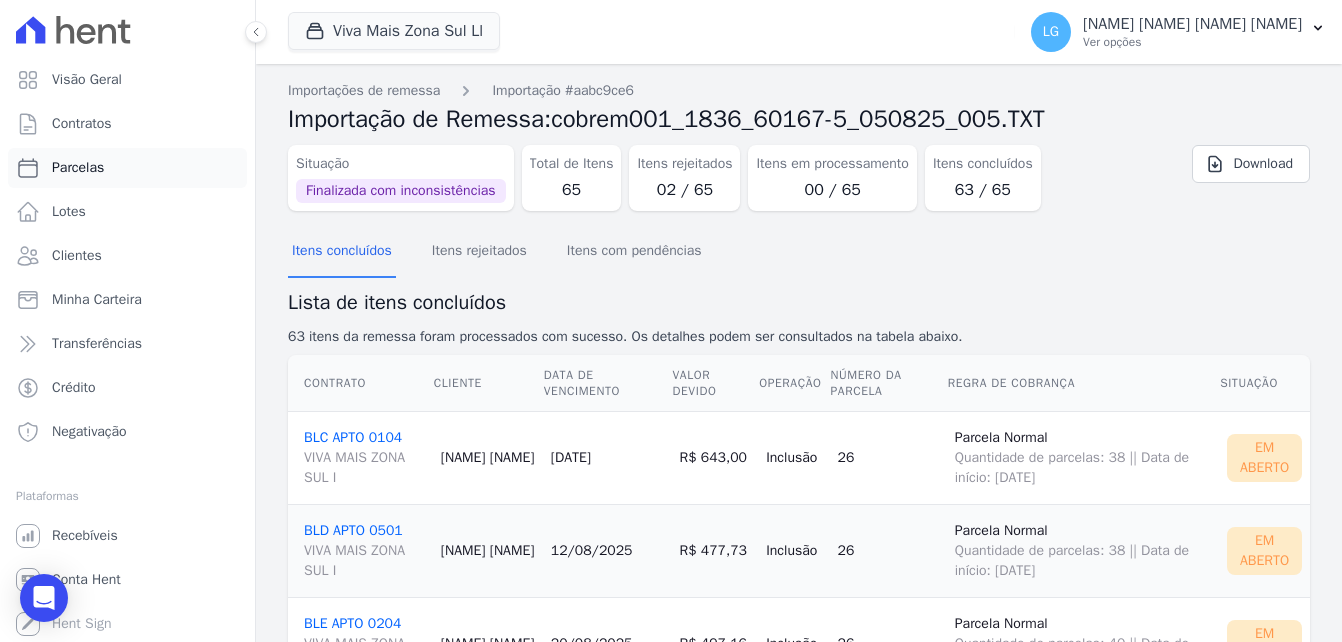 click on "Parcelas" at bounding box center [127, 168] 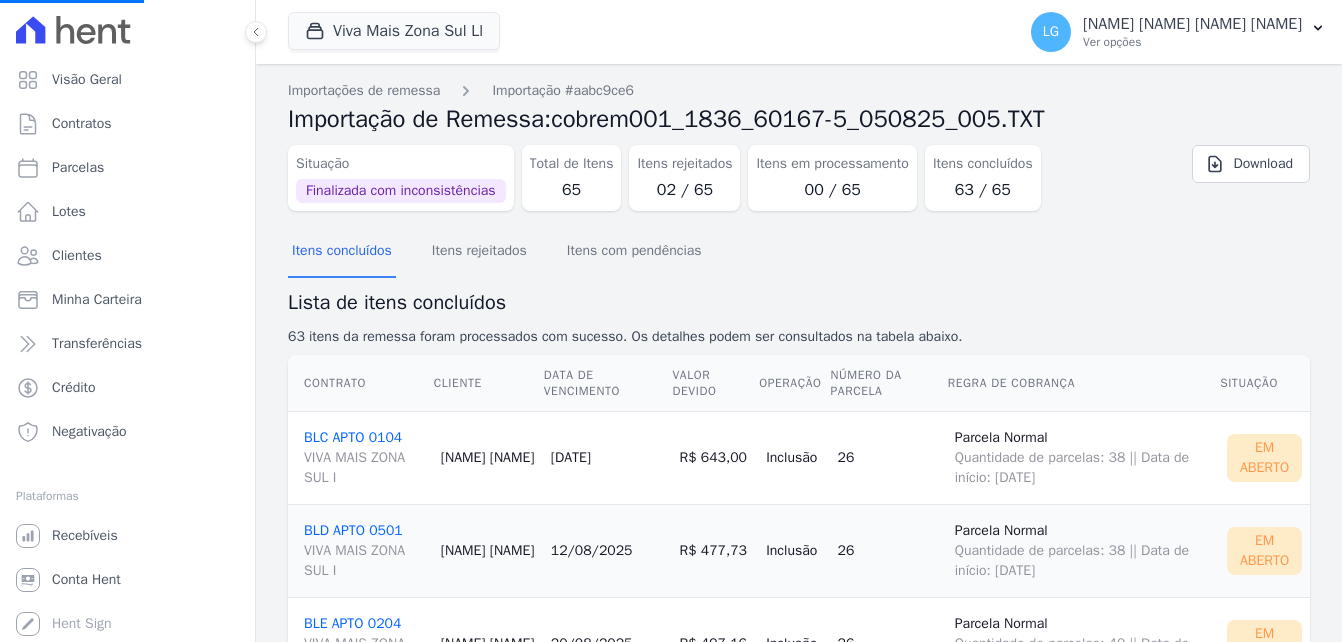 select 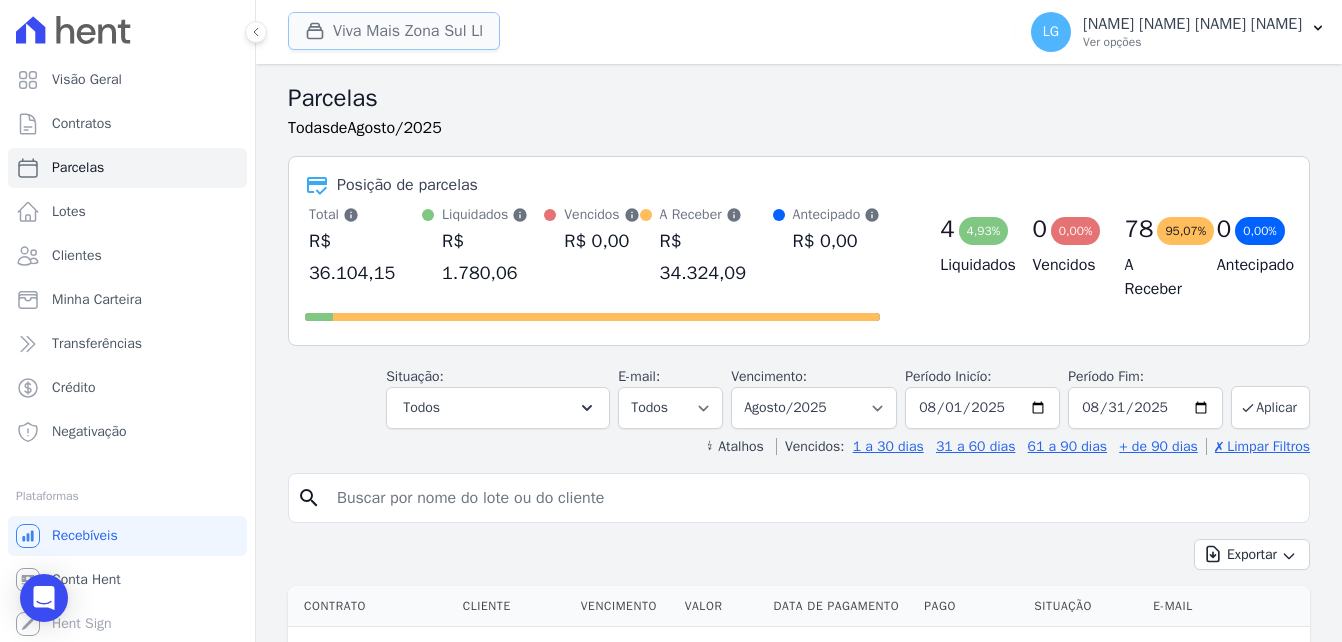 click on "Viva Mais   Zona Sul Ll" at bounding box center (394, 31) 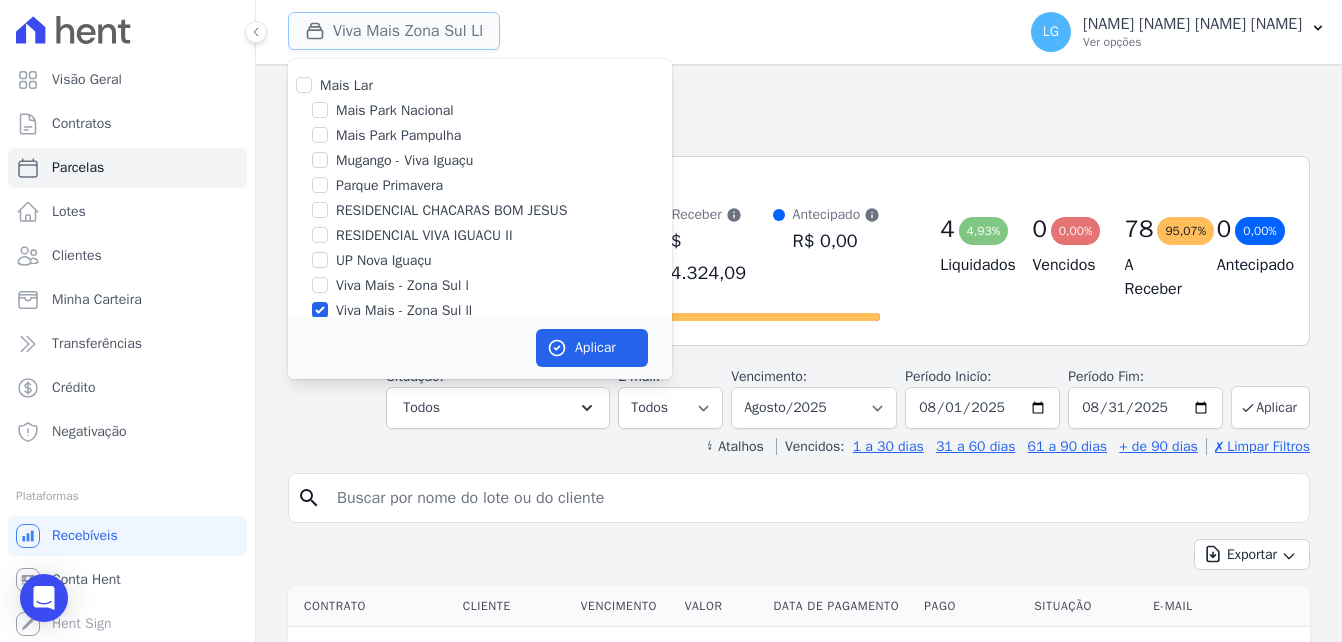 click on "Viva Mais   Zona Sul Ll" at bounding box center (394, 31) 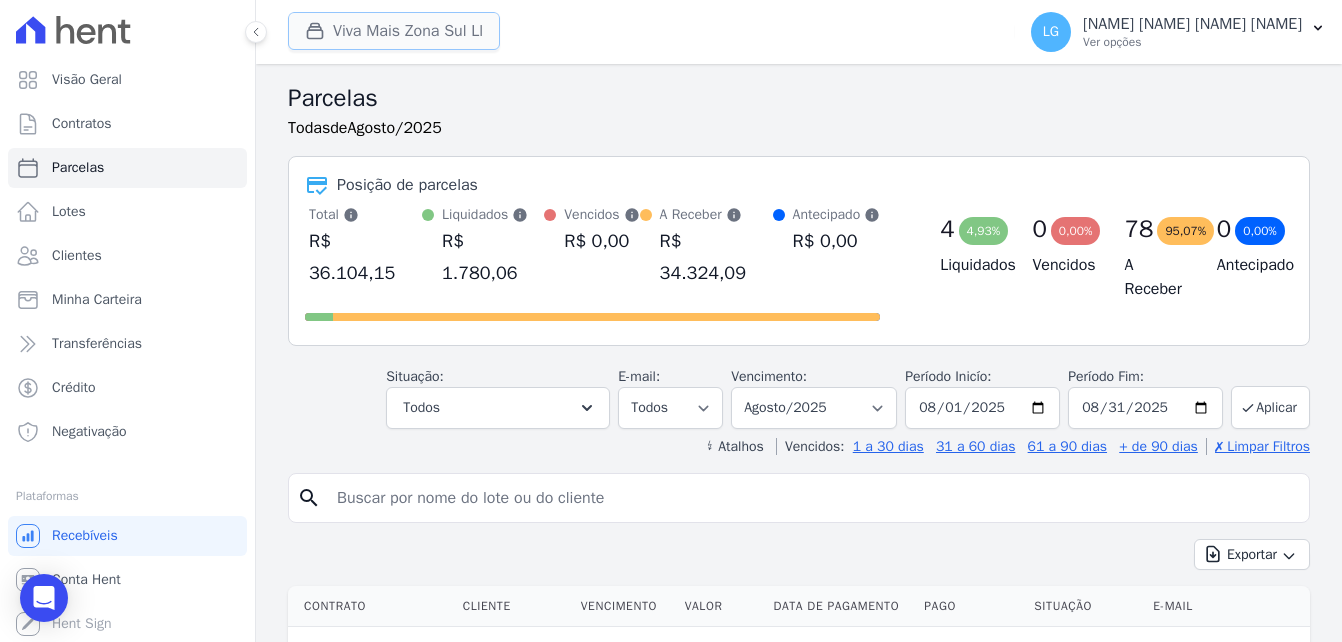 click on "Viva Mais   Zona Sul Ll" at bounding box center (394, 31) 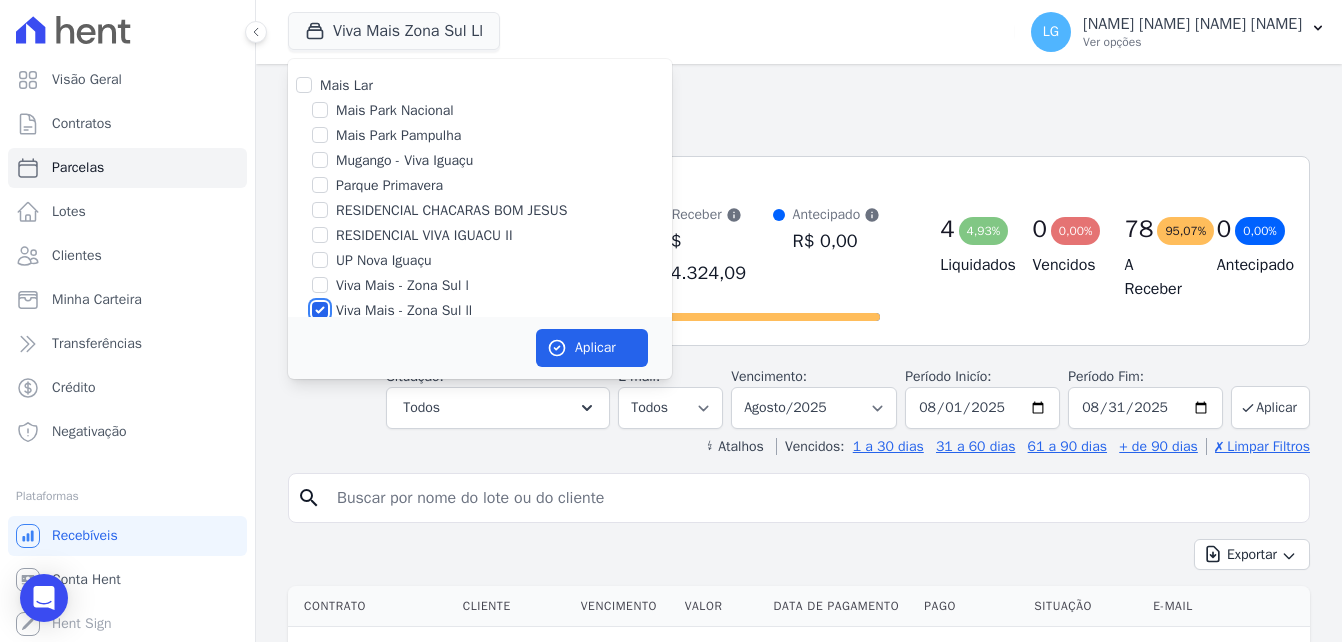 click on "Viva Mais - Zona Sul ll" at bounding box center [320, 310] 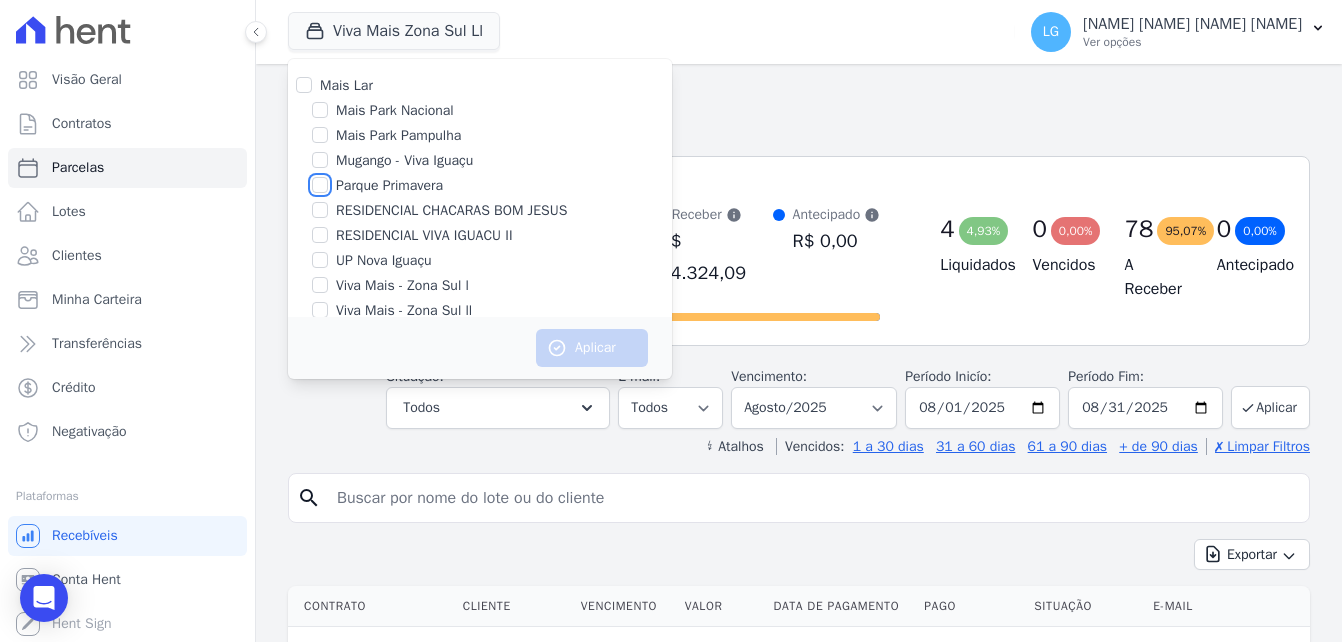 click on "Parque Primavera" at bounding box center (320, 185) 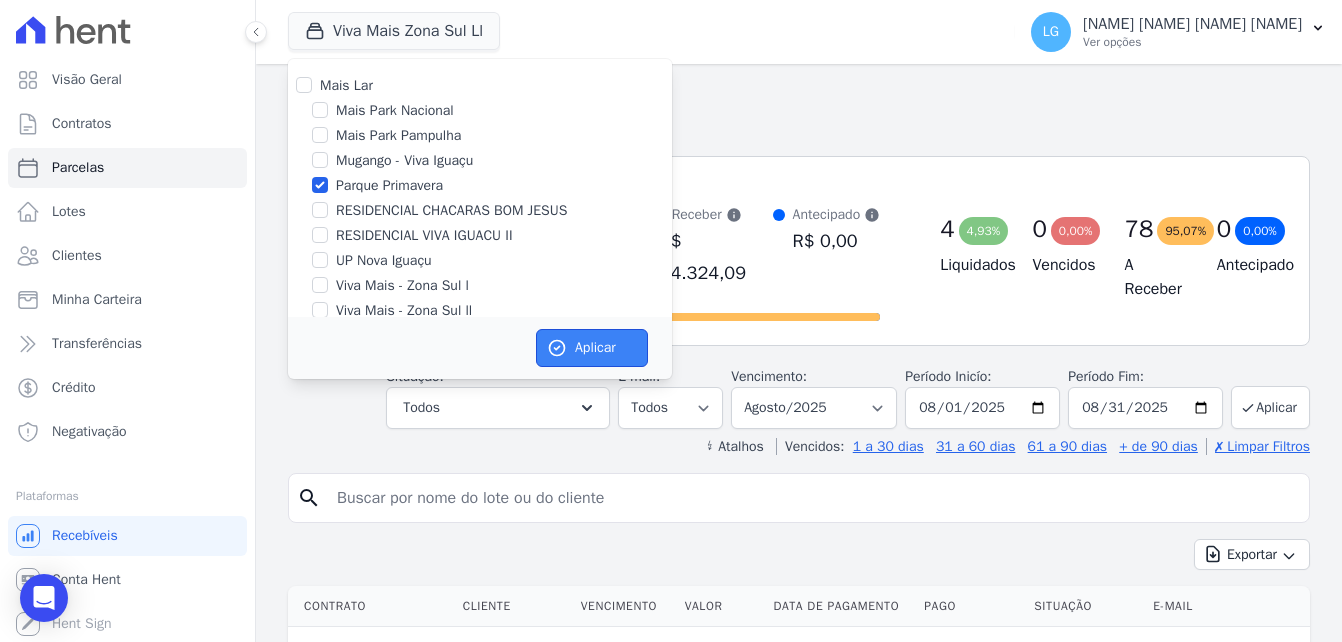 click on "Aplicar" at bounding box center (592, 348) 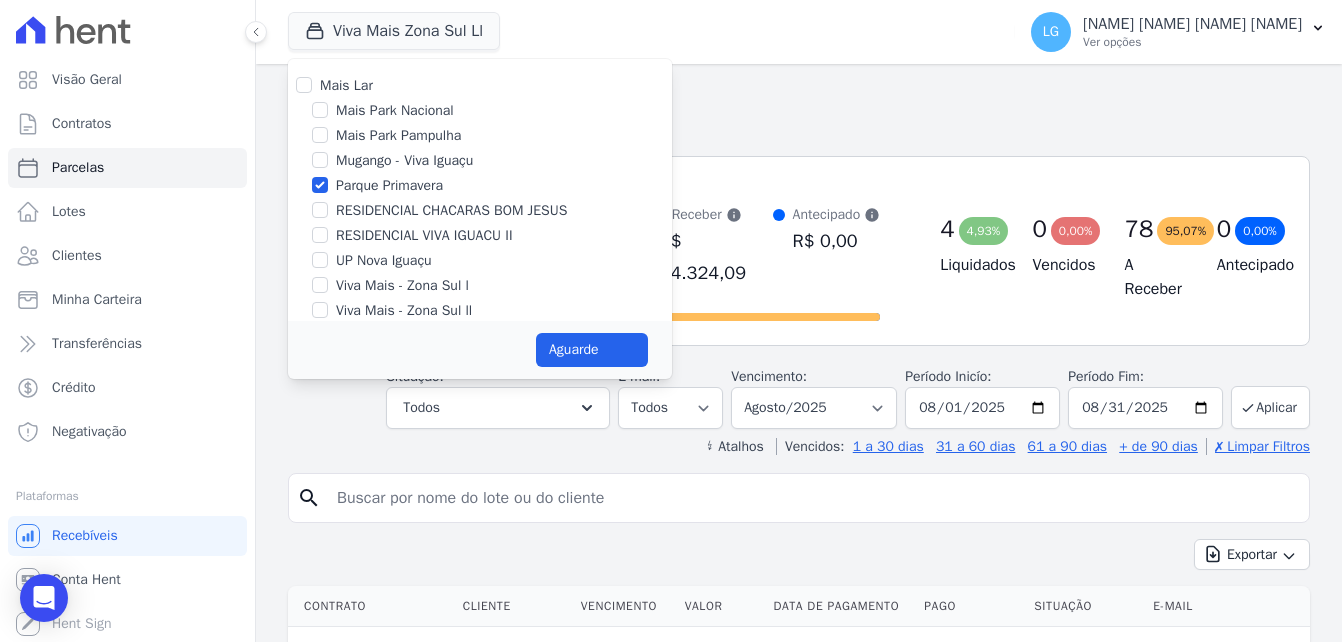 select 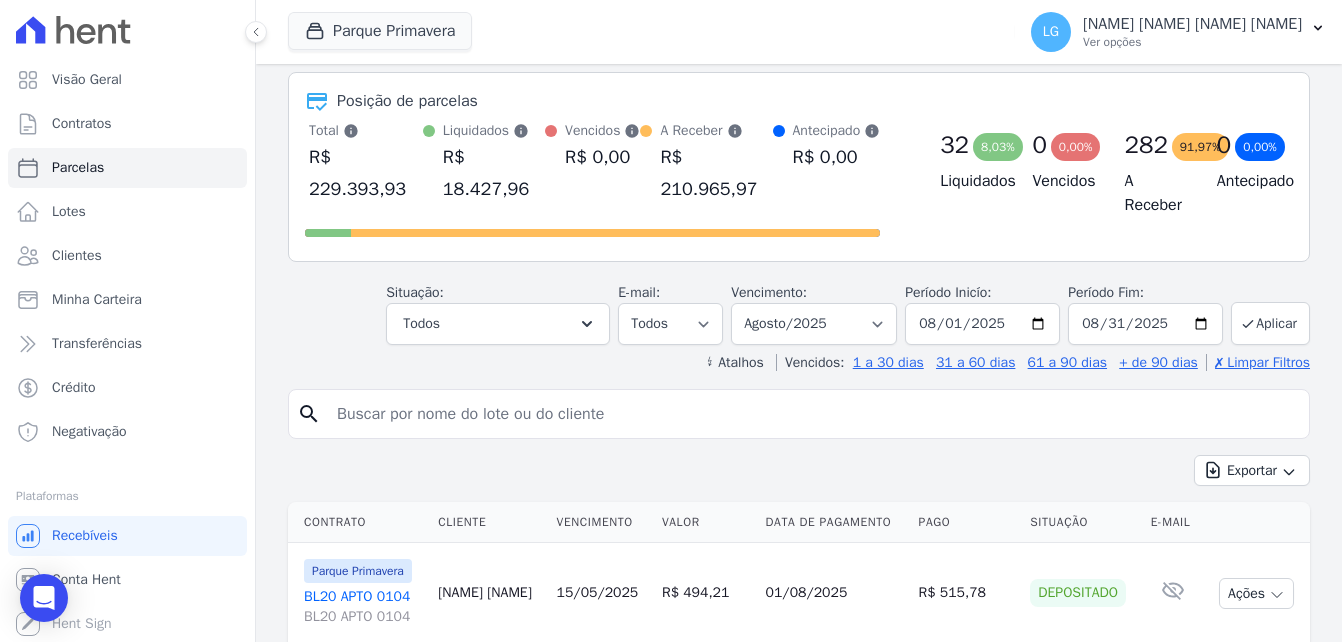 scroll, scrollTop: 200, scrollLeft: 0, axis: vertical 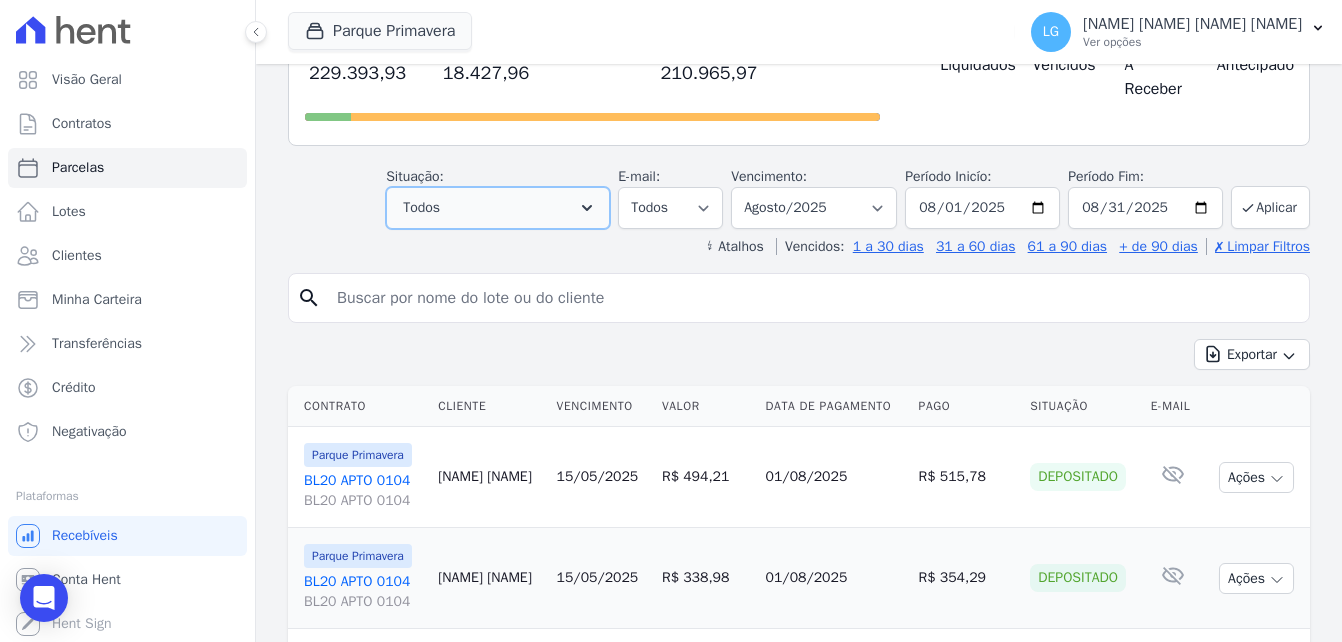 click on "Todos" at bounding box center (498, 208) 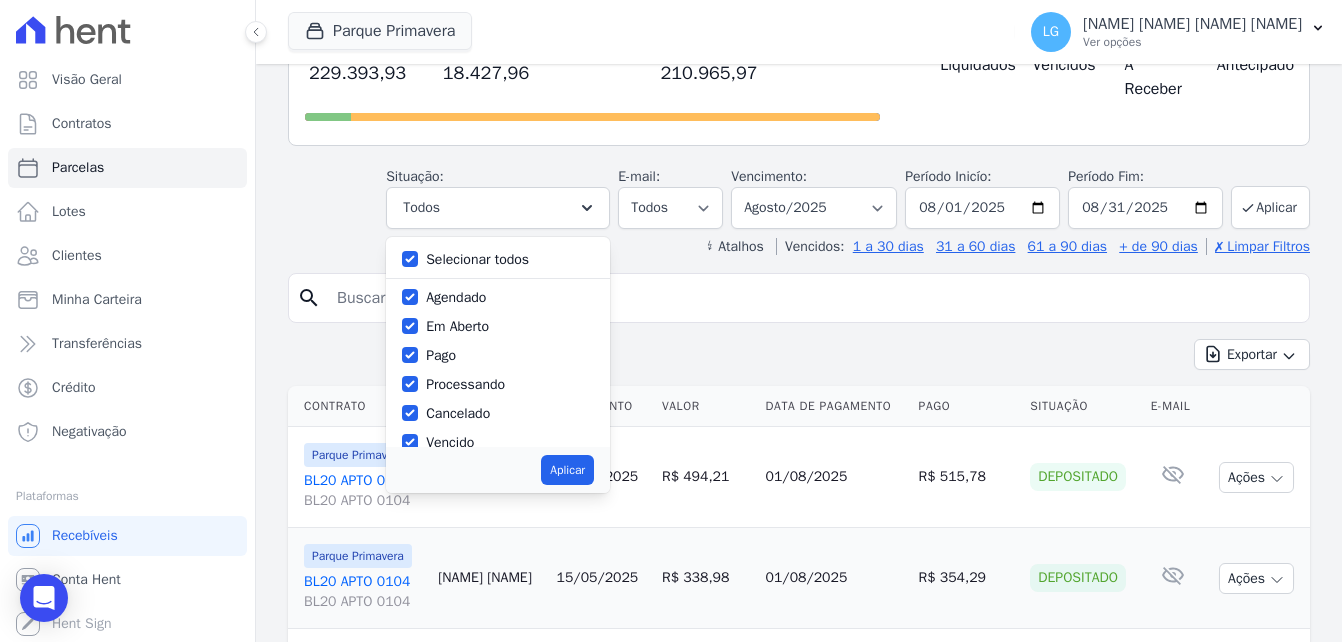 click on "Selecionar todos" at bounding box center [477, 259] 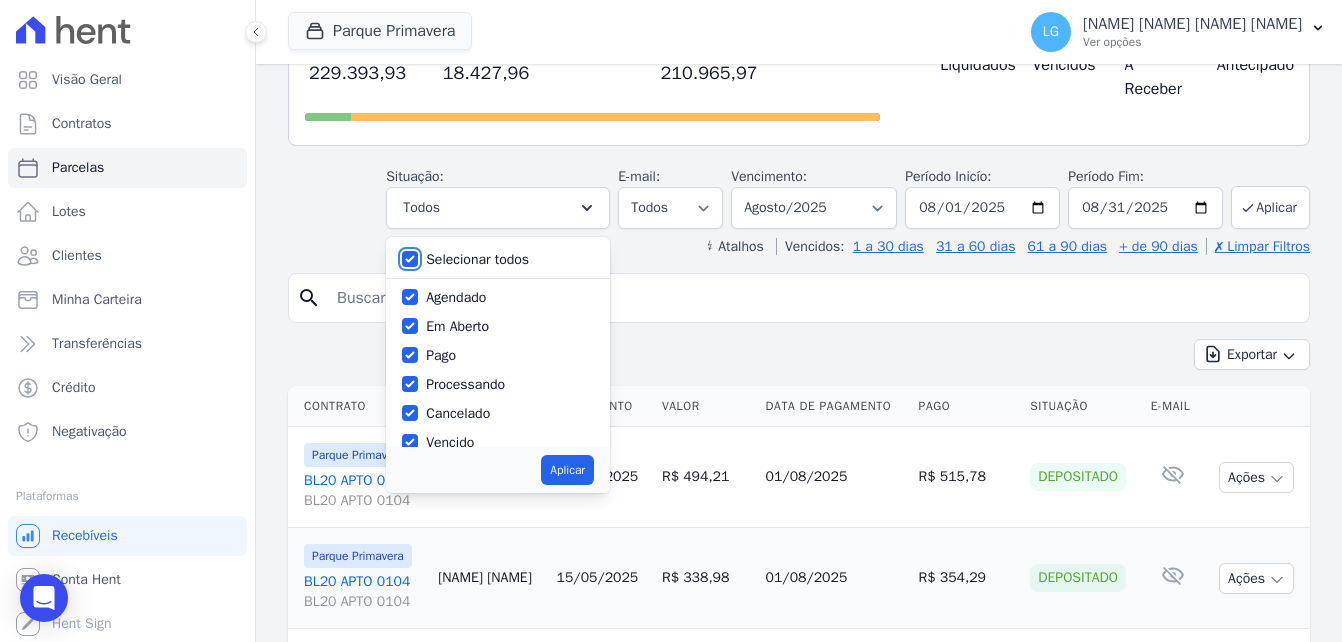 click on "Selecionar todos" at bounding box center (410, 259) 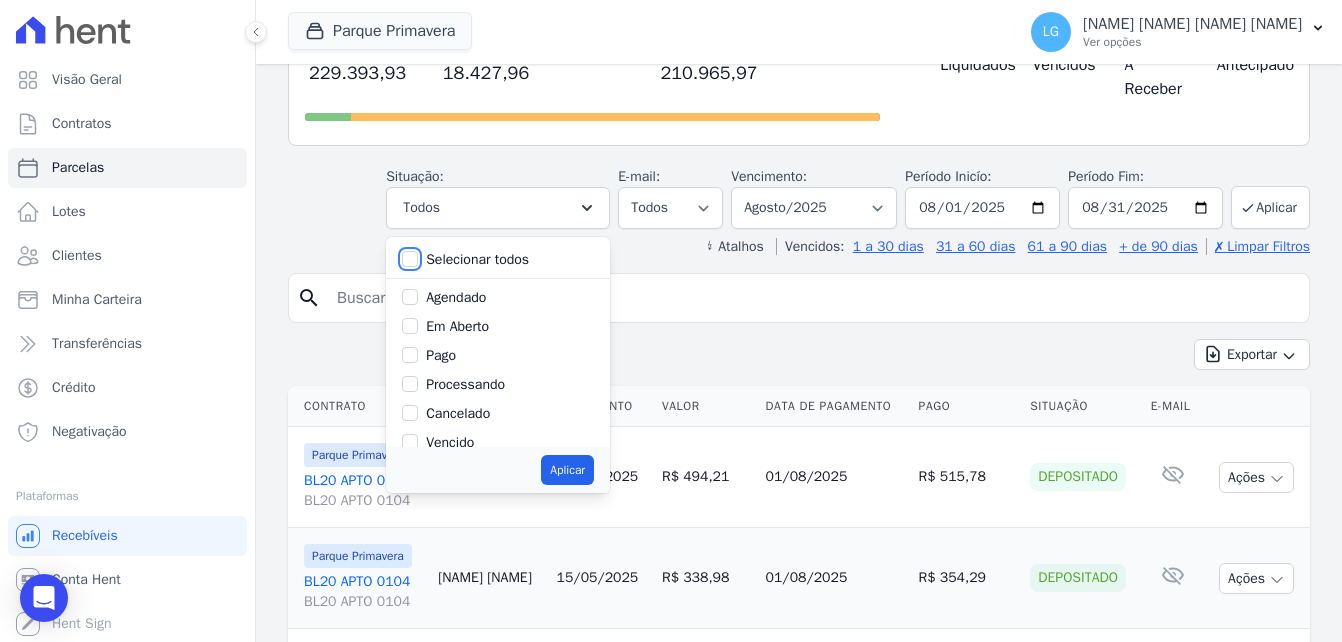 checkbox on "false" 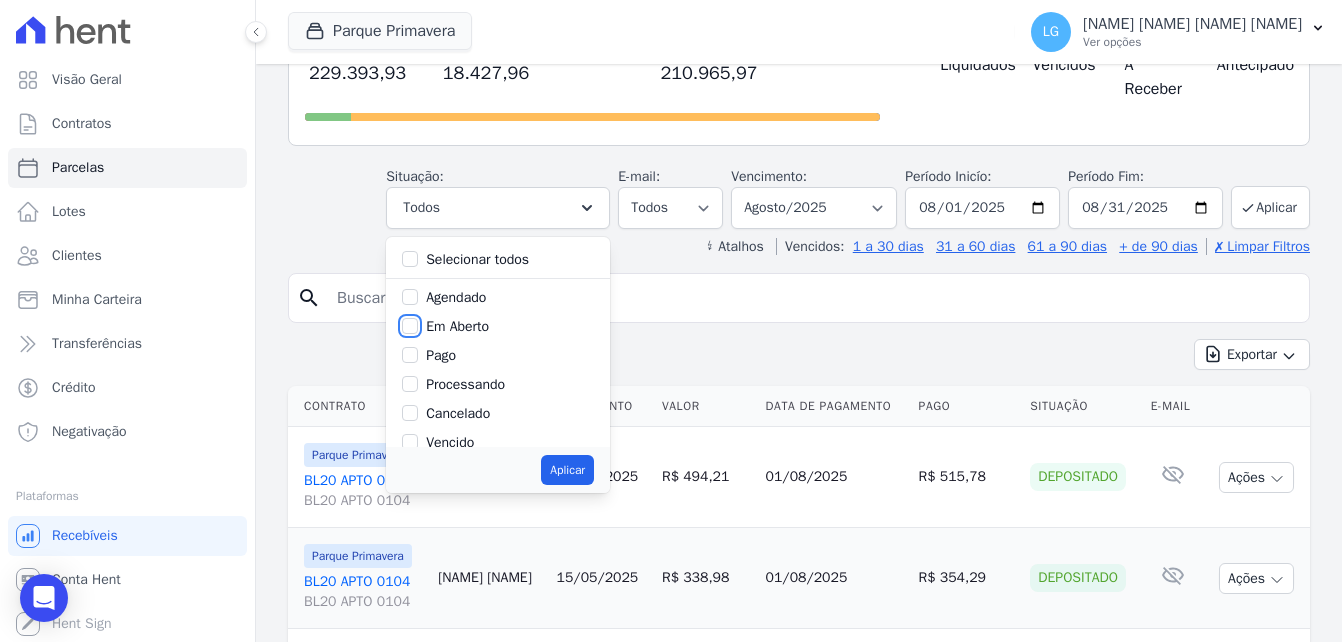 click on "Em Aberto" at bounding box center [410, 326] 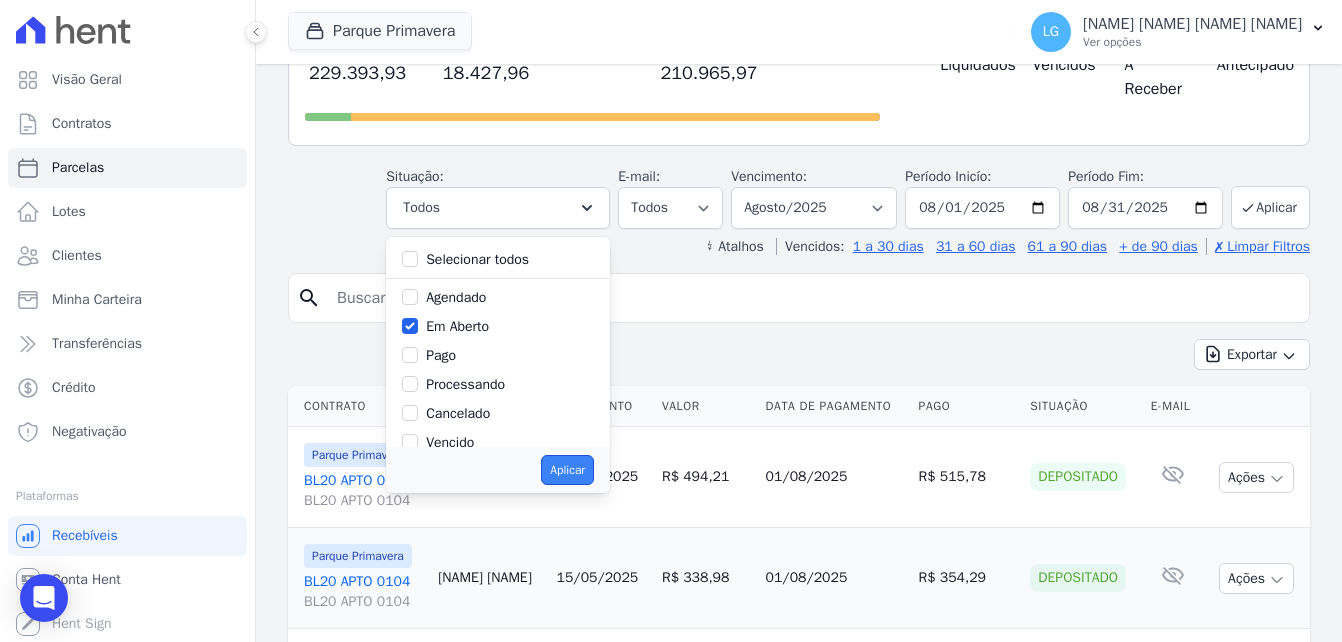 click on "Aplicar" at bounding box center [567, 470] 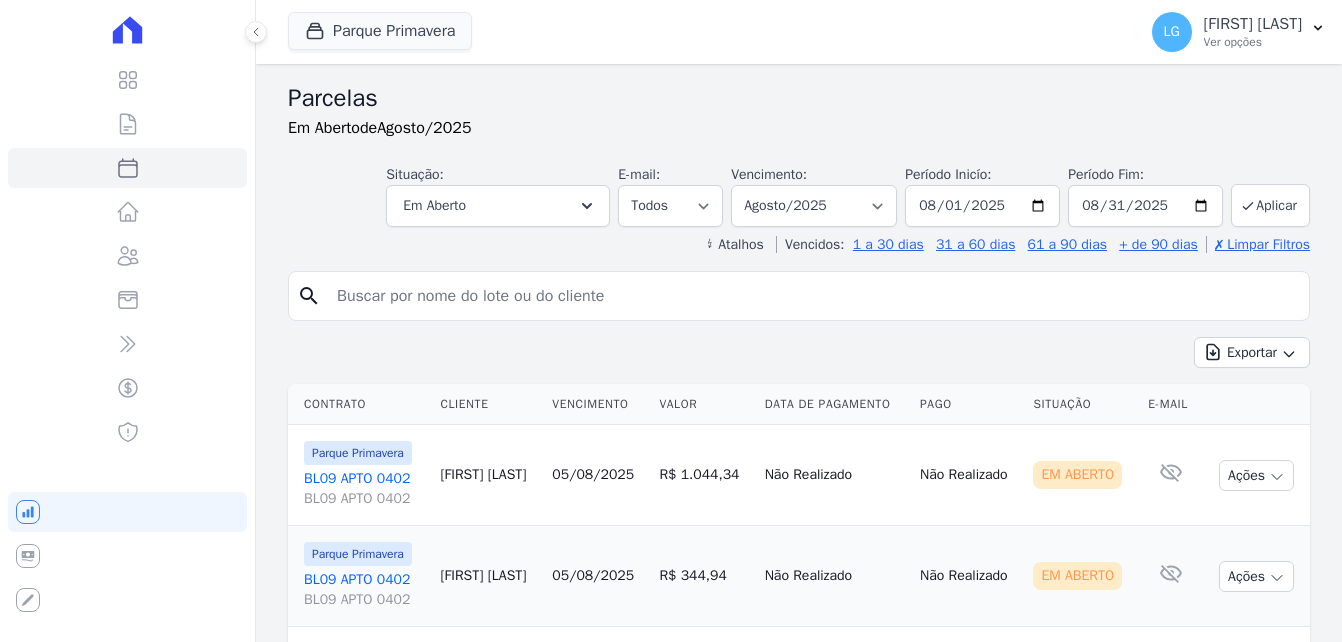 select 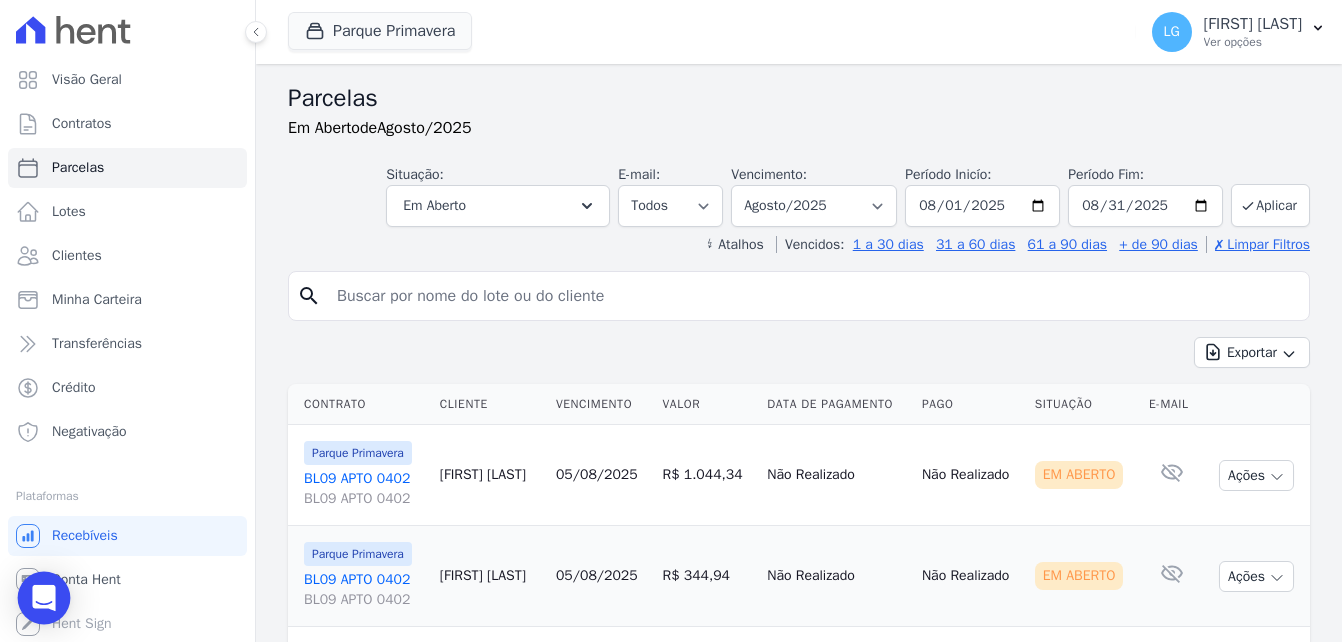 click 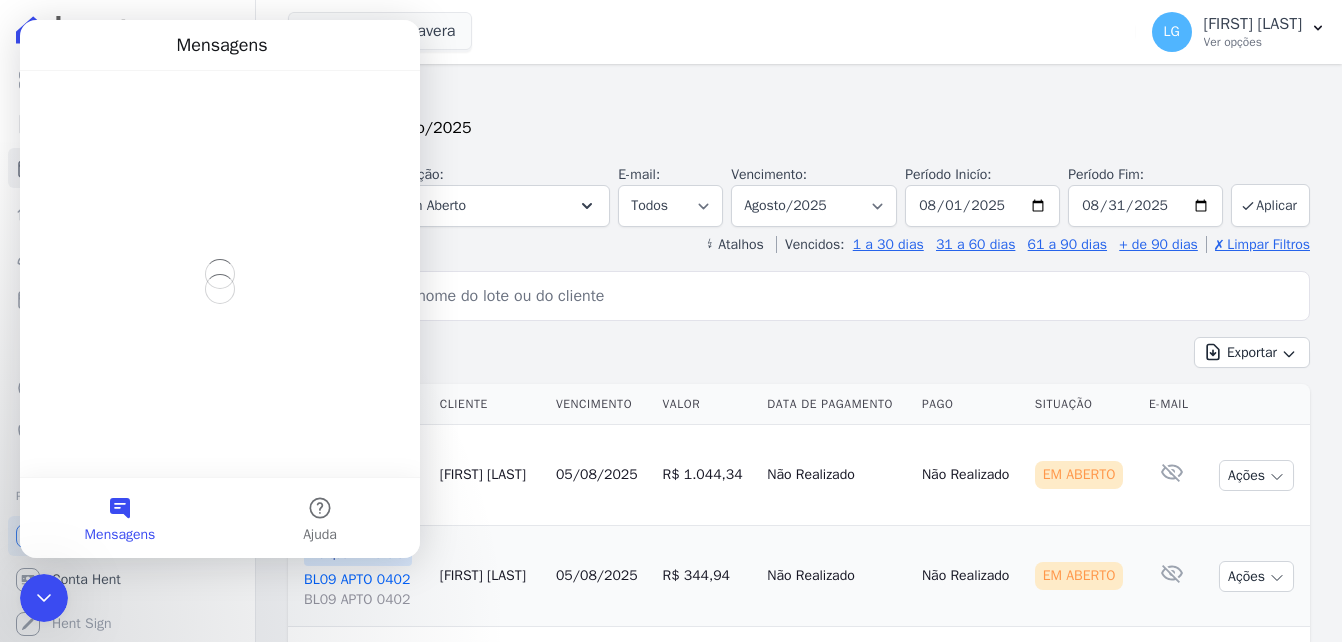 scroll, scrollTop: 0, scrollLeft: 0, axis: both 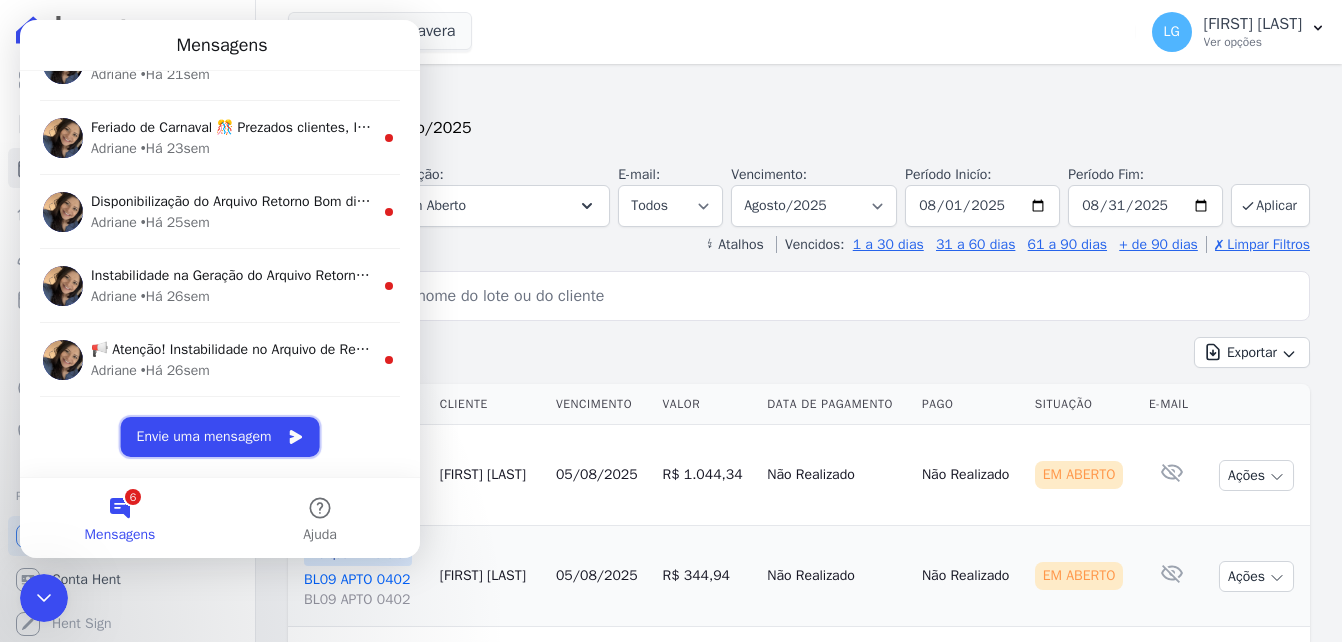 click on "Envie uma mensagem" at bounding box center [220, 437] 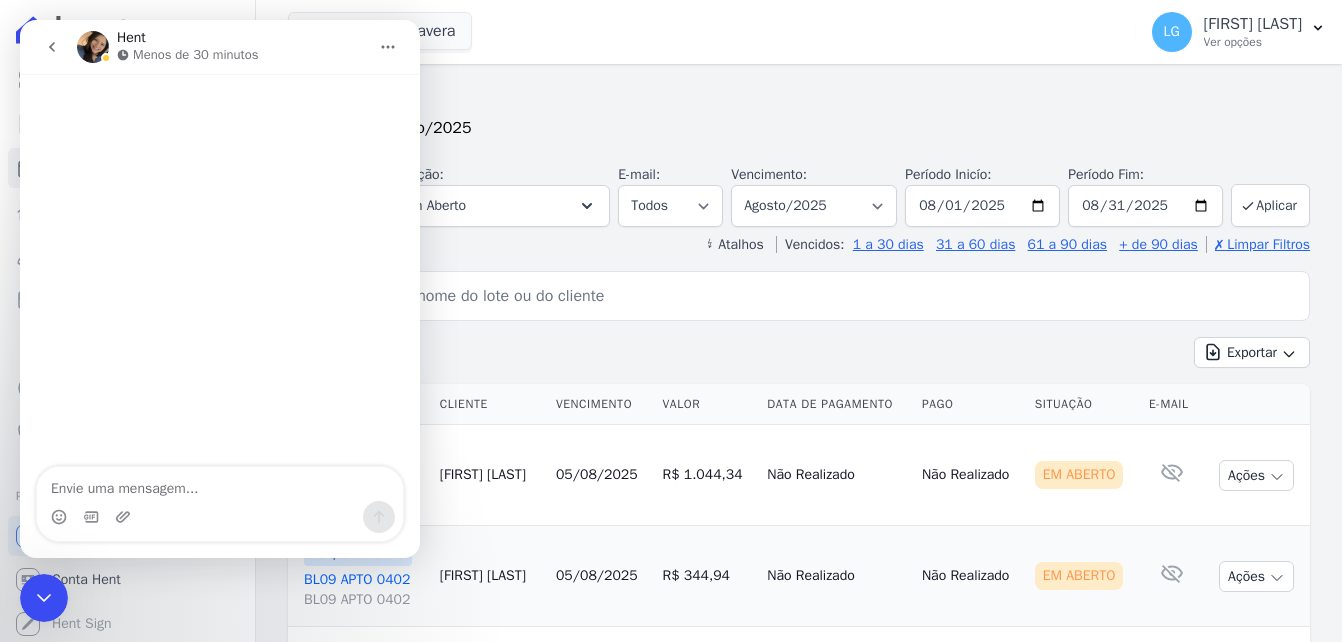 scroll, scrollTop: 333, scrollLeft: 0, axis: vertical 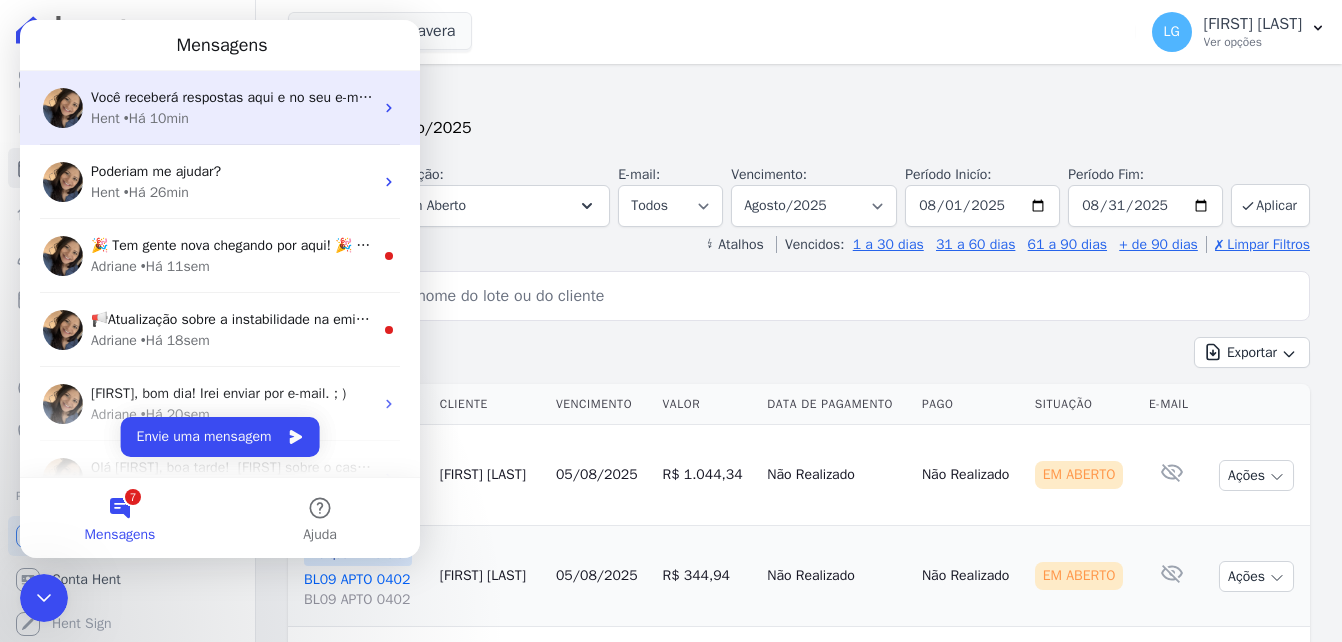 click on "Você receberá respostas aqui e no seu e-mail: ✉️ [EMAIL] Nosso tempo de resposta habitual 🕒 menos de 30 minutos" at bounding box center (458, 97) 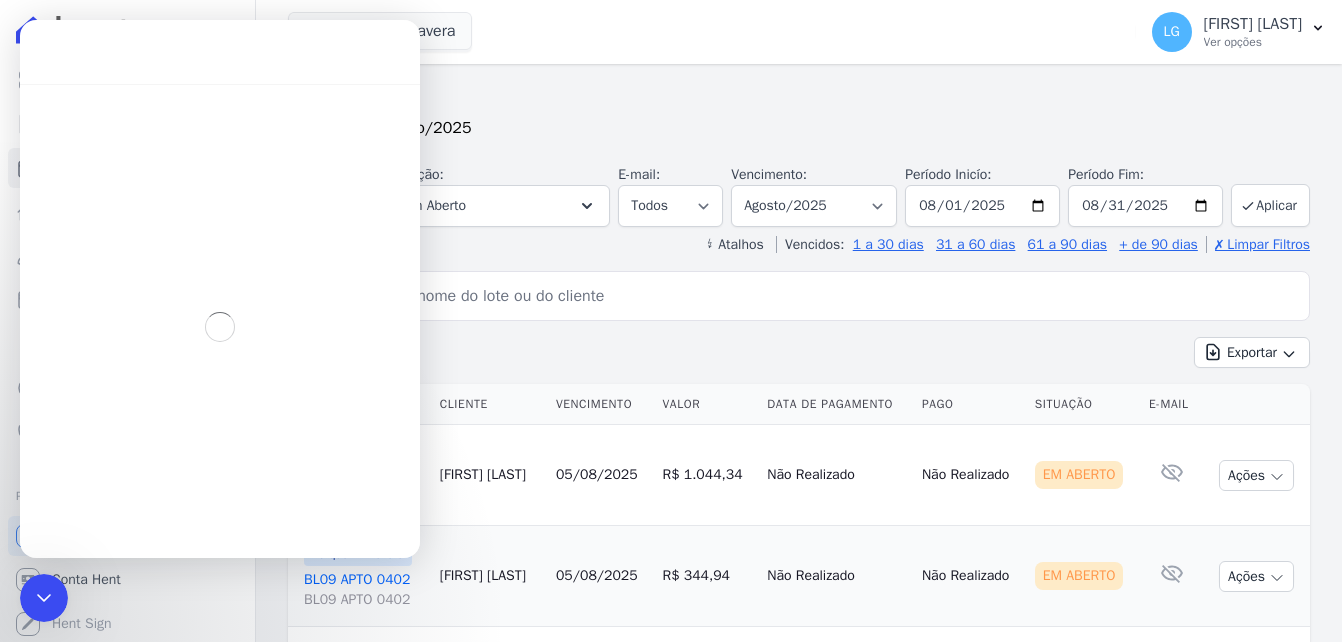 scroll, scrollTop: 302, scrollLeft: 0, axis: vertical 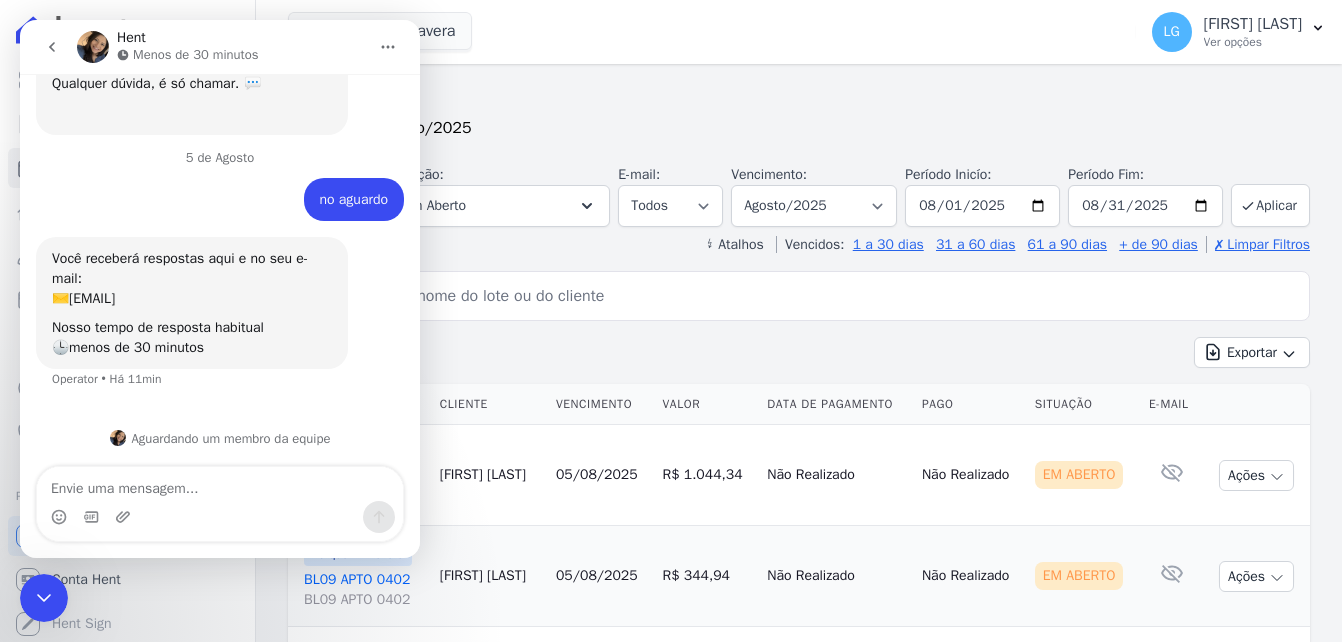 click at bounding box center (220, 484) 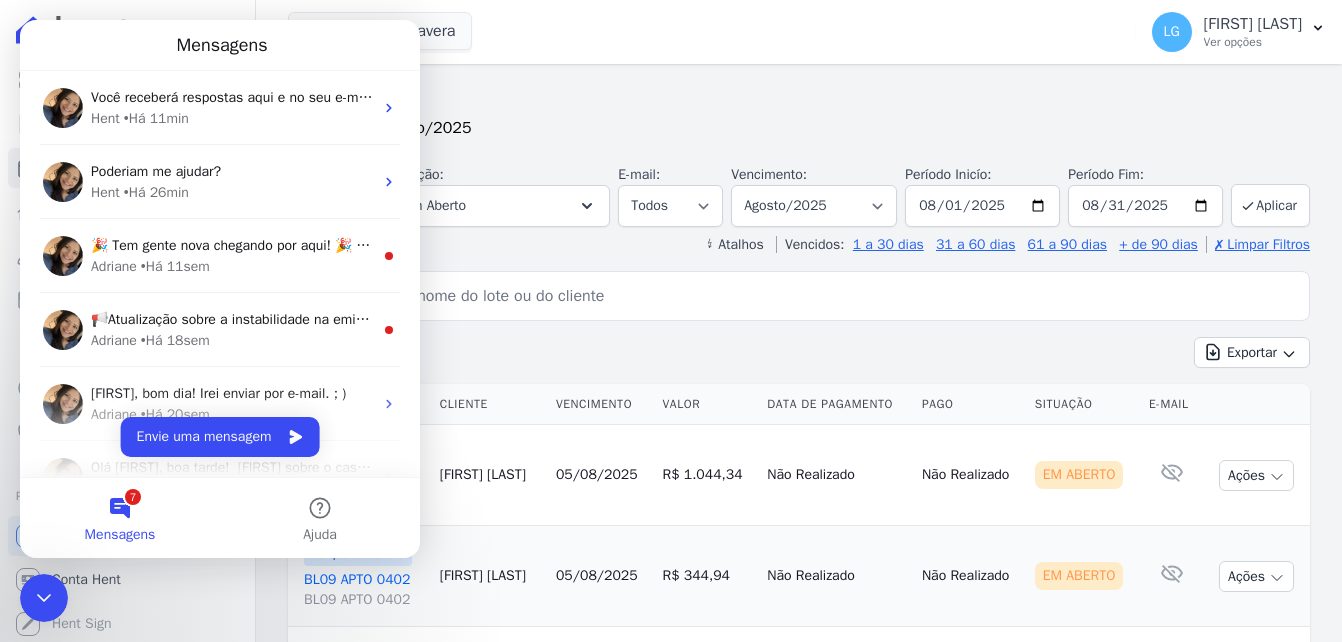 click on "↯ Atalhos
Vencidos:
1 a 30 dias
31 a 60 dias
61 a 90 dias
+ de 90 dias
✗ Limpar Filtros" at bounding box center (799, 245) 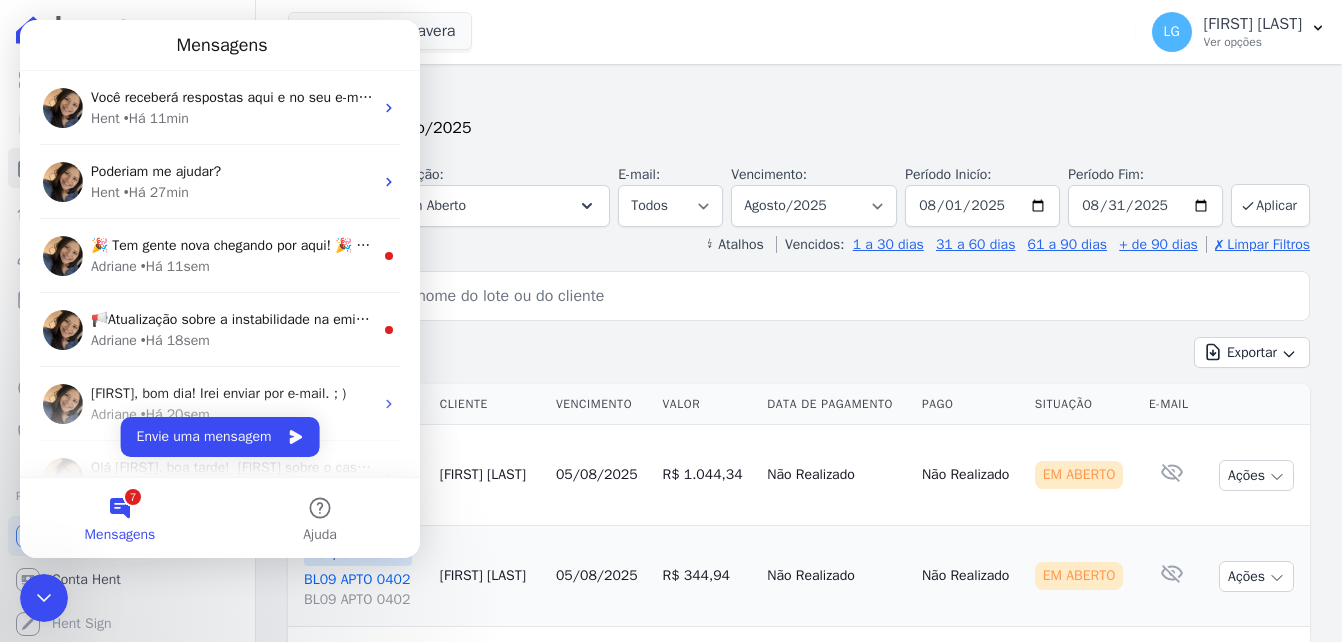 click on "Parcelas" at bounding box center [799, 98] 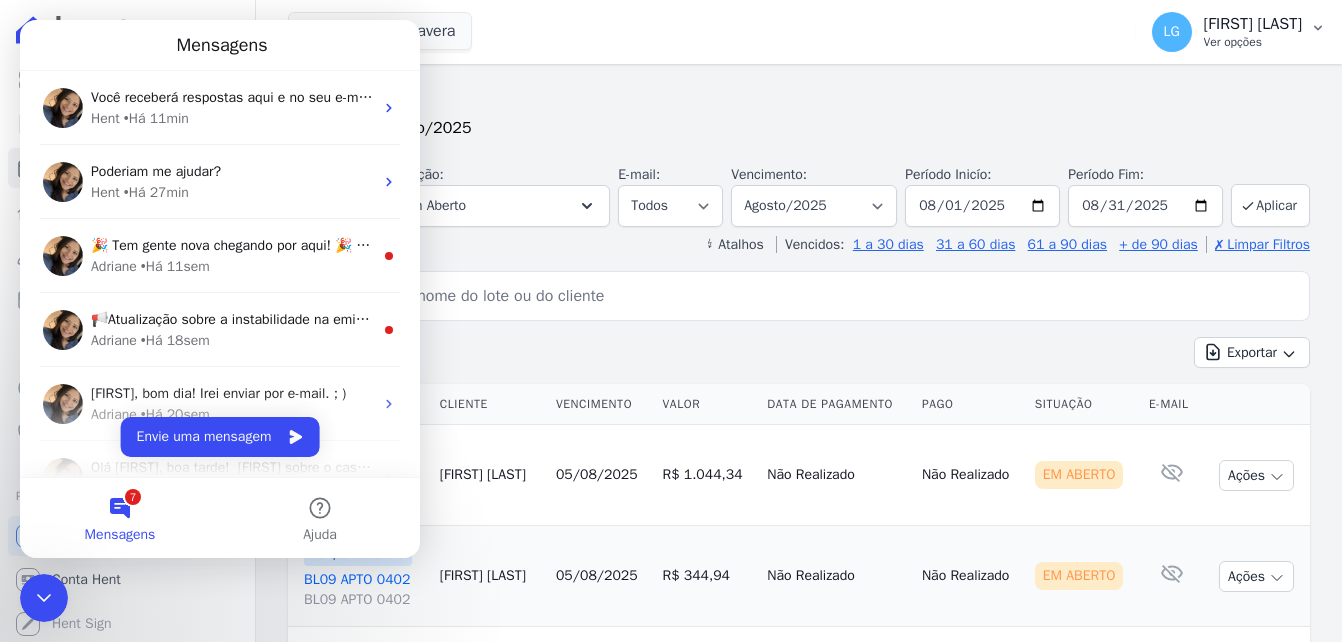 click on "[FIRST] [LAST]" at bounding box center [1253, 24] 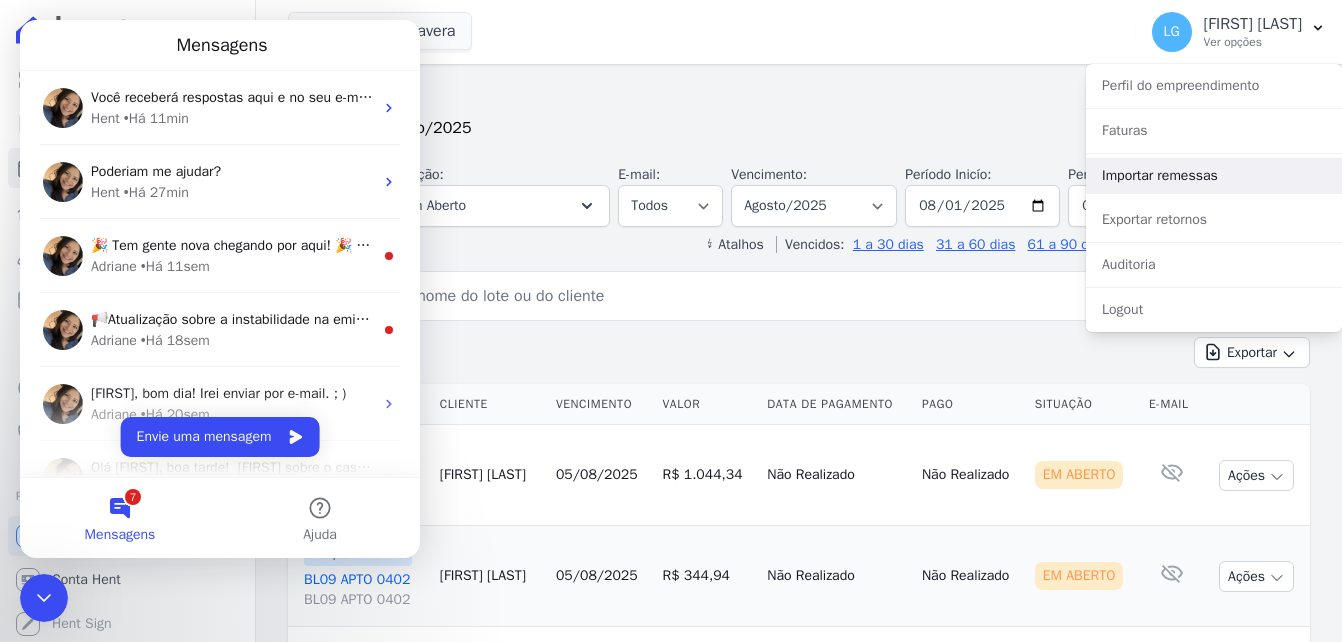 click on "Importar remessas" at bounding box center [1214, 176] 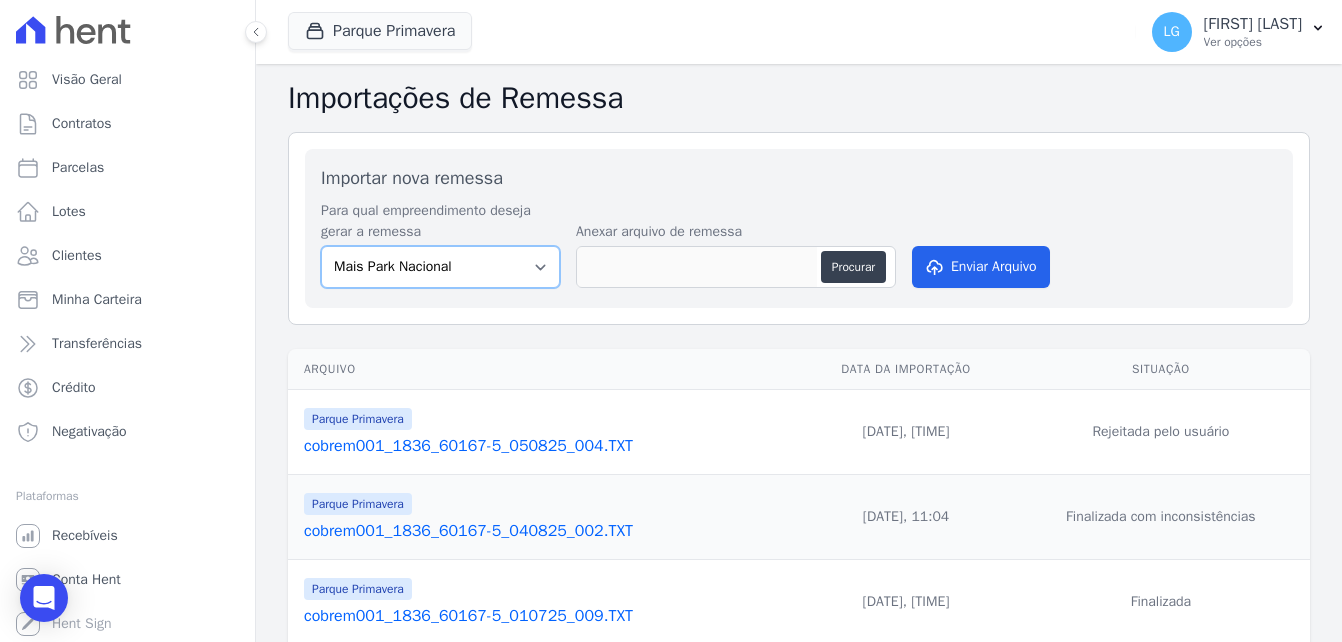 click on "Mais Park Nacional
Mais Park Pampulha
Mugango - Viva Iguaçu
Parque Primavera
RESIDENCIAL CHACARAS BOM JESUS
RESIDENCIAL VIVA IGUACU II
UP Nova Iguaçu
Viva Mais - Zona Sul l
Viva Mais - Zona Sul ll" at bounding box center (440, 267) 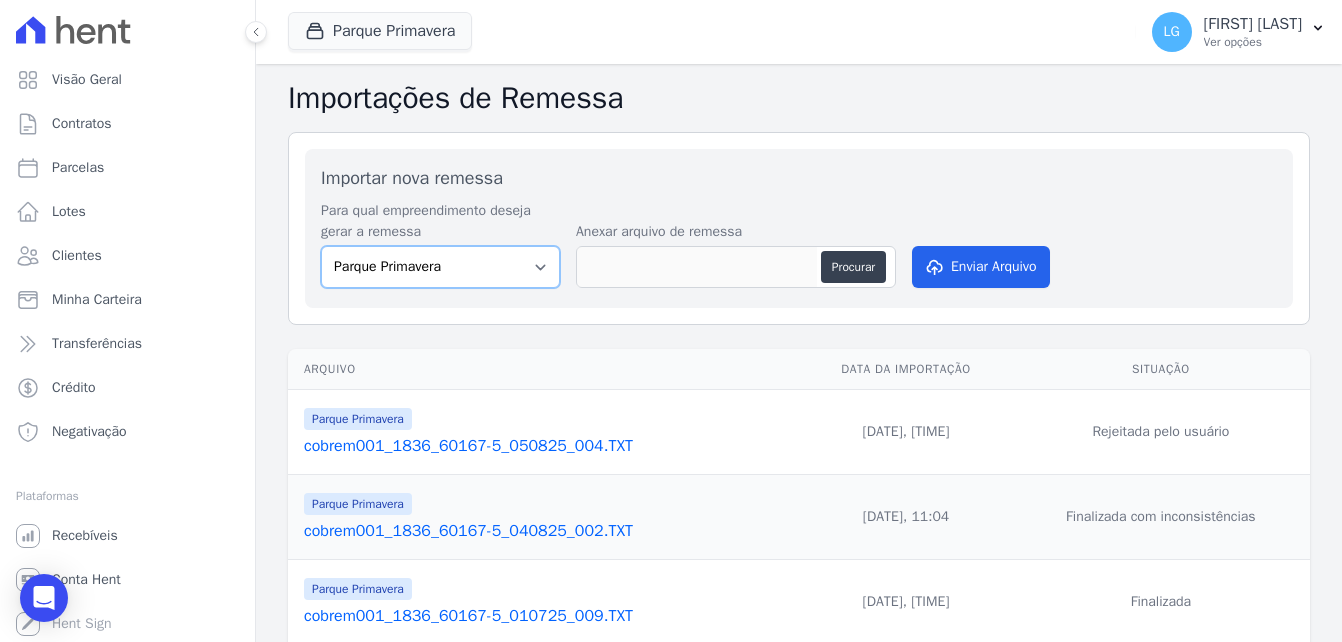 click on "Mais Park Nacional
Mais Park Pampulha
Mugango - Viva Iguaçu
Parque Primavera
RESIDENCIAL CHACARAS BOM JESUS
RESIDENCIAL VIVA IGUACU II
UP Nova Iguaçu
Viva Mais - Zona Sul l
Viva Mais - Zona Sul ll" at bounding box center (440, 267) 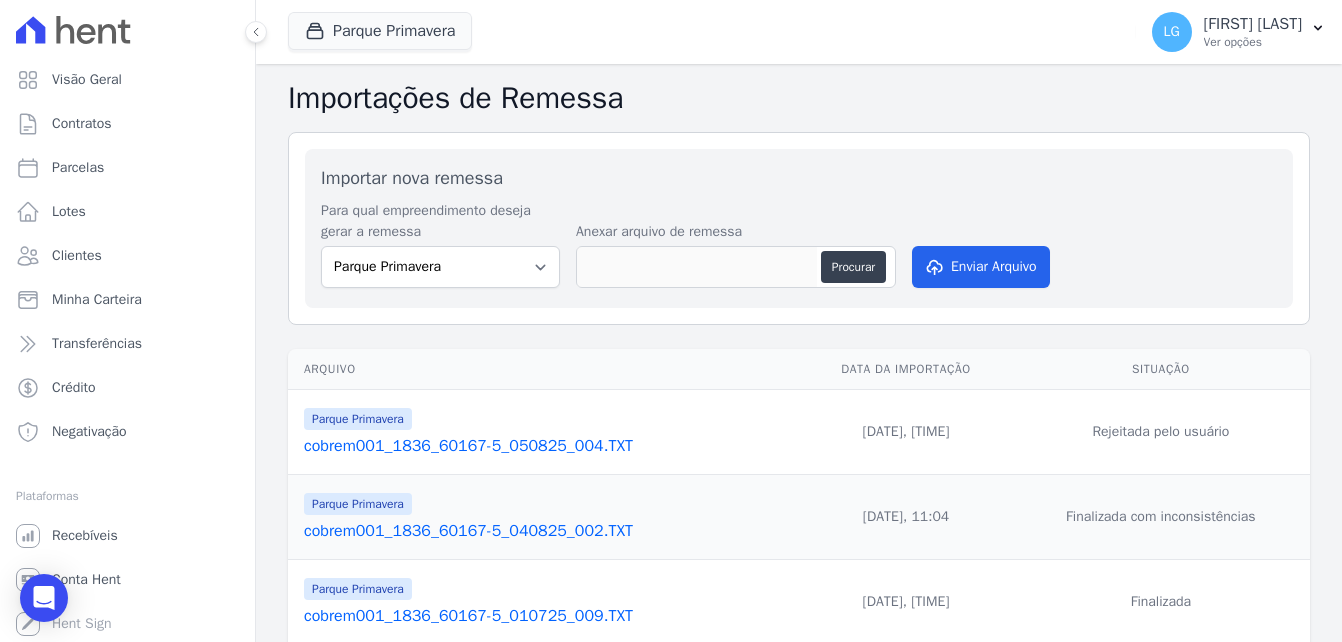 click on "cobrem001_1836_60167-5_040825_002.TXT" at bounding box center (548, 531) 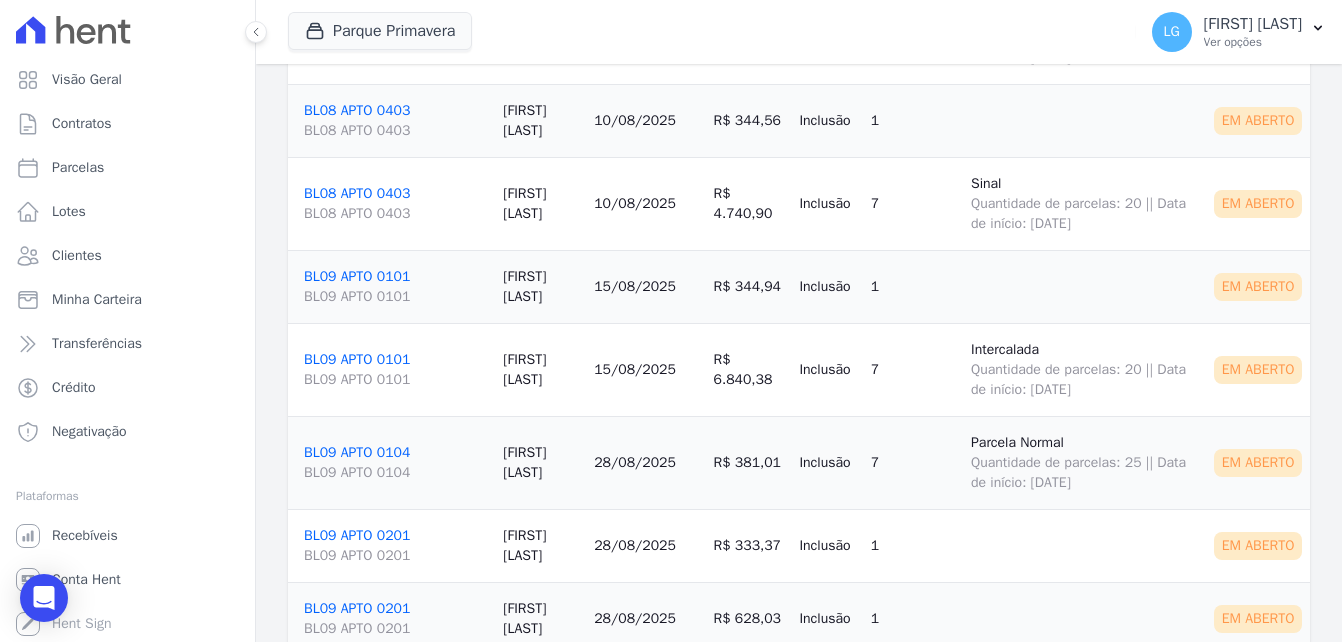 scroll, scrollTop: 6300, scrollLeft: 0, axis: vertical 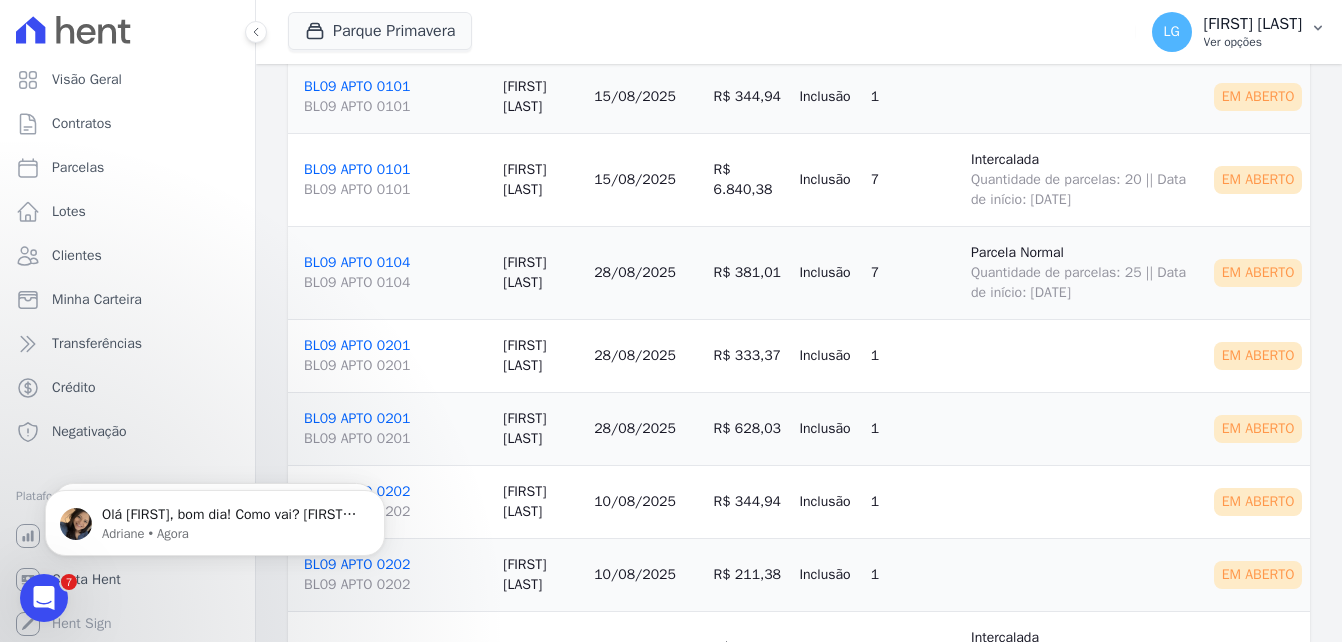 click on "[FIRST] [LAST]" at bounding box center [1253, 24] 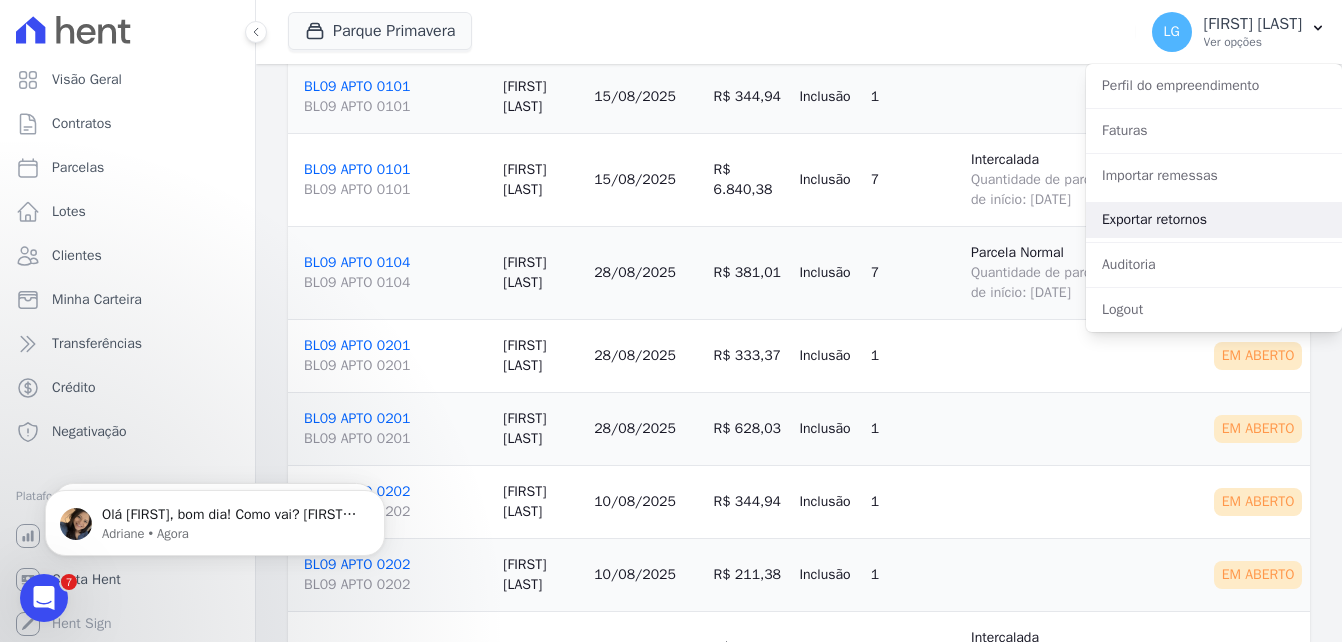 click on "Exportar retornos" at bounding box center [1214, 220] 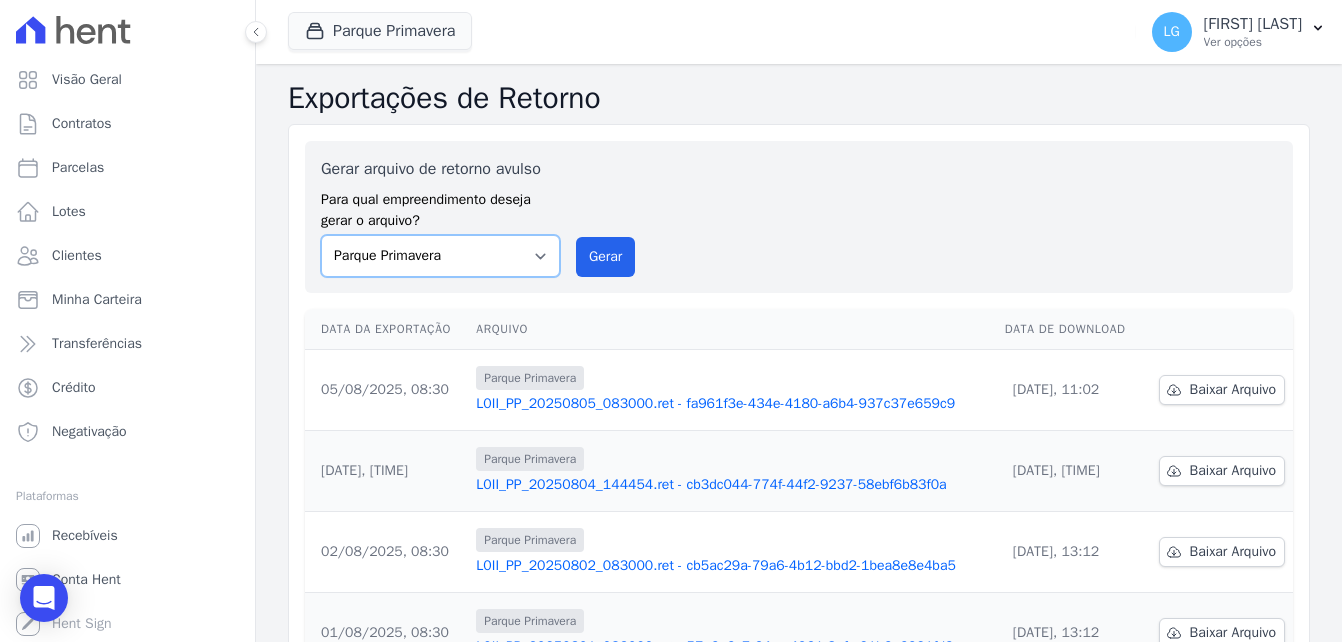 click on "Mais Park Nacional
Mais Park Pampulha
Mugango - Viva Iguaçu
Parque Primavera
RESIDENCIAL CHACARAS BOM JESUS
RESIDENCIAL VIVA IGUACU II
UP Nova Iguaçu
Viva Mais - Zona Sul l
Viva Mais - Zona Sul ll" at bounding box center [440, 256] 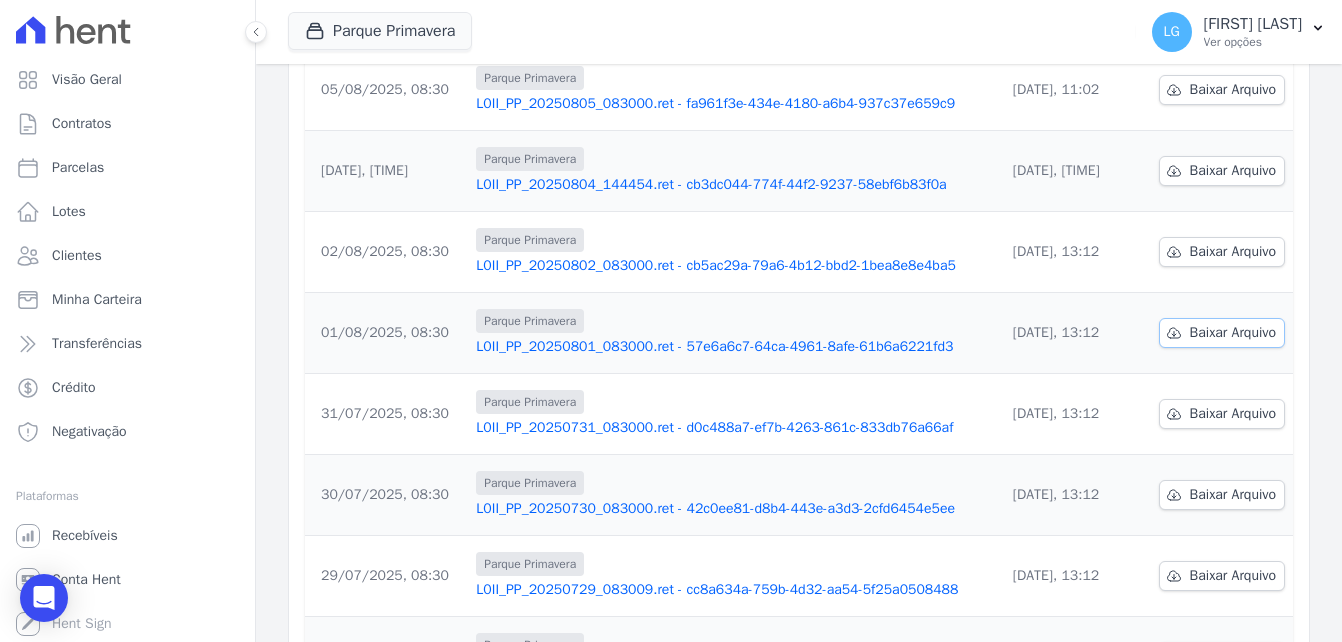 scroll, scrollTop: 400, scrollLeft: 0, axis: vertical 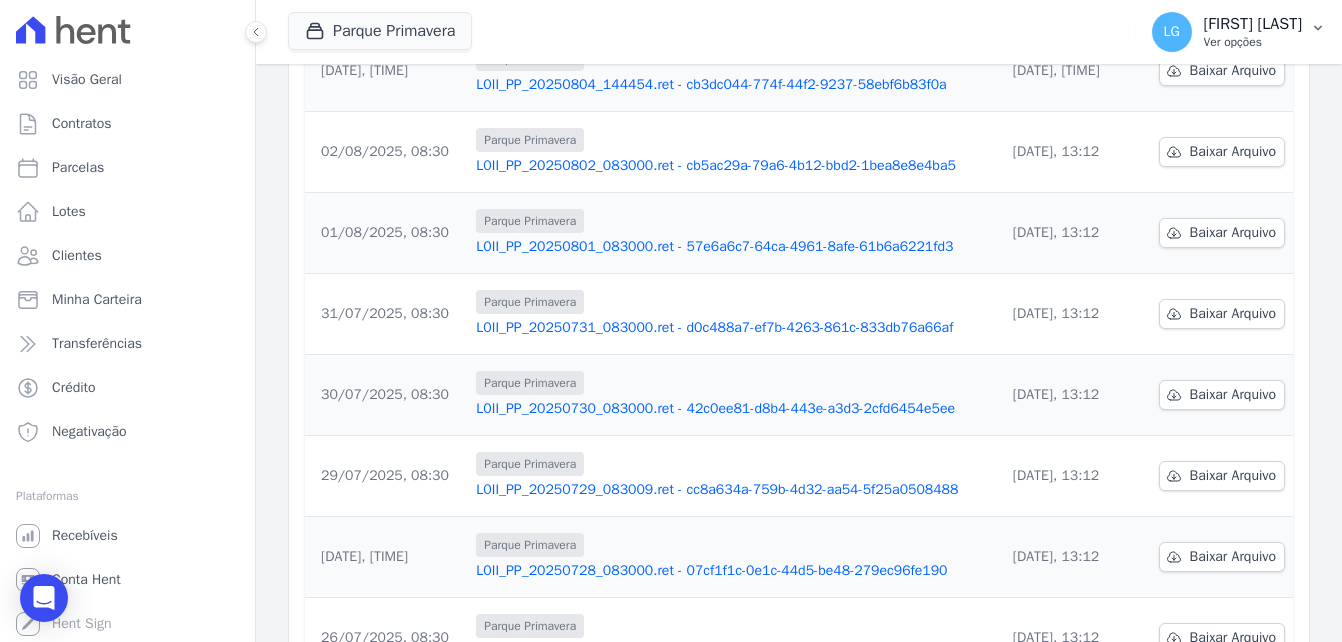 click on "[FIRST] [LAST]" at bounding box center (1253, 24) 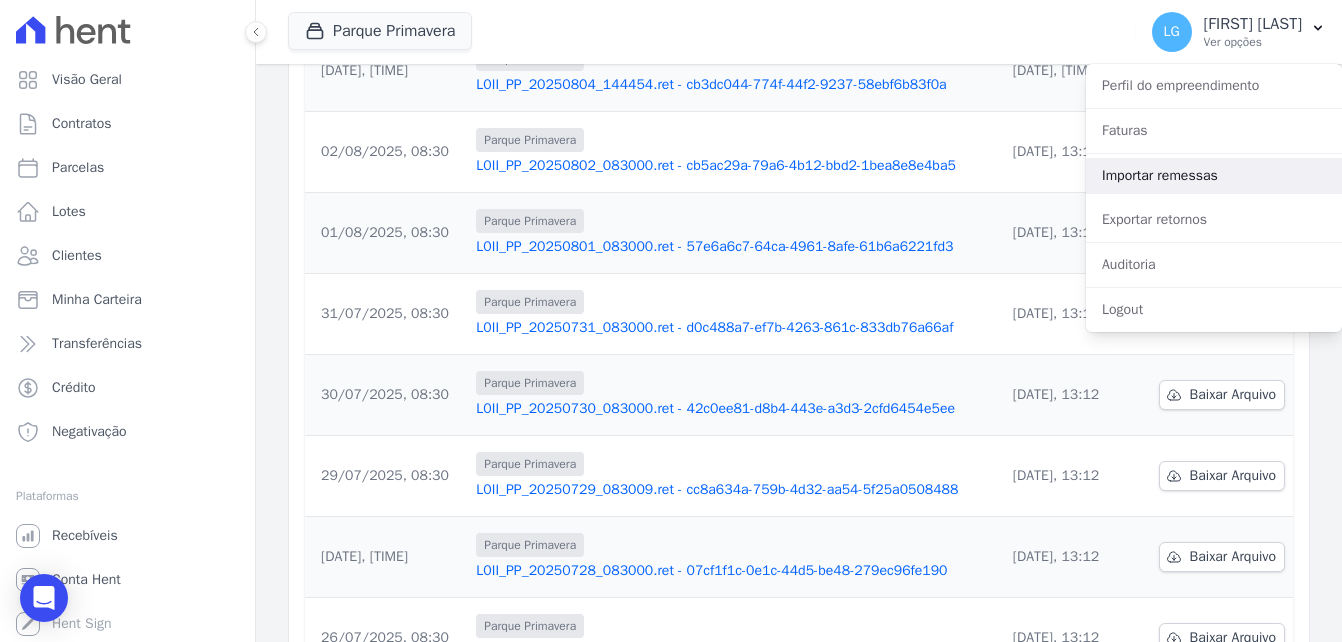 click on "Importar remessas" at bounding box center [1214, 176] 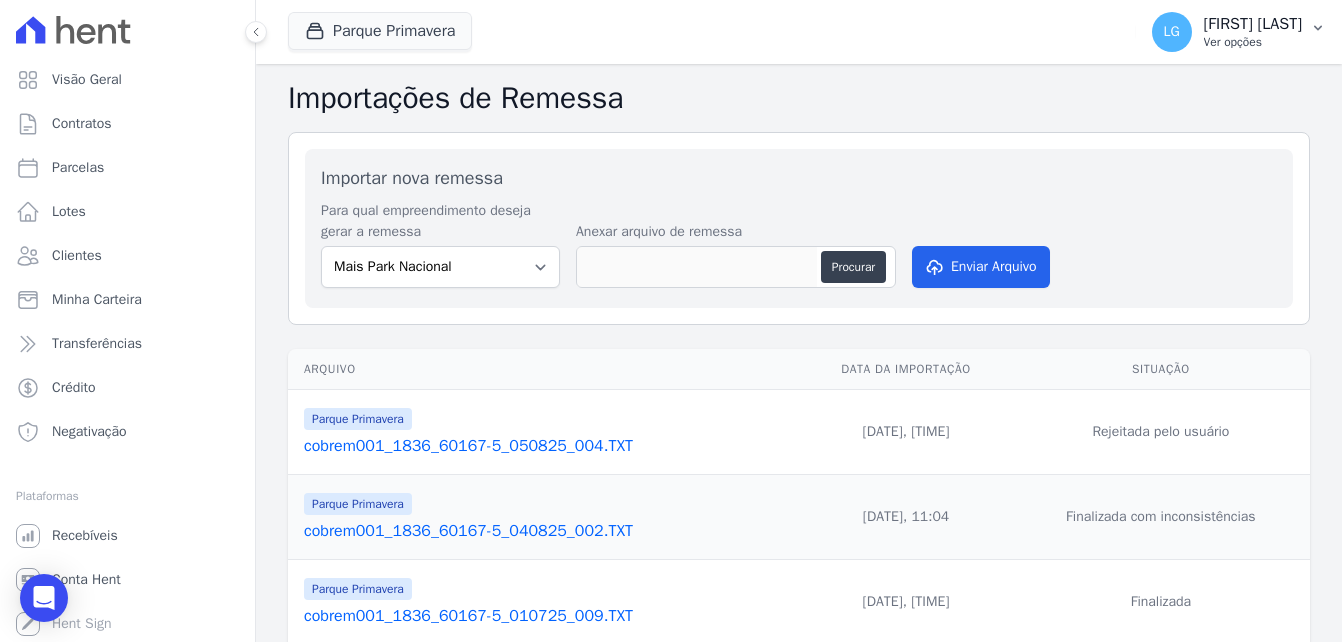 click on "[FIRST] [LAST]" at bounding box center (1253, 24) 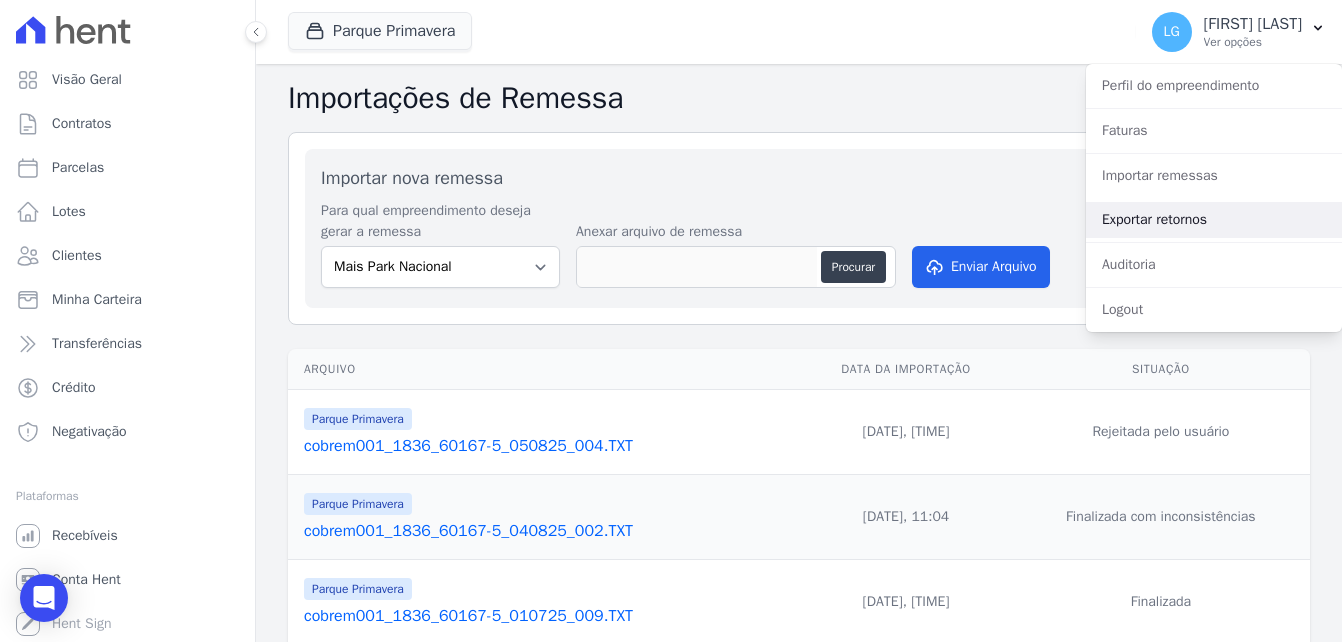 click on "Exportar retornos" at bounding box center (1214, 220) 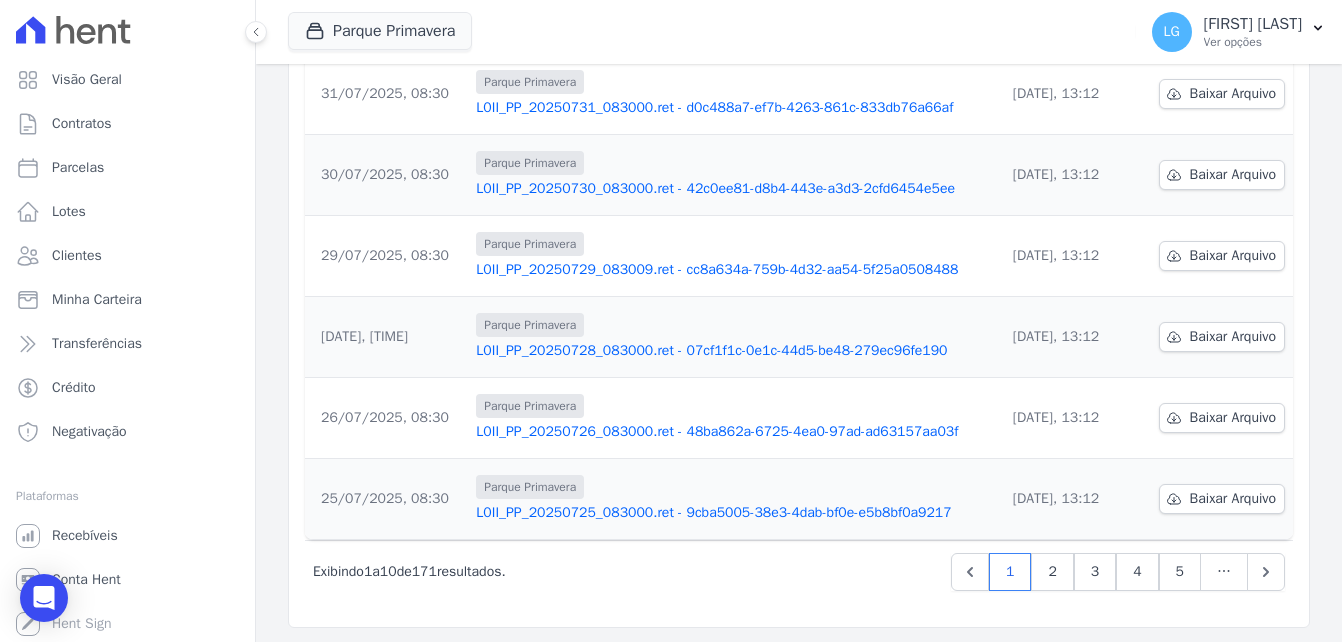 scroll, scrollTop: 622, scrollLeft: 0, axis: vertical 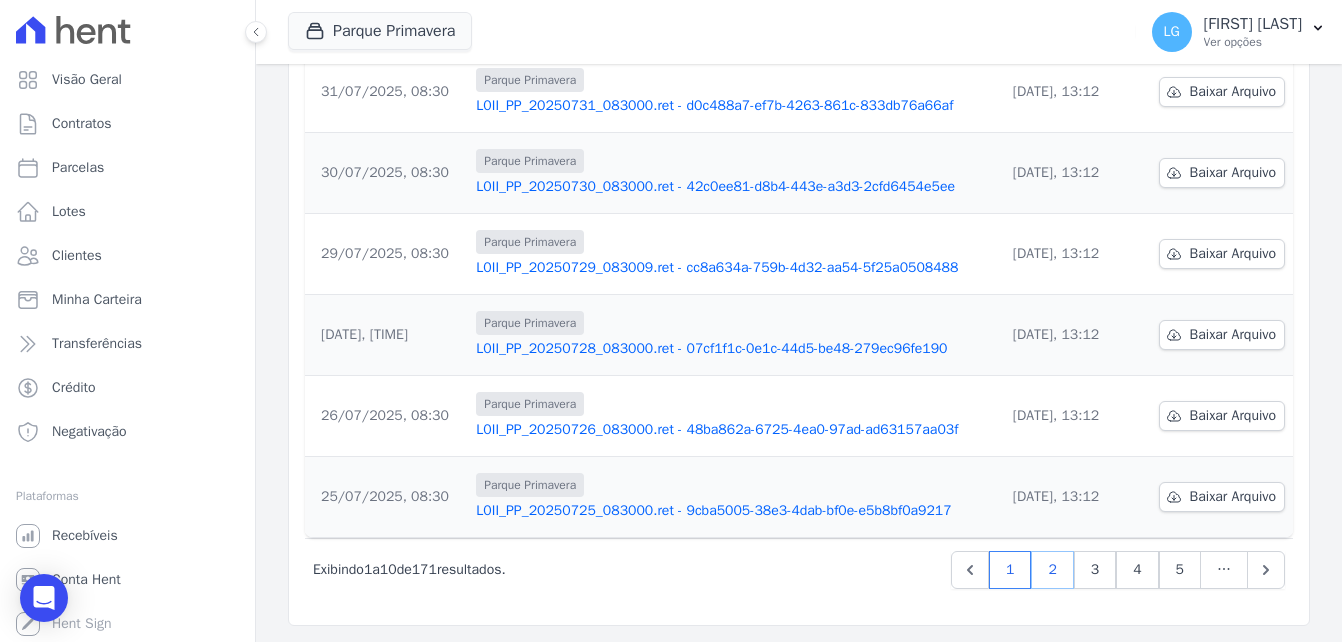 click on "2" at bounding box center [1052, 570] 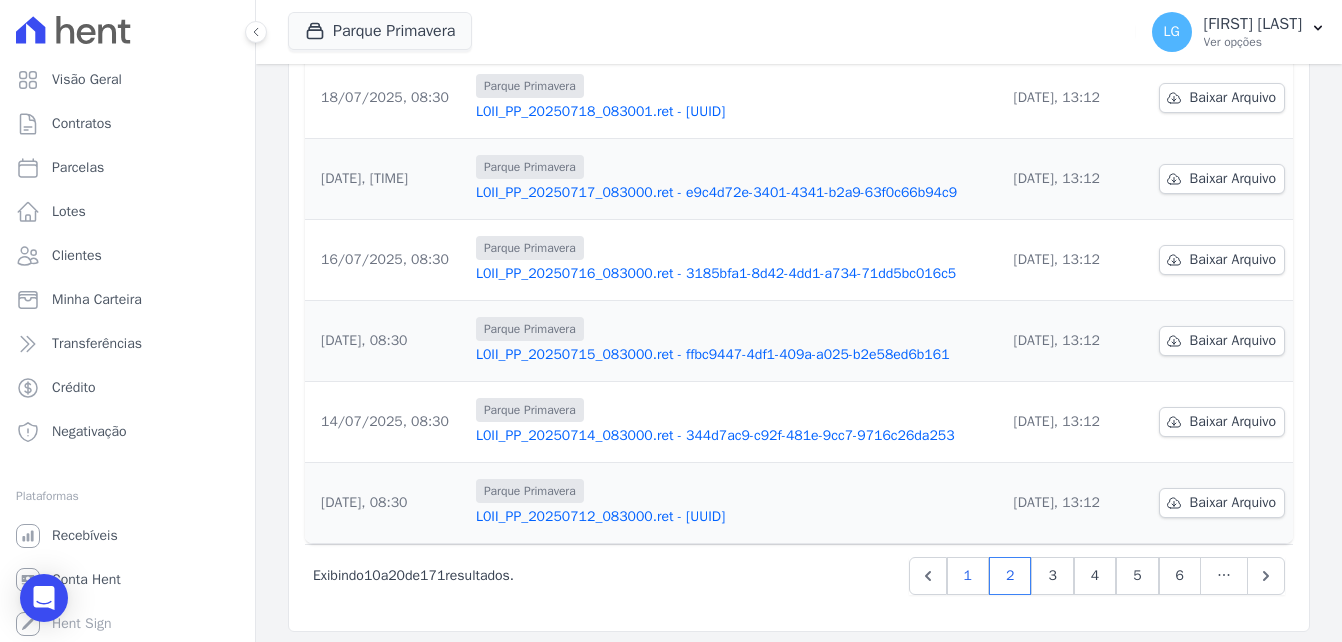 scroll, scrollTop: 622, scrollLeft: 0, axis: vertical 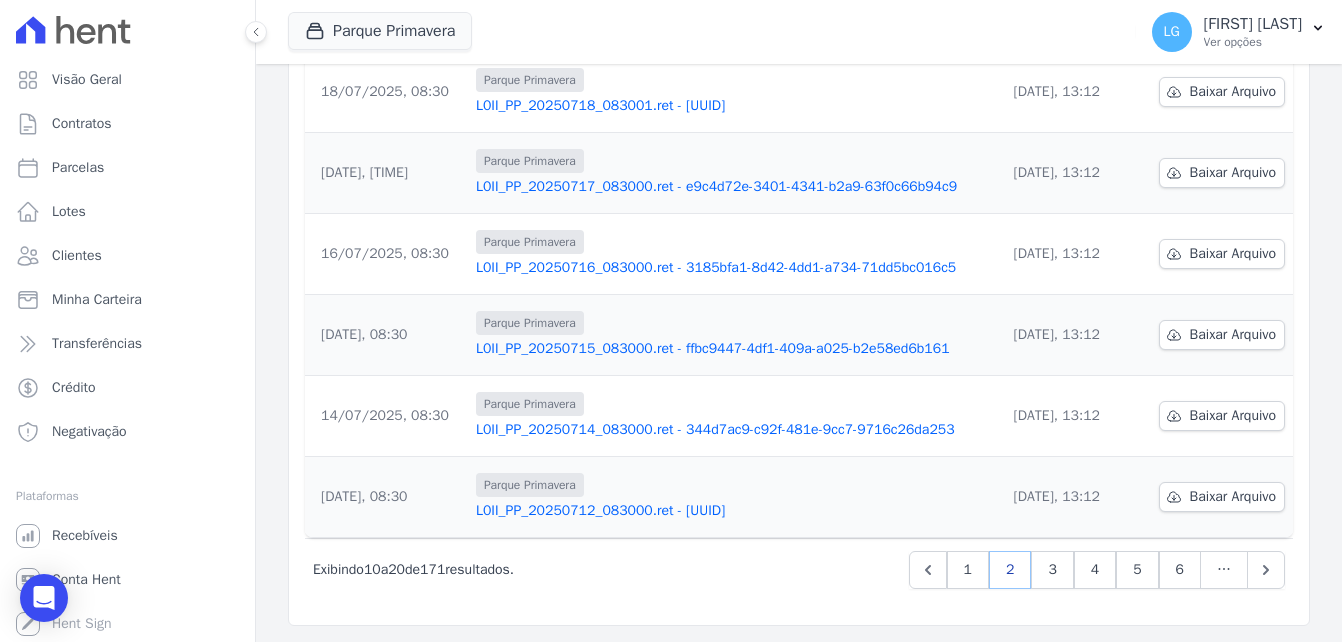 click on "2" at bounding box center [1010, 570] 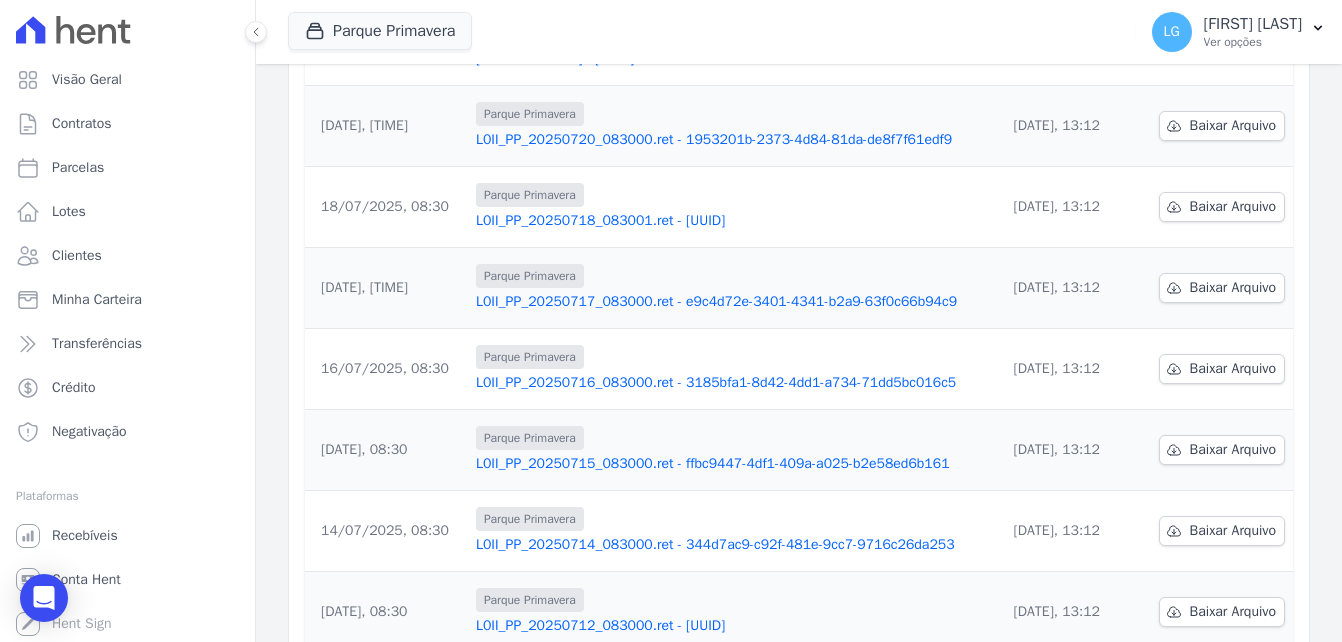 scroll, scrollTop: 622, scrollLeft: 0, axis: vertical 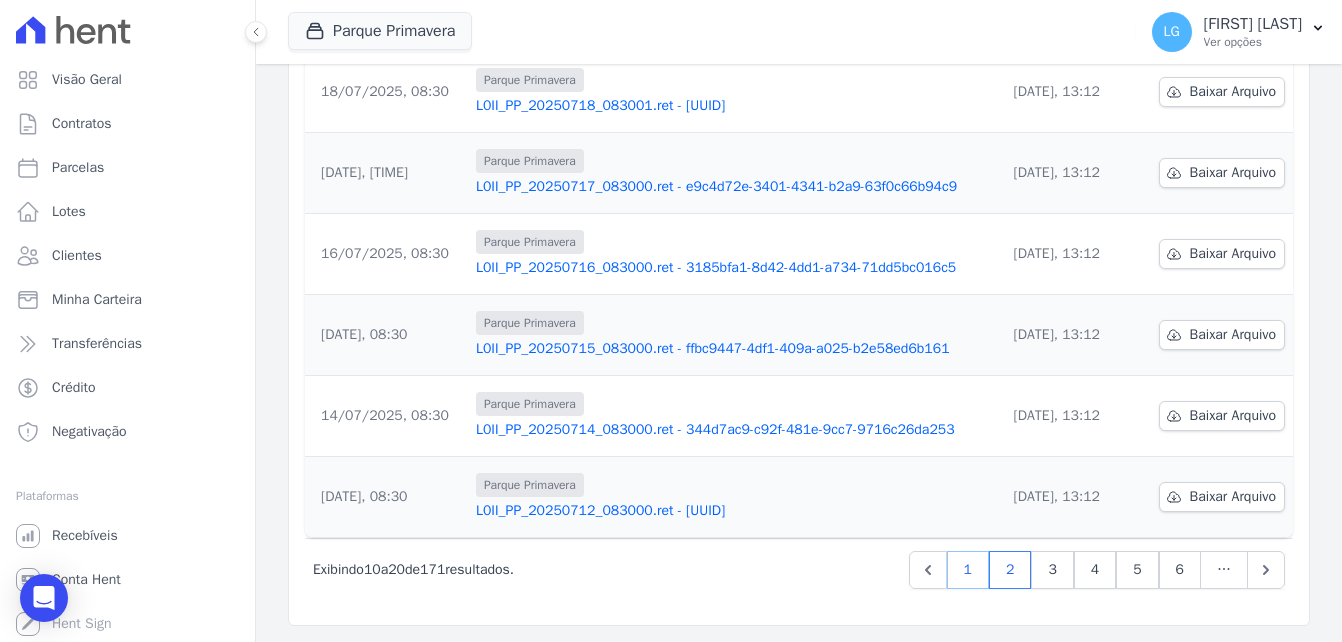 click on "1" at bounding box center (968, 570) 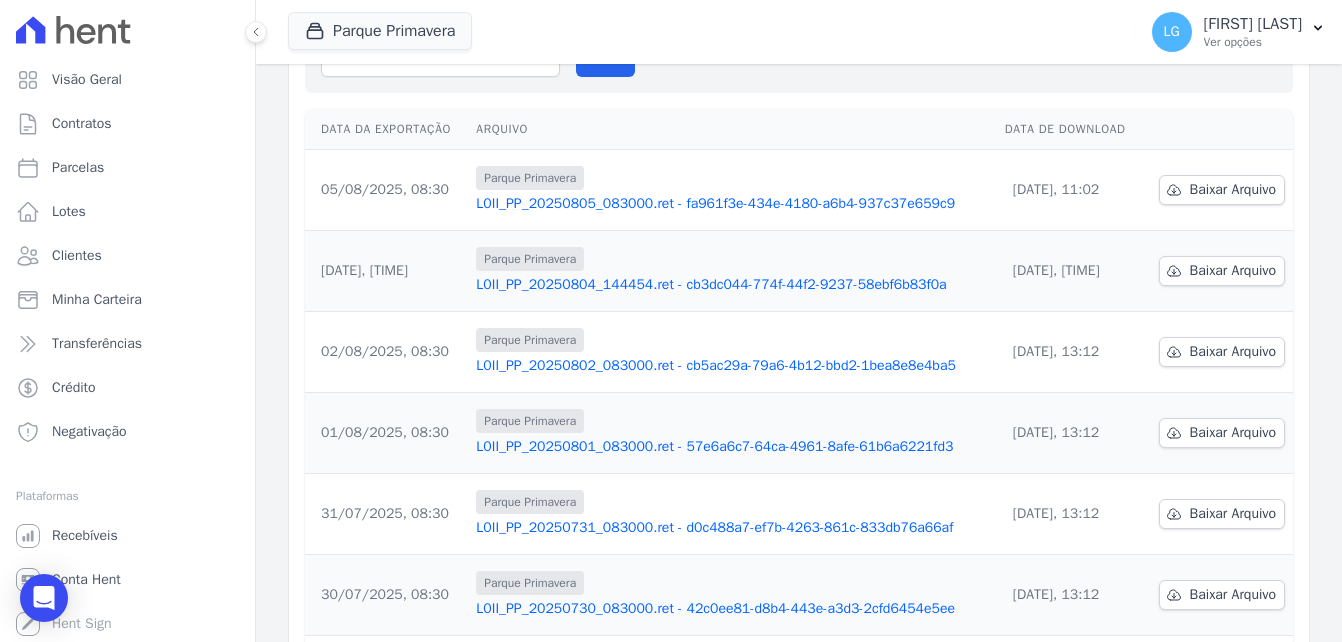 scroll, scrollTop: 100, scrollLeft: 0, axis: vertical 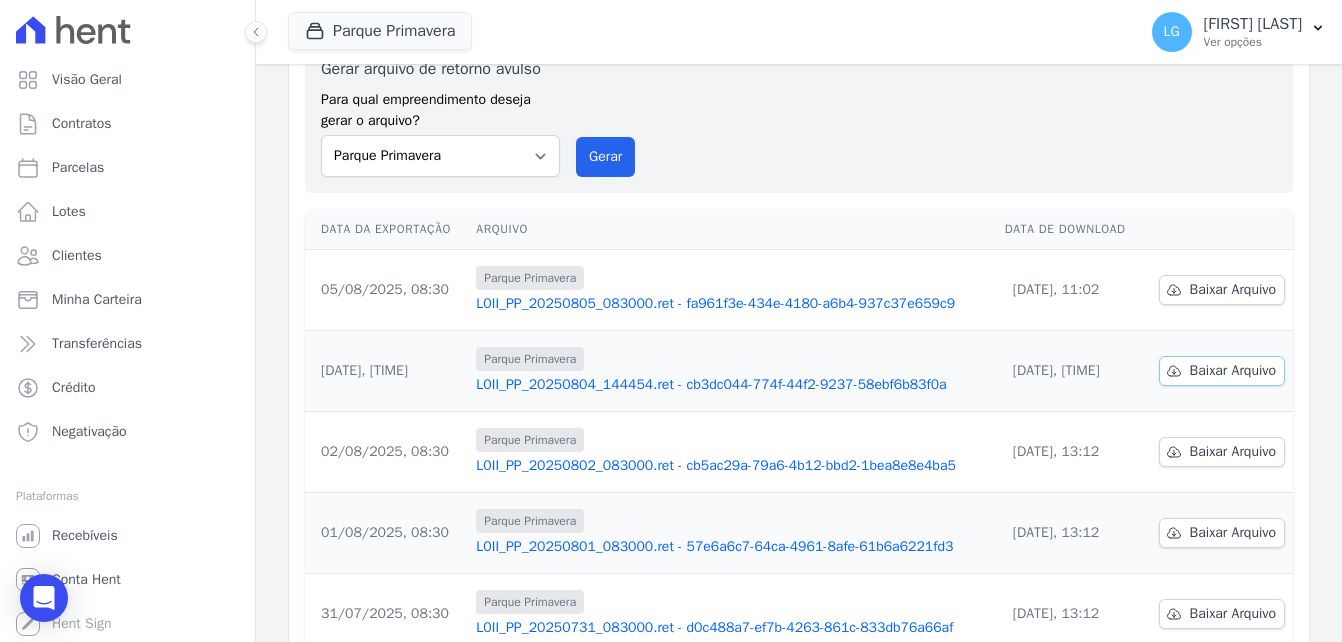 click on "Baixar Arquivo" at bounding box center [1233, 371] 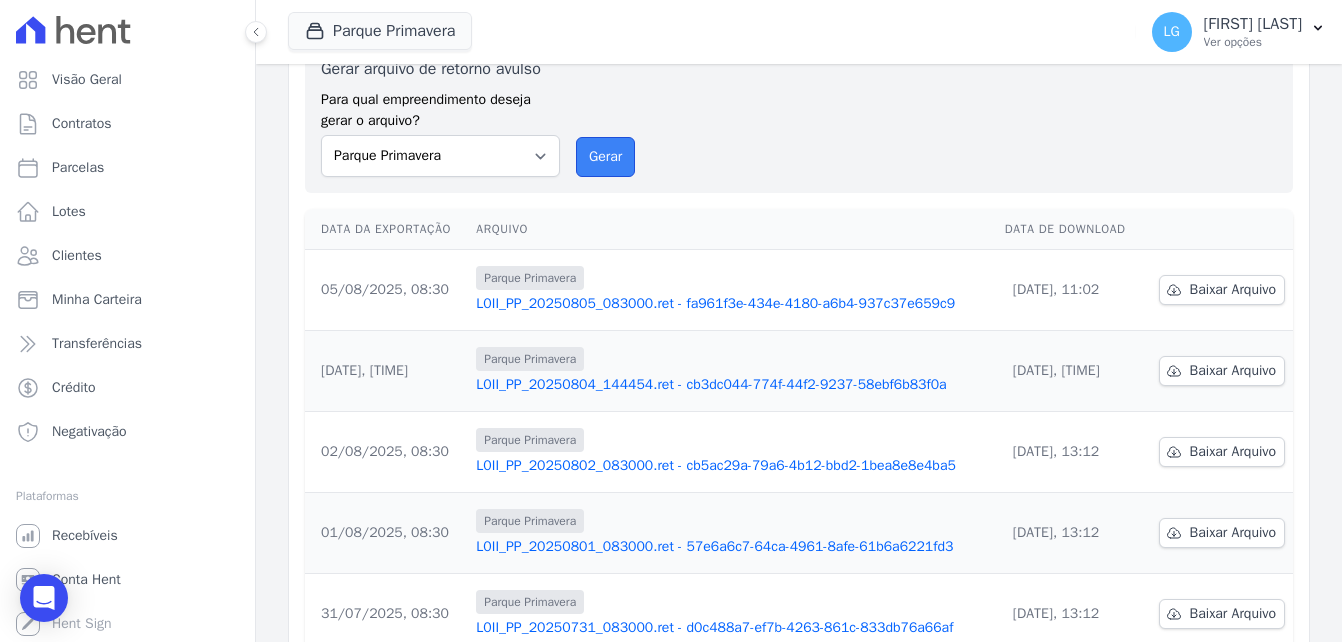 click on "Gerar" at bounding box center [605, 157] 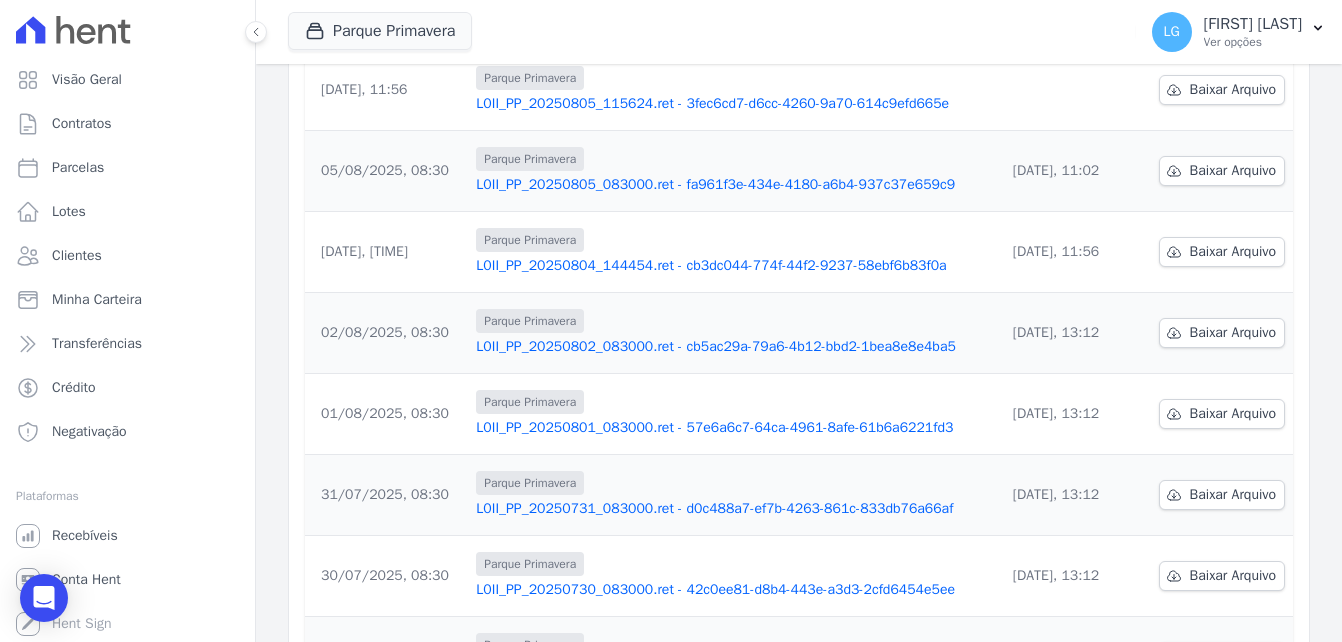 scroll, scrollTop: 232, scrollLeft: 0, axis: vertical 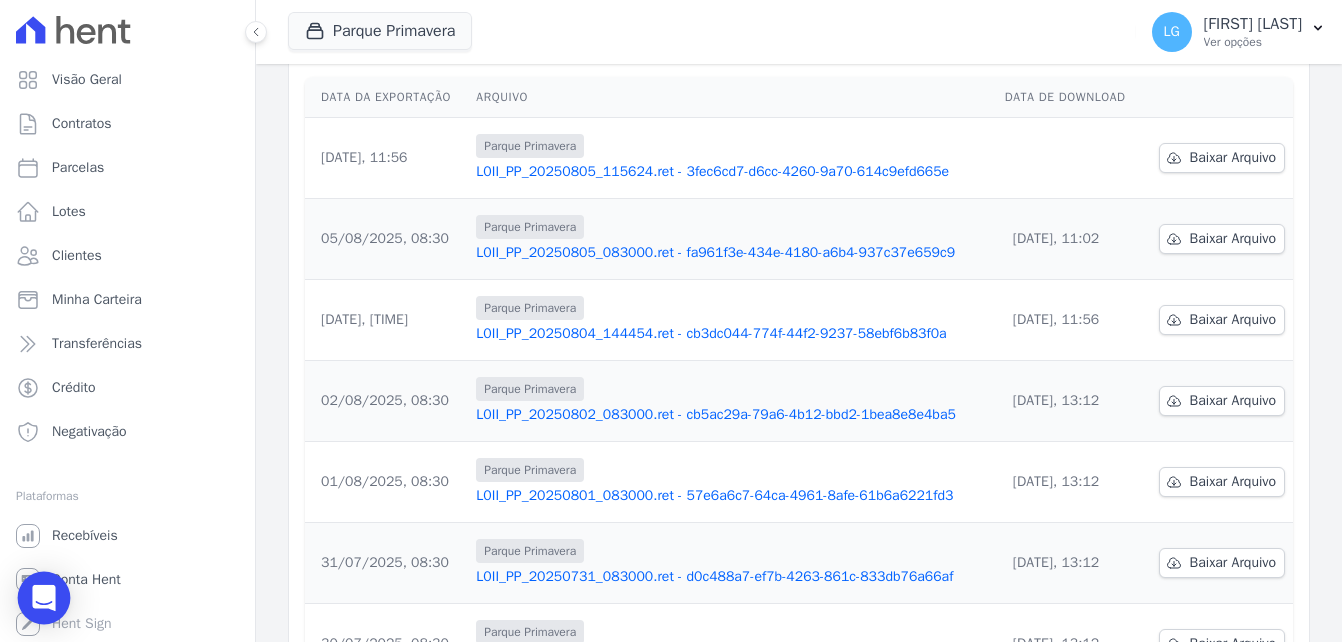 click at bounding box center (44, 598) 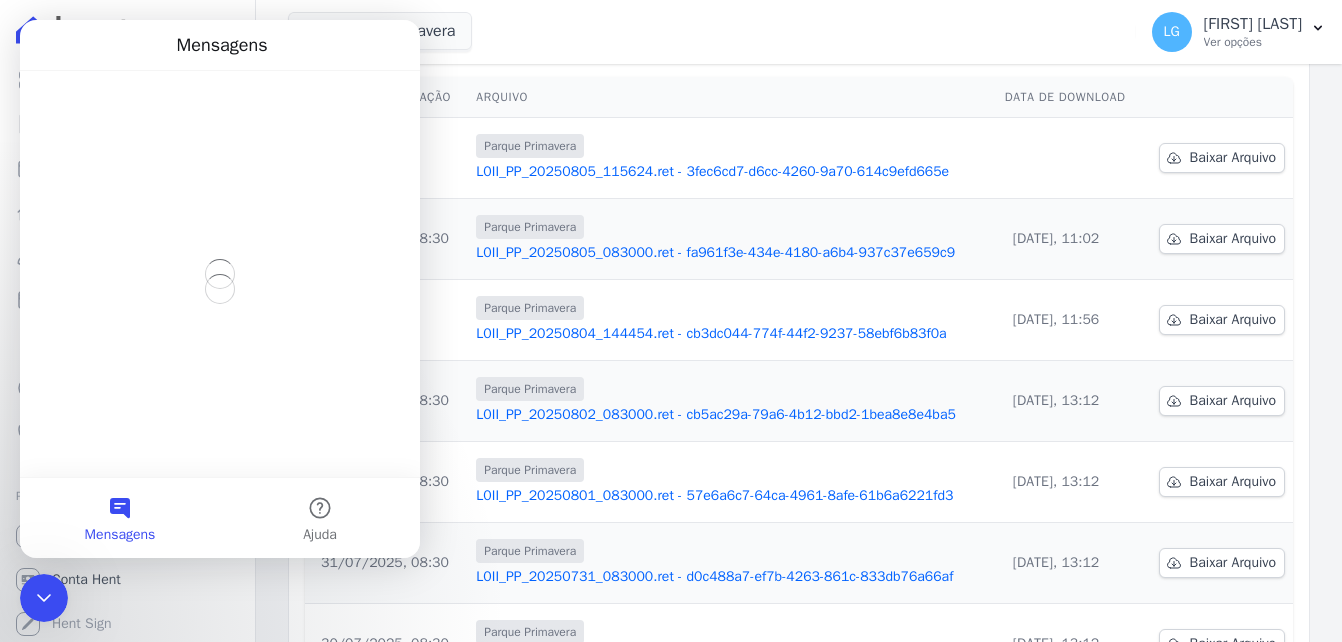 scroll, scrollTop: 0, scrollLeft: 0, axis: both 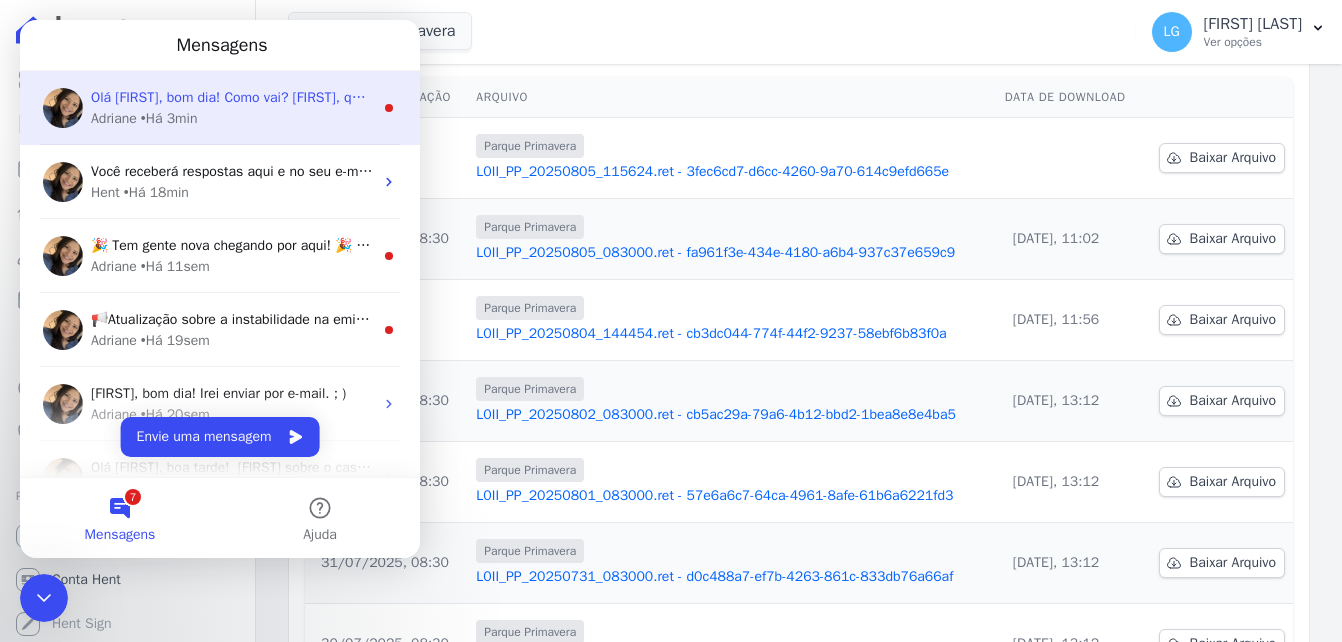click on "•  Há [TIME]" at bounding box center (169, 118) 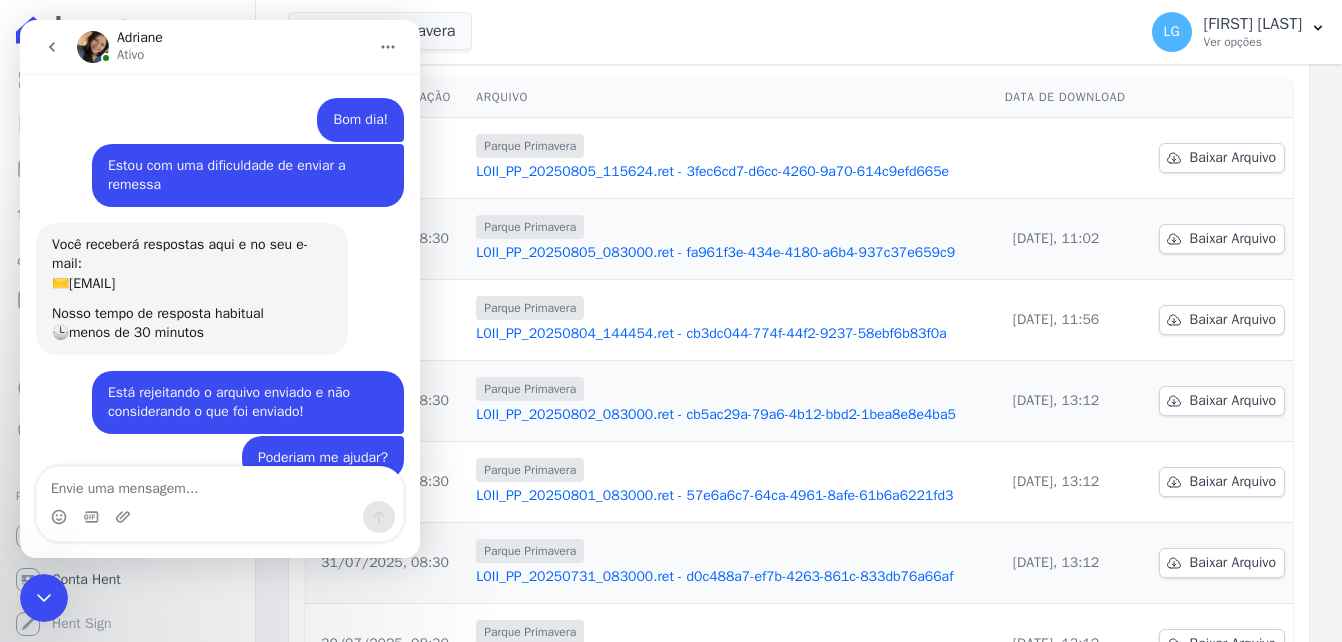 scroll, scrollTop: 3, scrollLeft: 0, axis: vertical 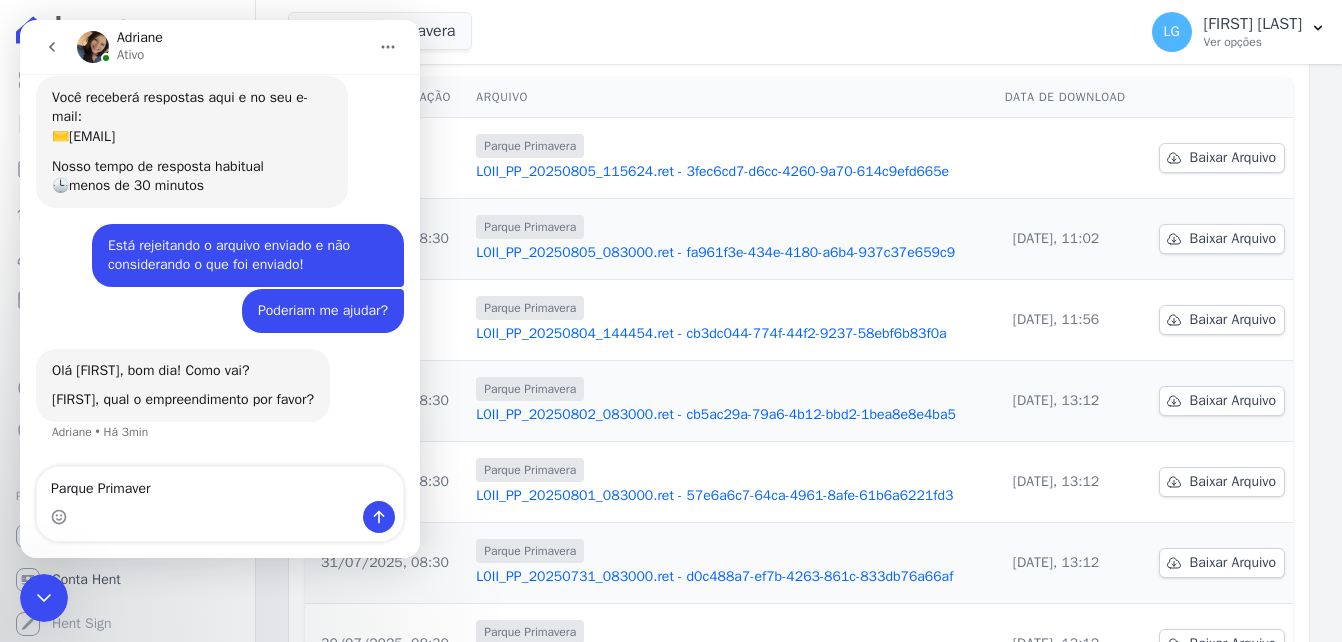 type on "Parque Primavera" 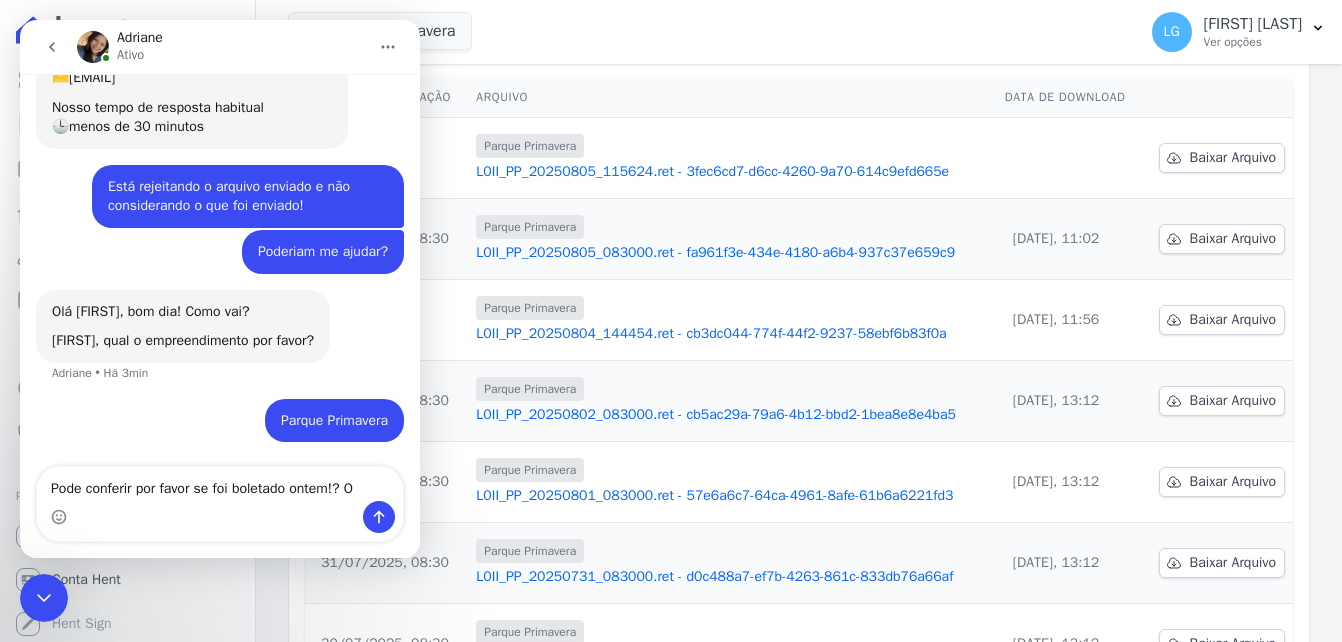 scroll, scrollTop: 223, scrollLeft: 0, axis: vertical 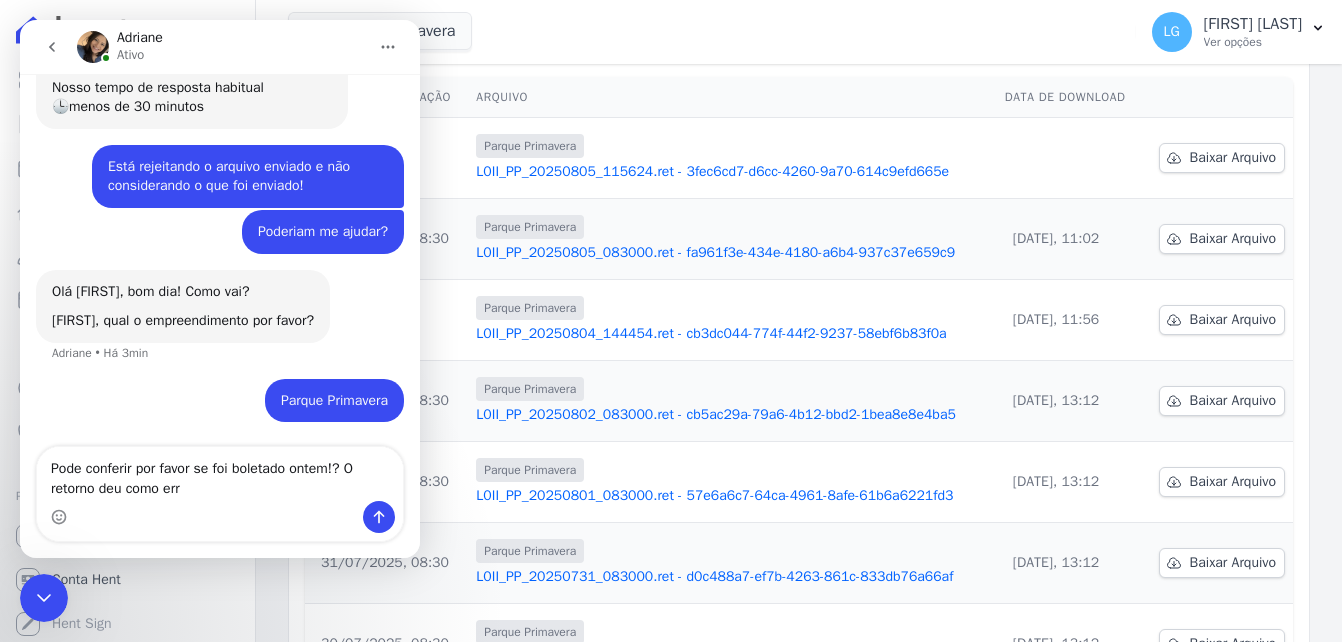 type on "Pode conferir por favor se foi boletado ontem!? O retorno deu como erro" 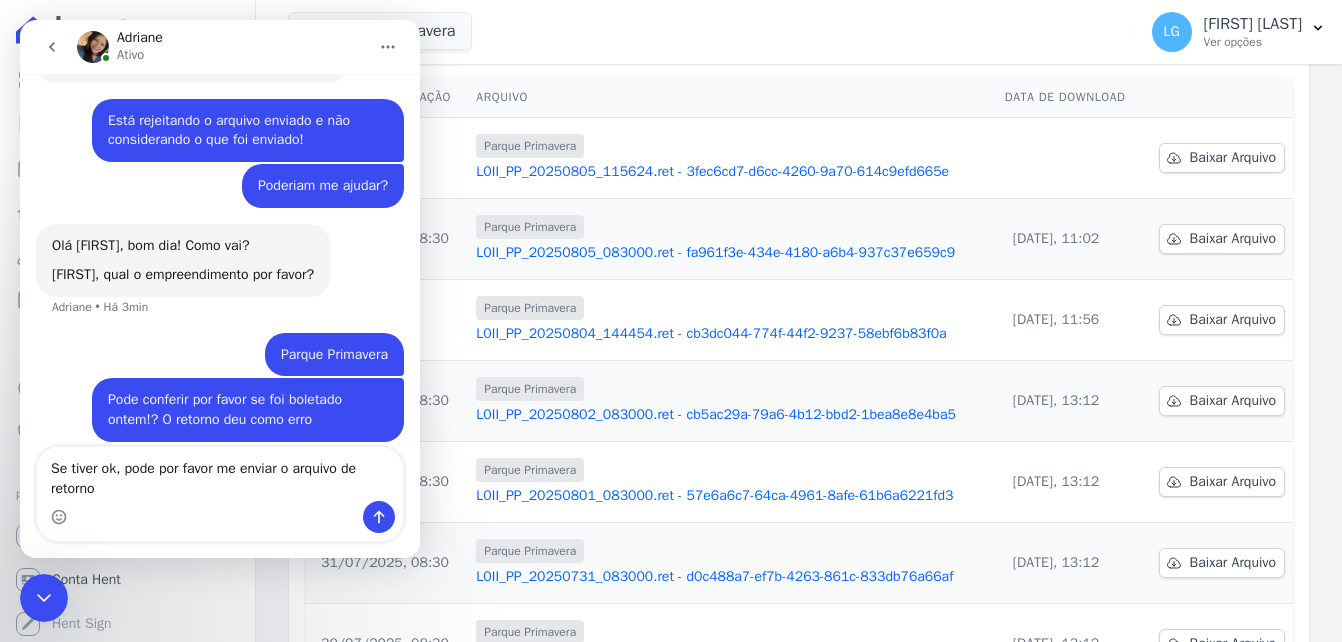 scroll, scrollTop: 289, scrollLeft: 0, axis: vertical 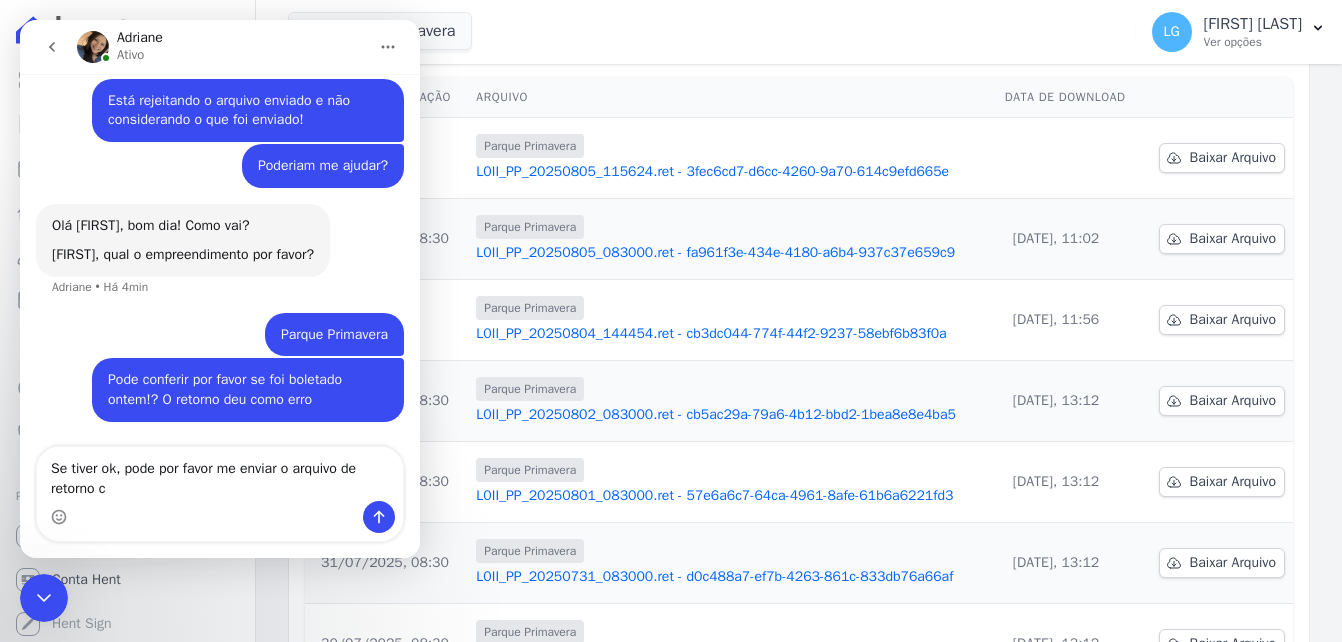 type on "Se tiver ok, pode por favor me enviar o arquivo de retorno" 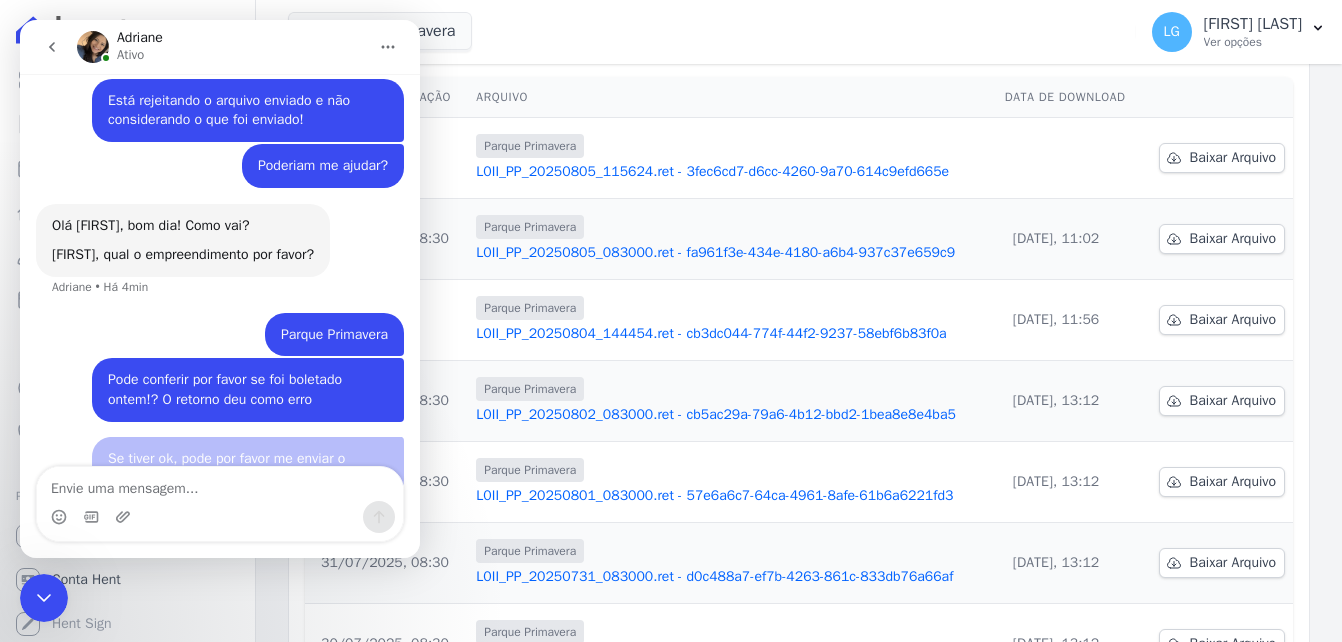 scroll, scrollTop: 334, scrollLeft: 0, axis: vertical 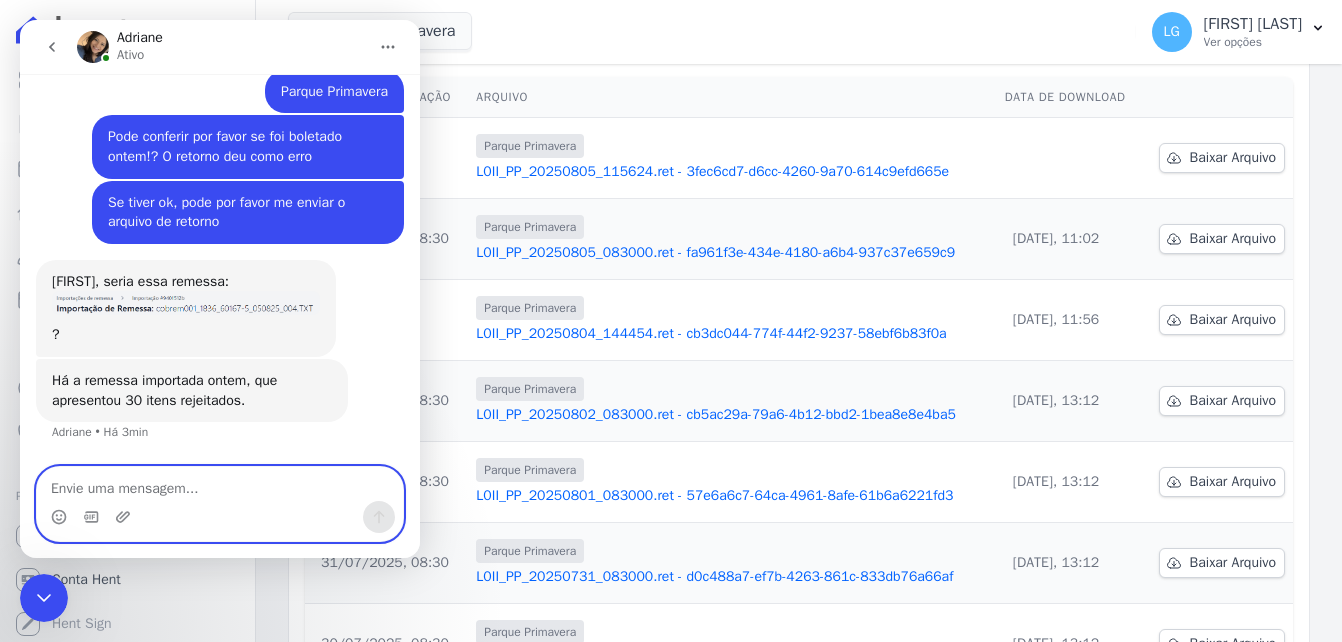 click at bounding box center (220, 484) 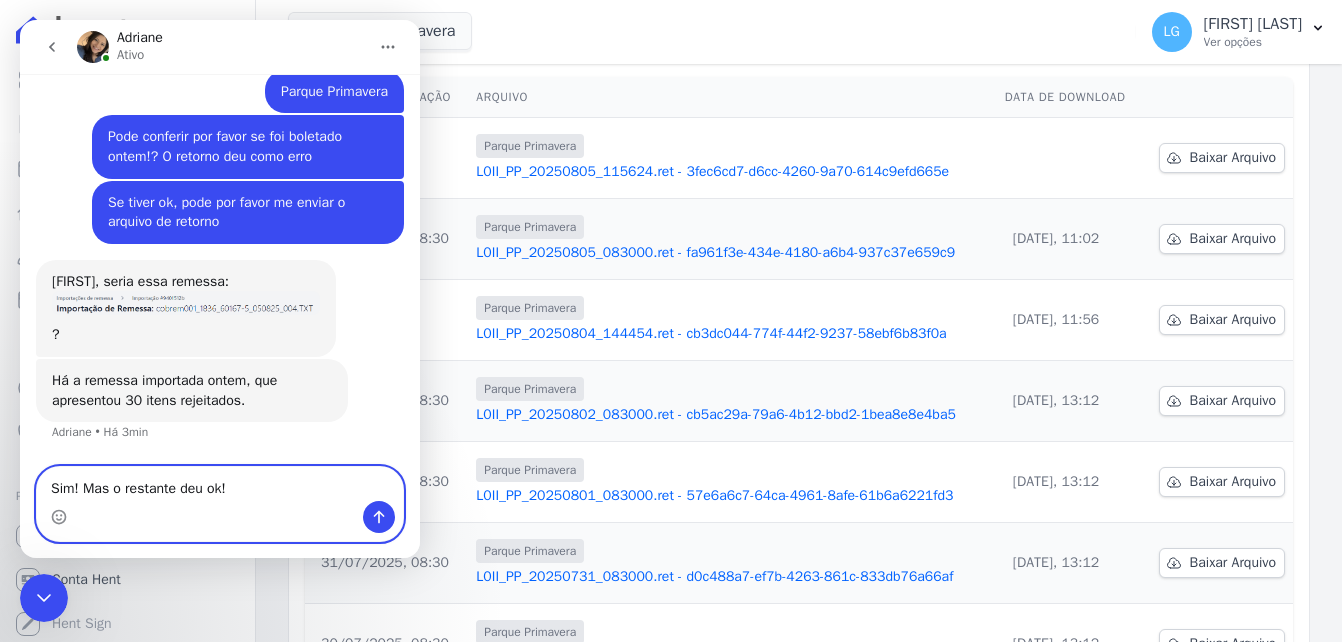 type on "Sim! Mas o restante deu ok!?" 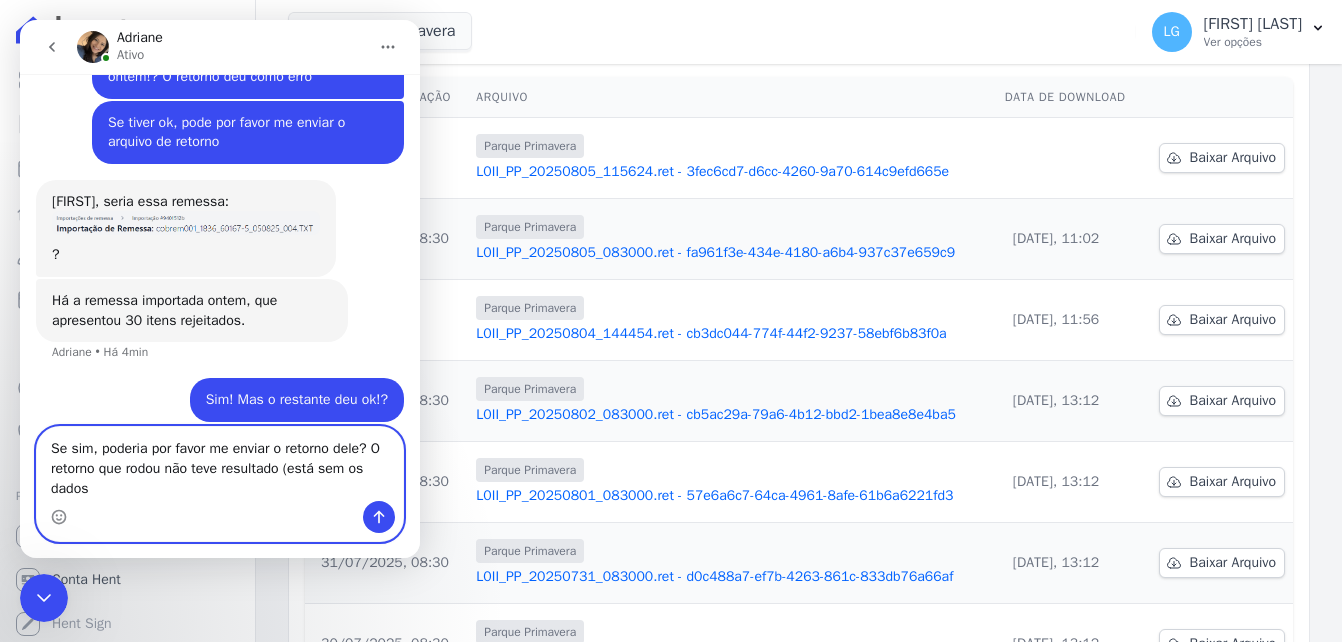 scroll, scrollTop: 612, scrollLeft: 0, axis: vertical 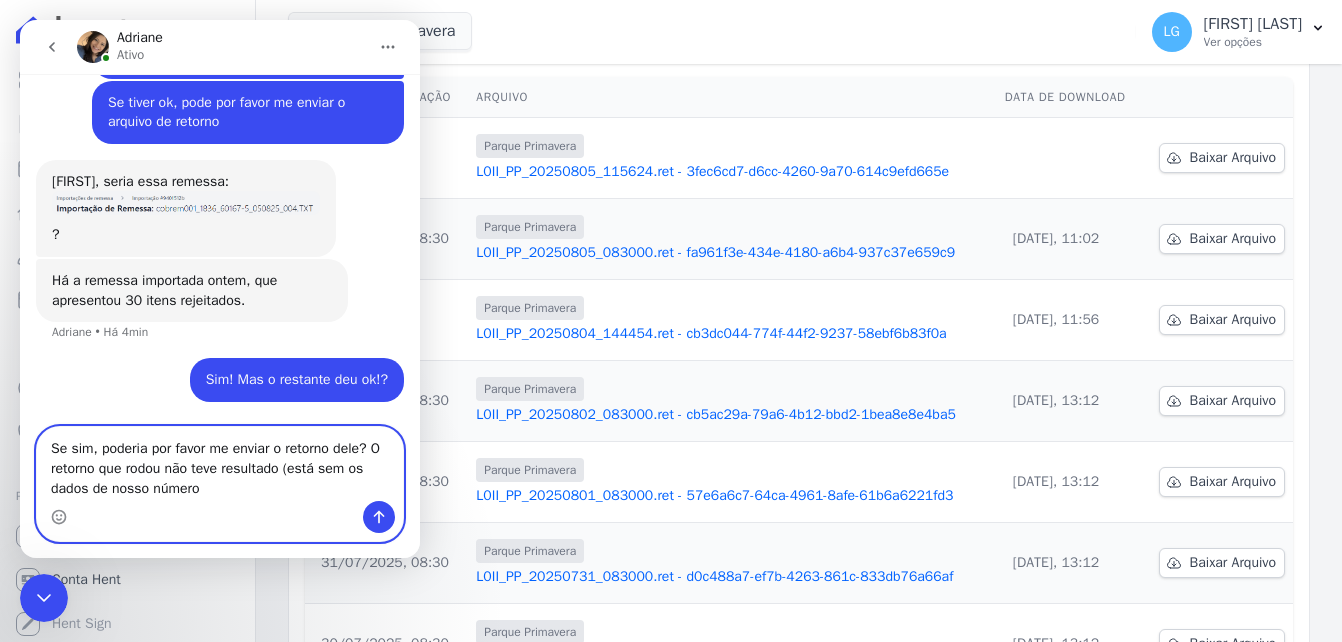 type on "Se sim, poderia por favor me enviar o retorno dele? O retorno que rodou não teve resultado (está sem os dados de nosso número)" 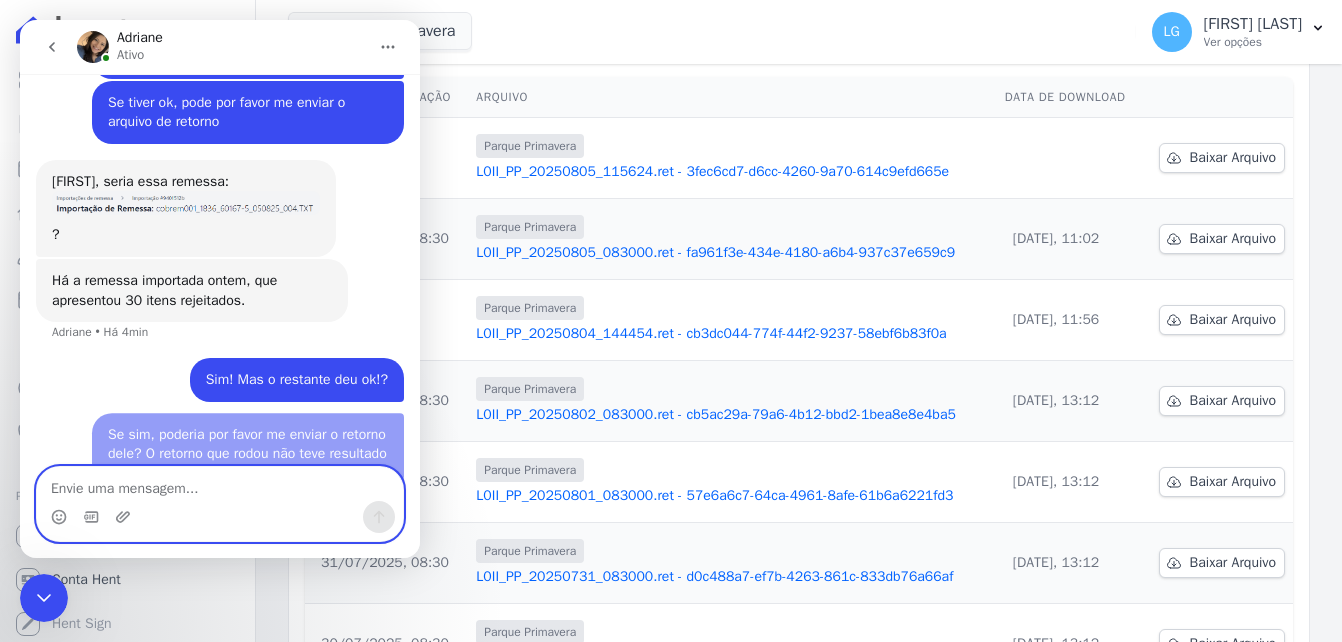scroll, scrollTop: 676, scrollLeft: 0, axis: vertical 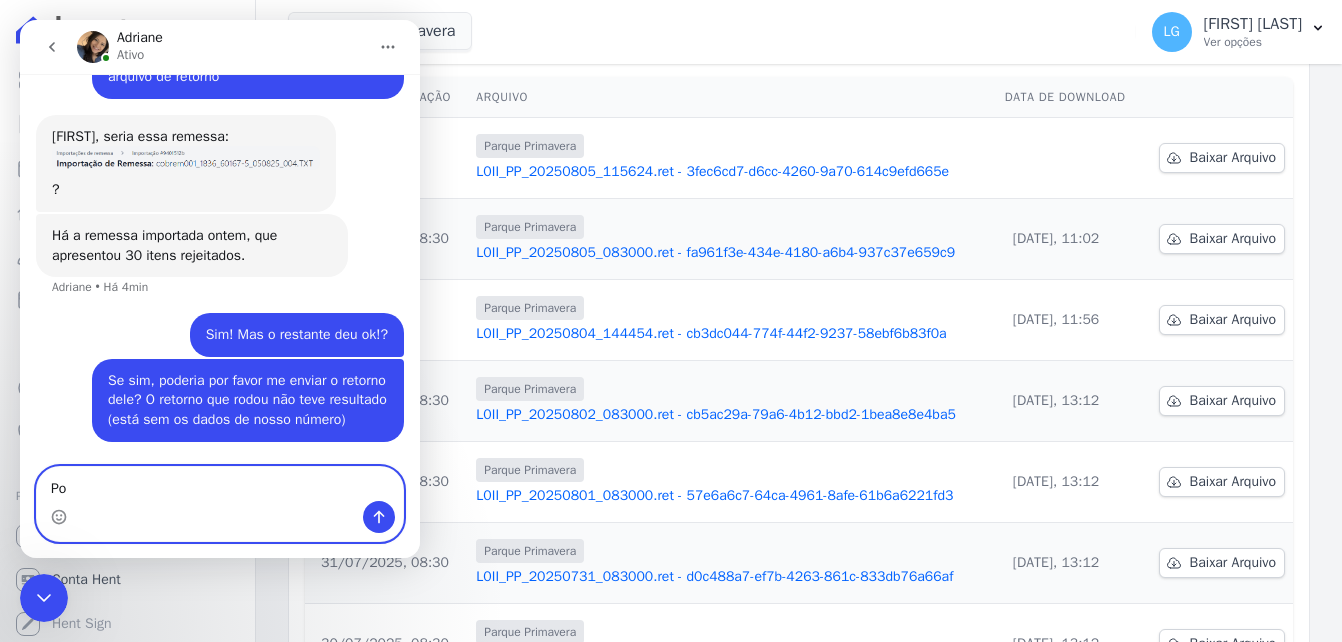 type on "P" 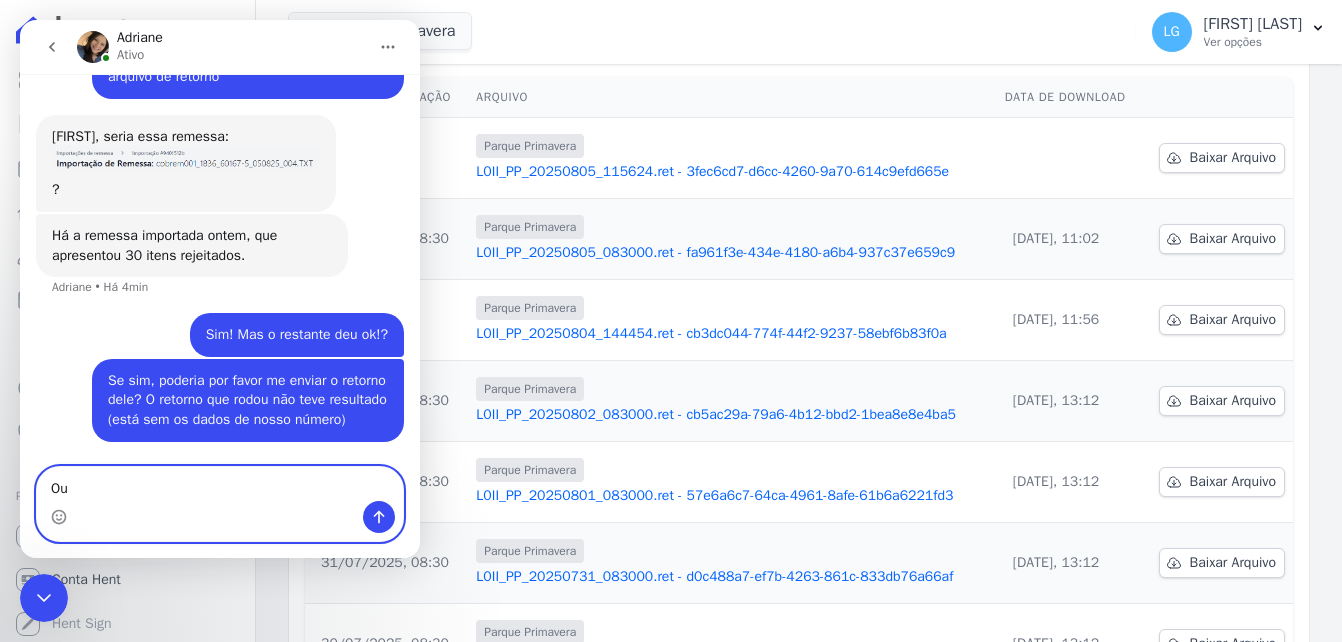 type on "O" 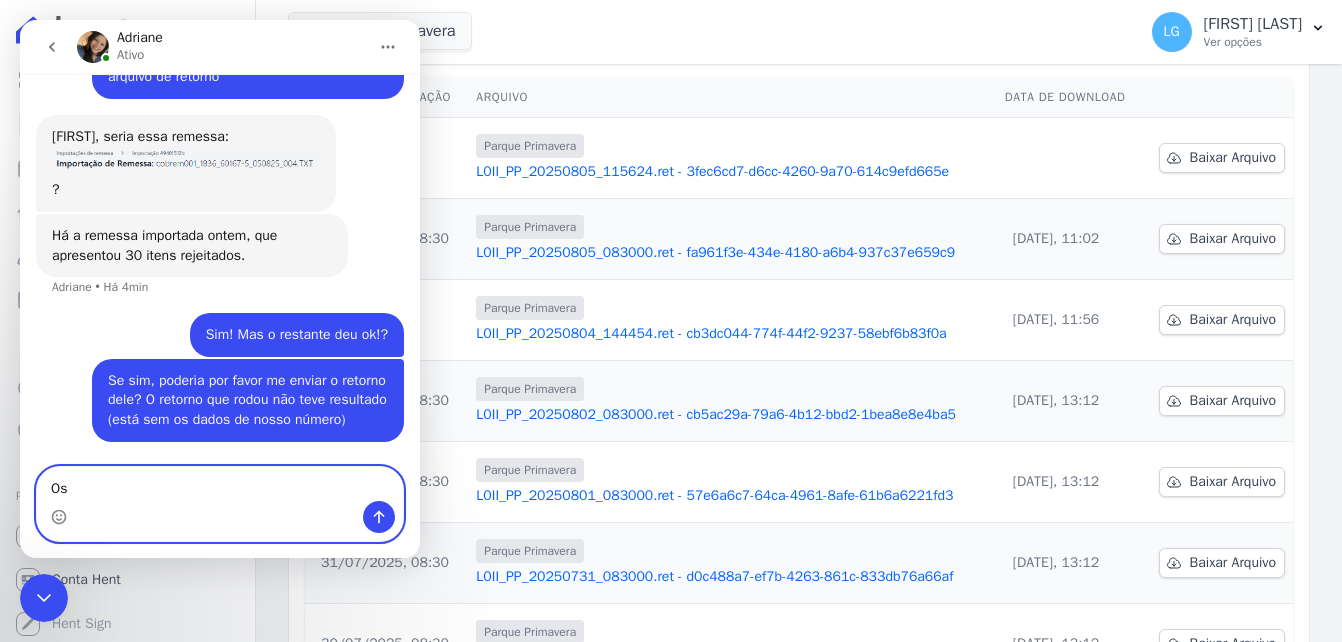 type on "O" 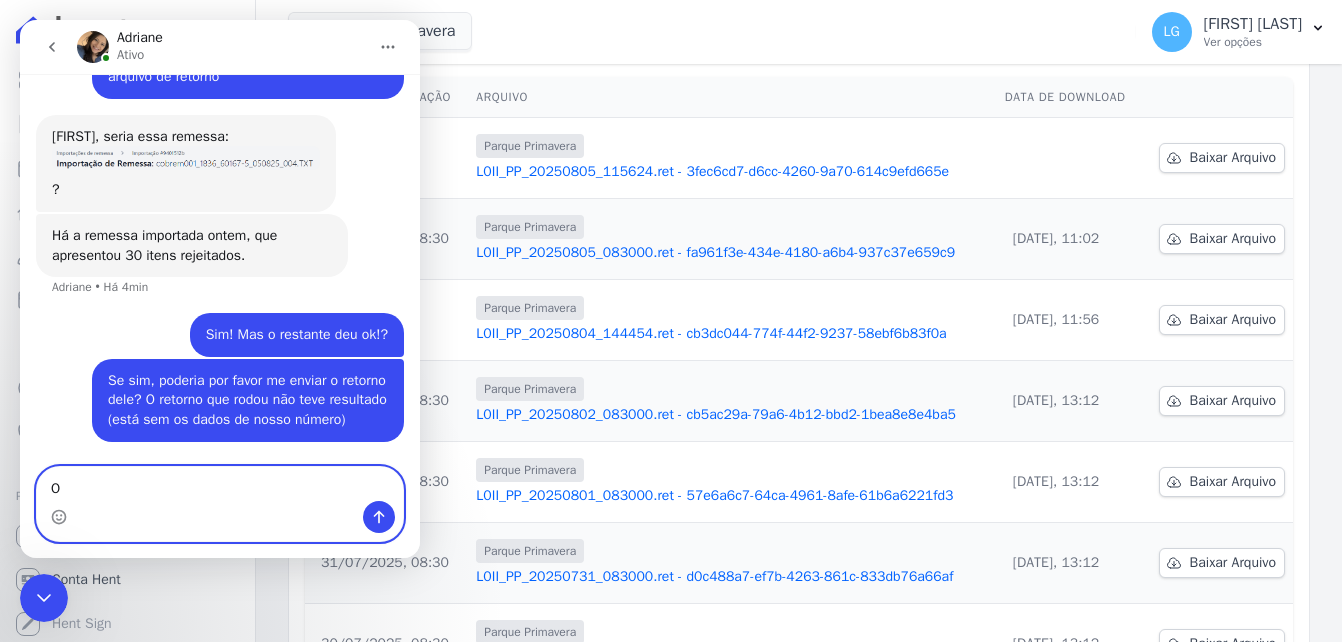type 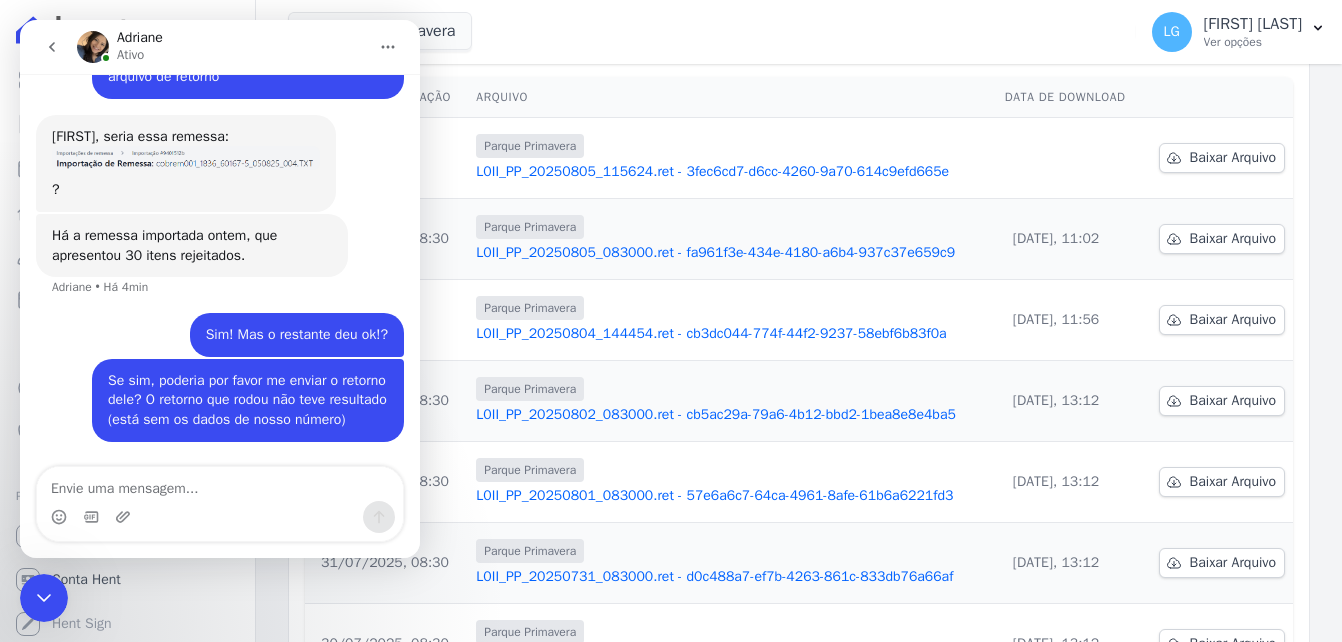 click on "Parque Primavera
Mais Lar
Mais Park Nacional
Mais Park Pampulha
Mugango - Viva Iguaçu
Parque Primavera" at bounding box center (708, 32) 